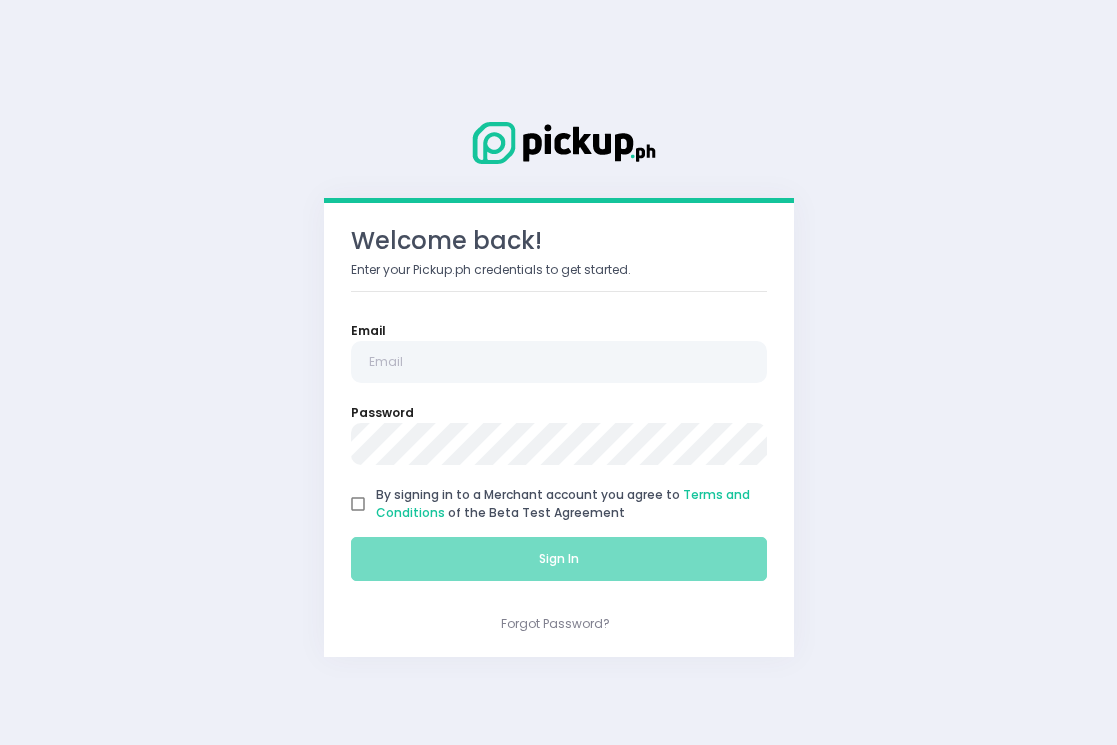 scroll, scrollTop: 0, scrollLeft: 0, axis: both 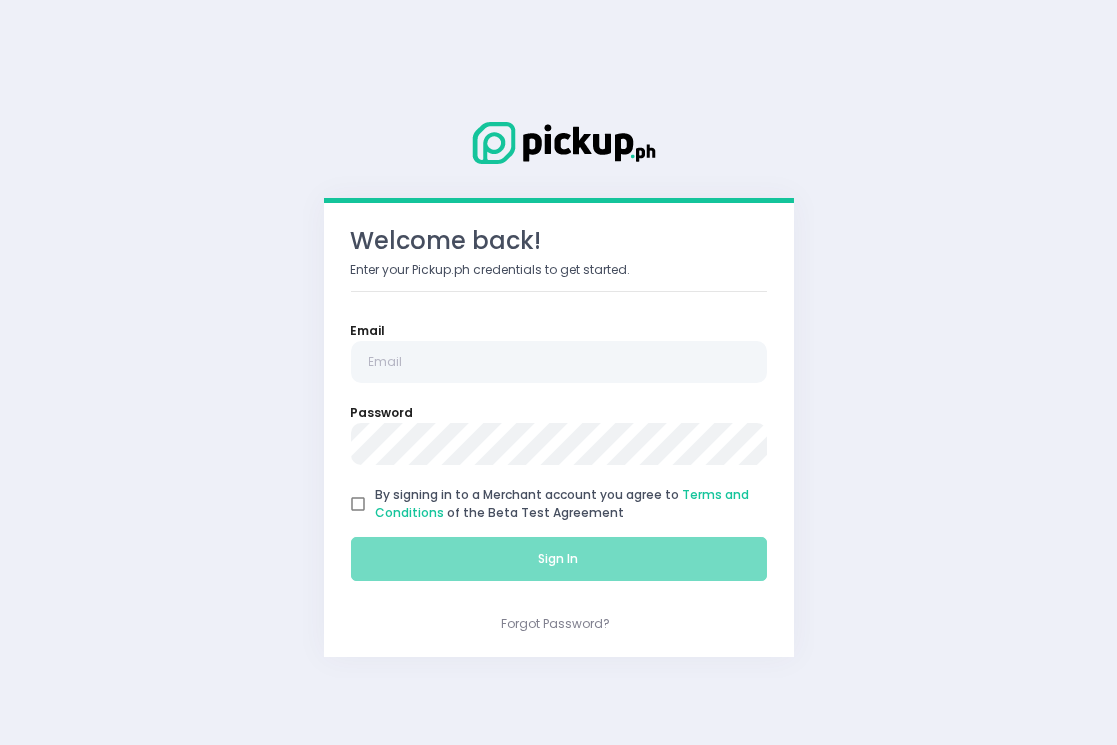 click on "Email       Password       By signing in to a Merchant account you agree to   Terms and Conditions   of the Beta Test Agreement     Sign In" at bounding box center (559, 456) 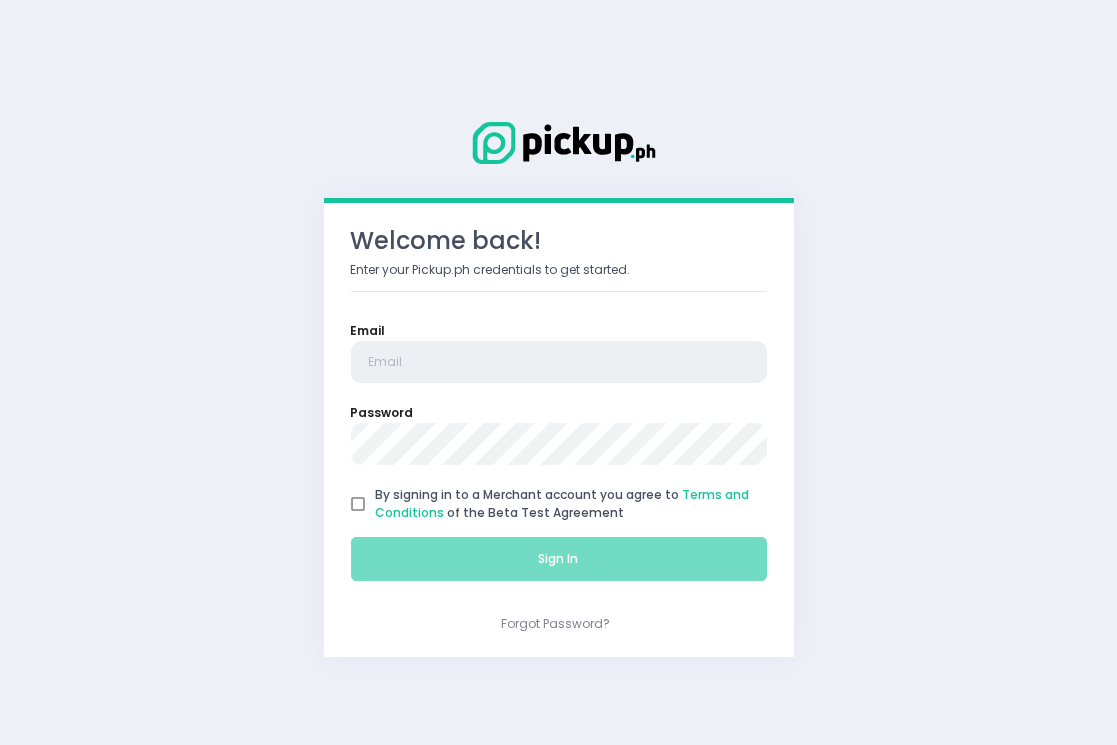 click at bounding box center [559, 362] 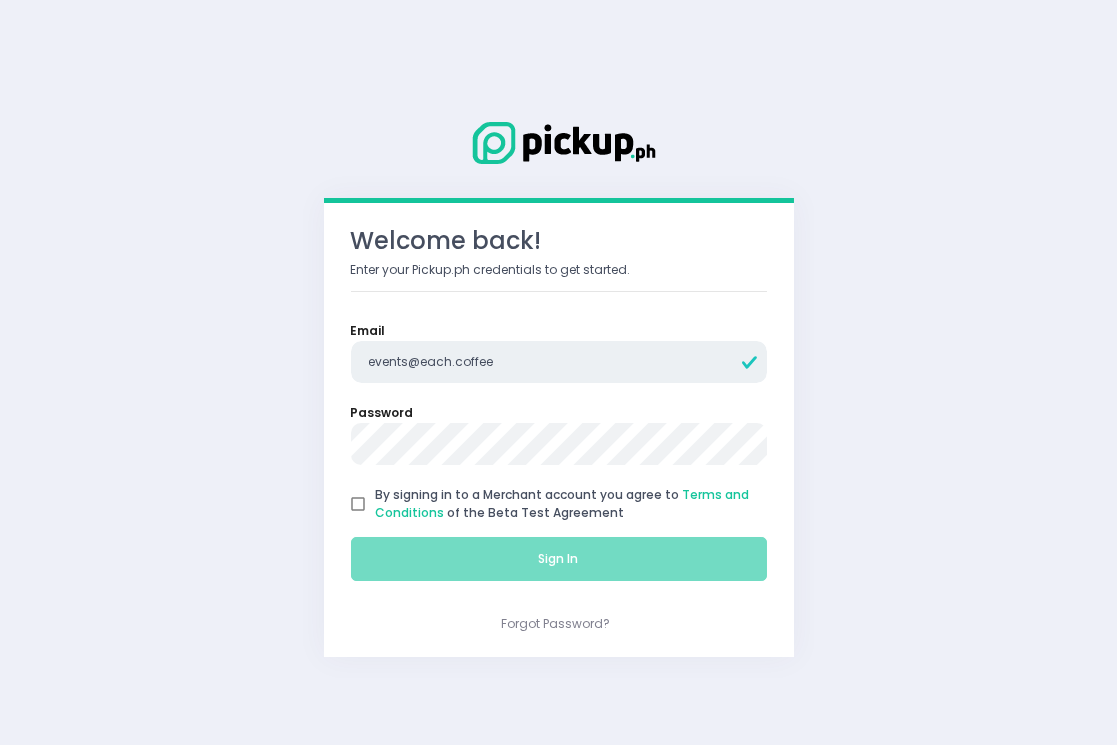 type on "events@each.coffee" 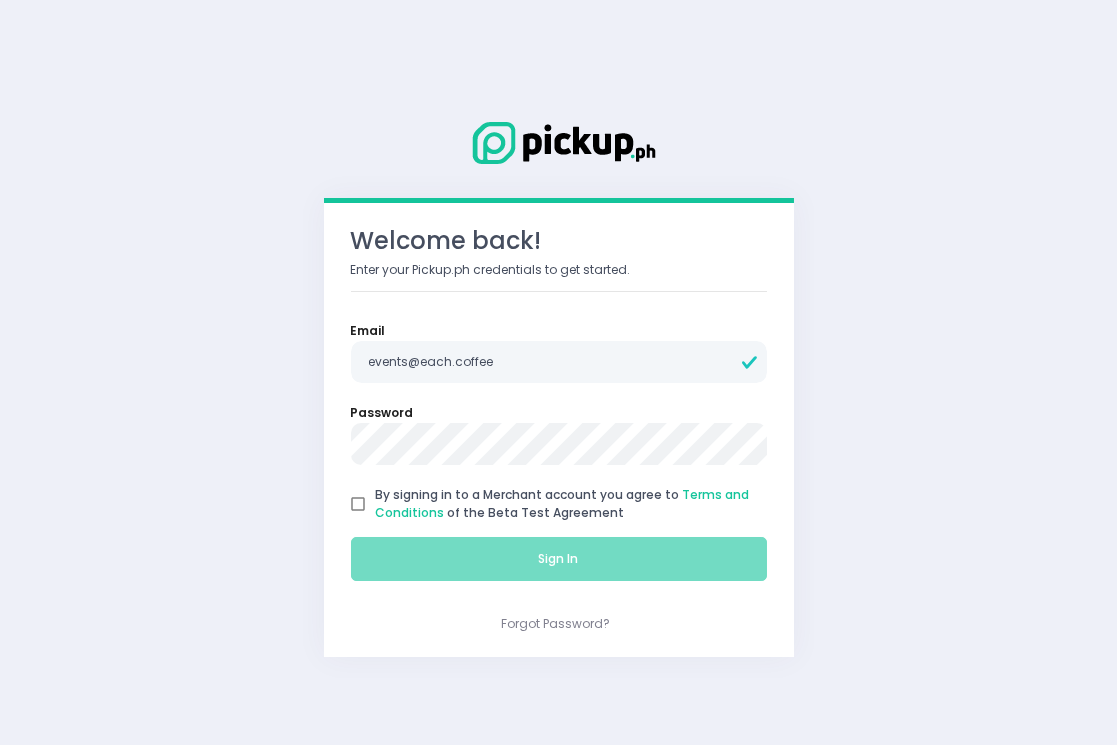 click on "By signing in to a Merchant account you agree to   Terms and Conditions   of the Beta Test Agreement" at bounding box center [358, 504] 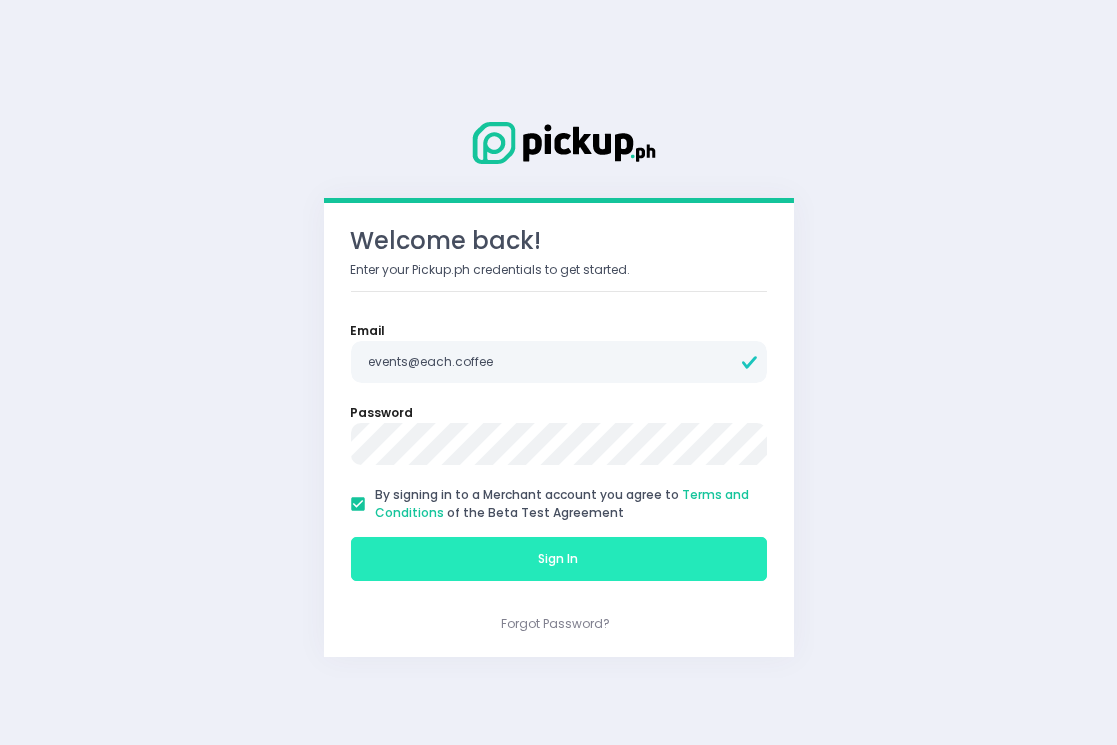 click on "Sign In" at bounding box center (559, 559) 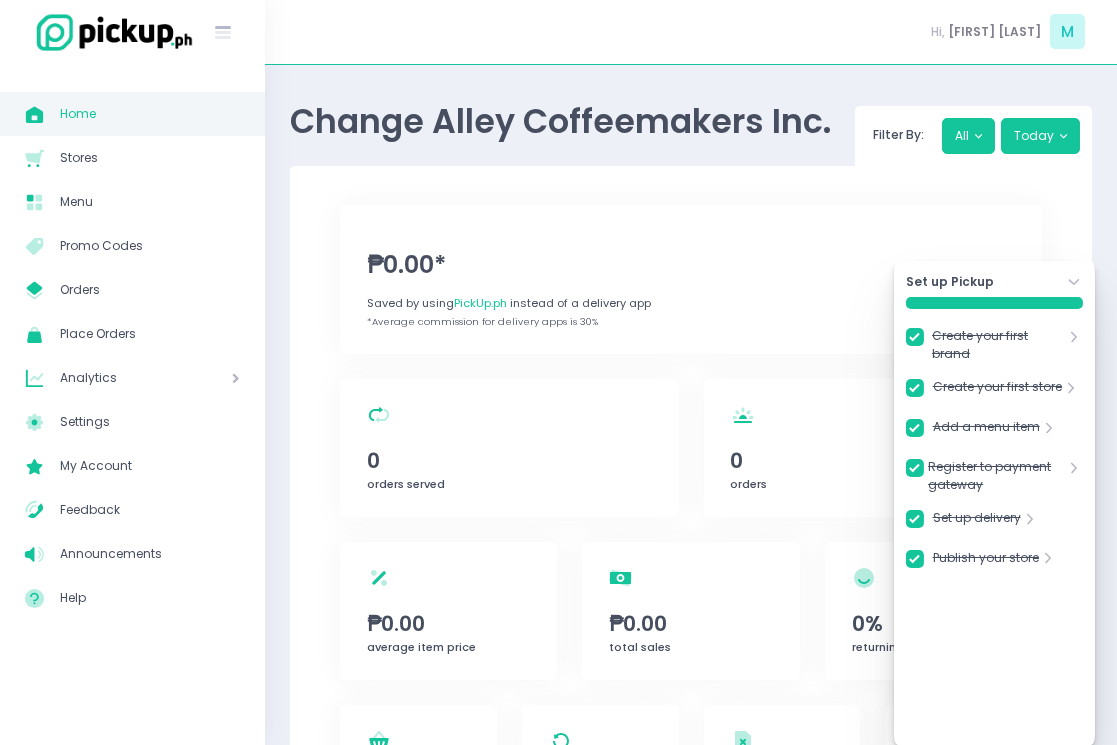 click on "₱0.00* Saved by using  PickUp.ph   instead of a delivery app *Average commission for delivery apps is 30% orders served Created with Sketch. 0 orders served orders Created with Sketch. 0  orders average item price Created with Sketch. ₱0.00 average item price total sales Created with Sketch. ₱0.00 total sales returning customers Created with Sketch. 0% returning customers item sold Created with Sketch. 0 item sold items remade Created with Sketch. Coming Soon items remade orders cancelled Created with Sketch. 0 orders cancelled refunded orders Created with Sketch. 0 refunded orders Sold Items by Brand We don't have any records yet. Top 3 Items We don't have any records yet." at bounding box center (691, 621) 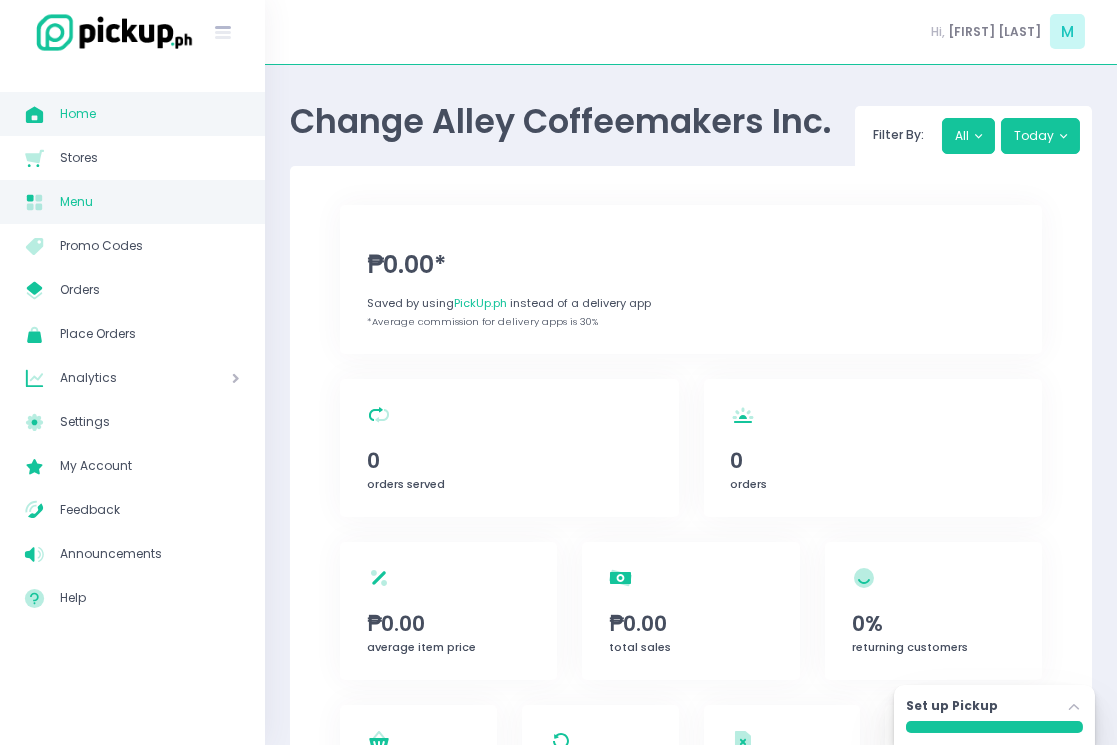 click on "Menu" at bounding box center (150, 202) 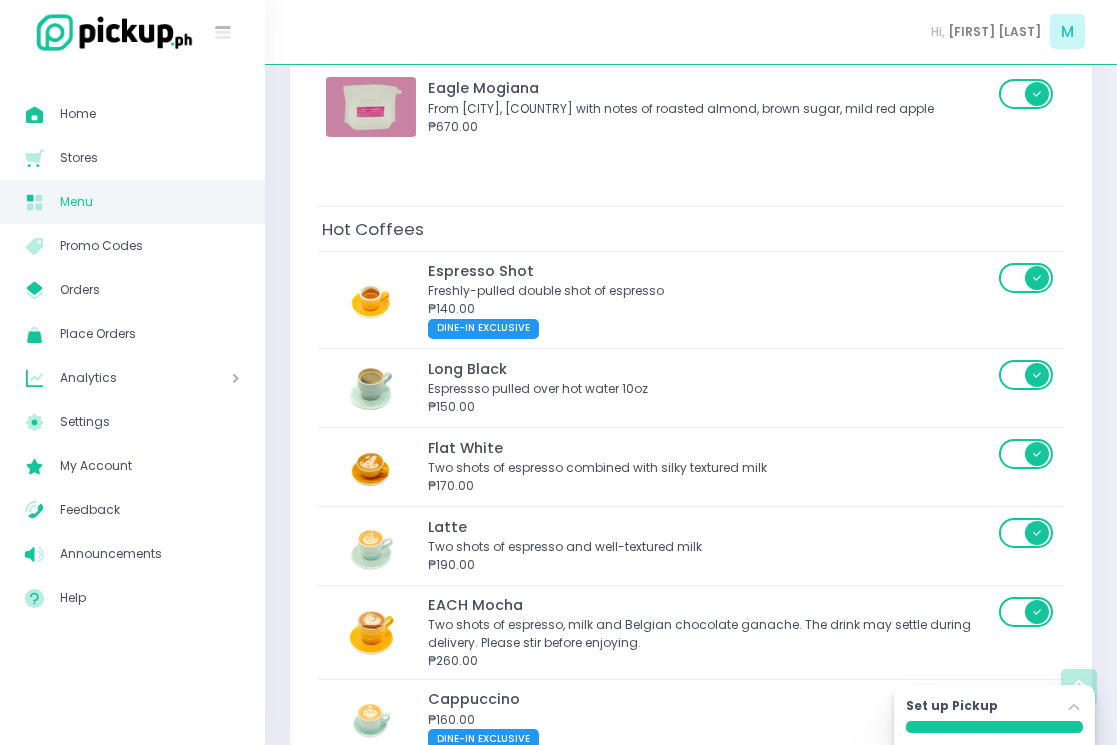 scroll, scrollTop: 649, scrollLeft: 0, axis: vertical 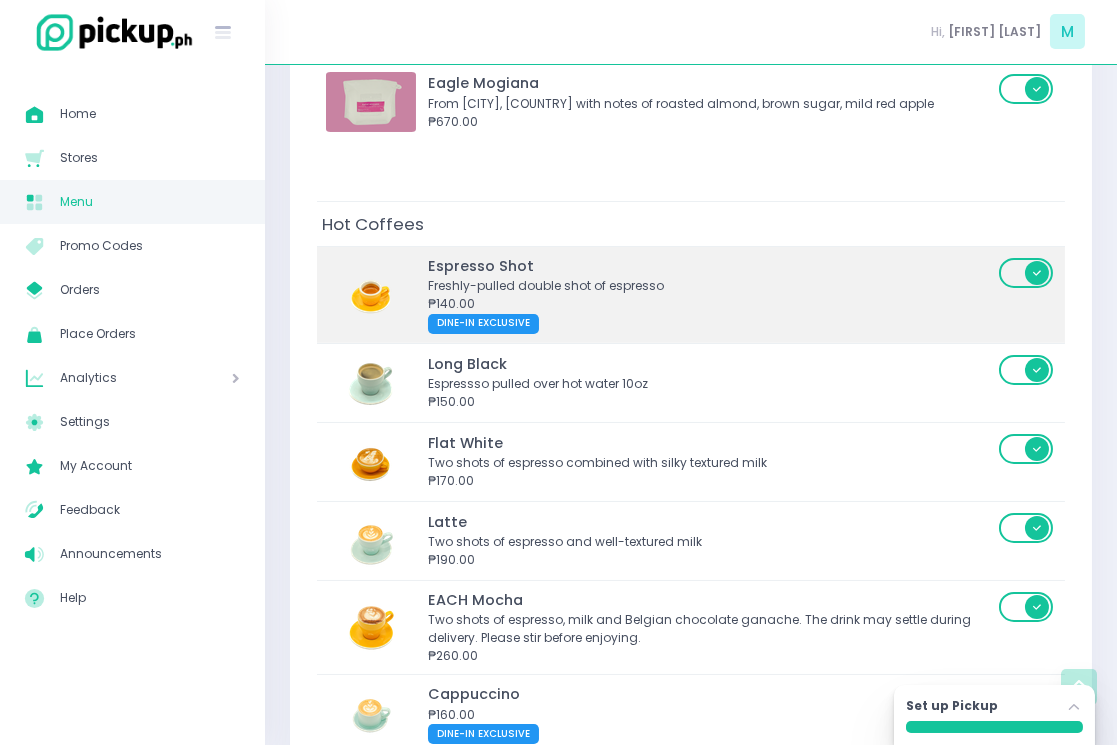 click on "Freshly-pulled double shot of espresso" at bounding box center [710, 286] 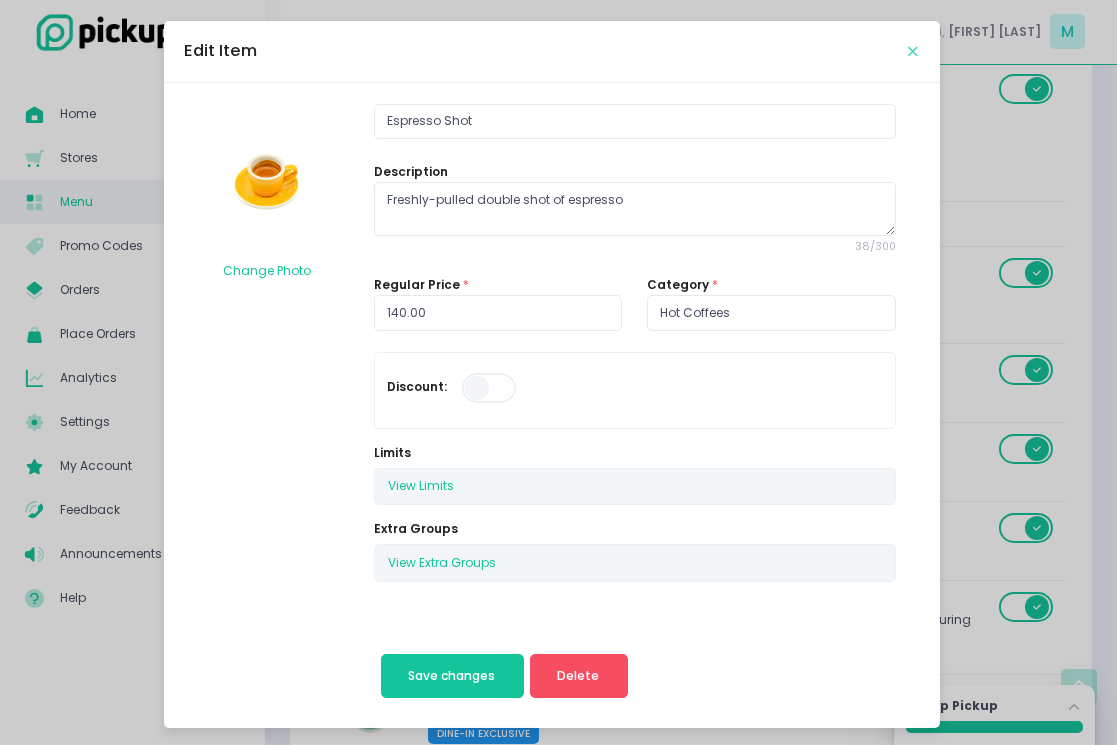 click at bounding box center (914, 51) 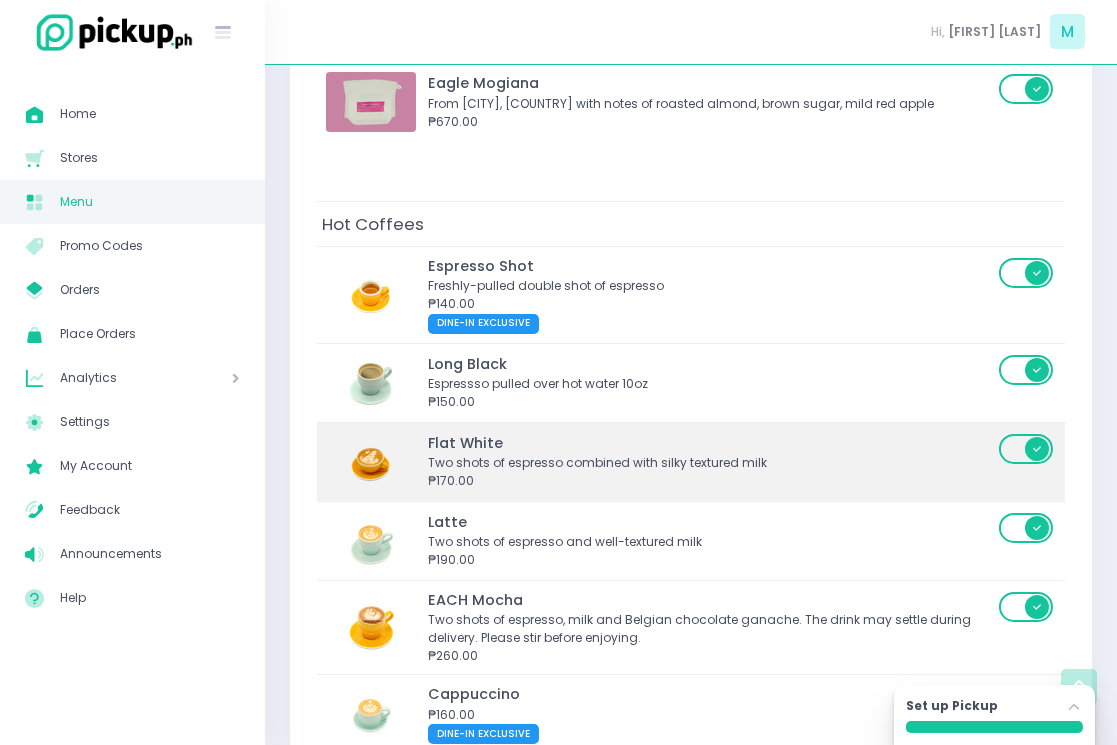 click on "Flat White" at bounding box center [710, 444] 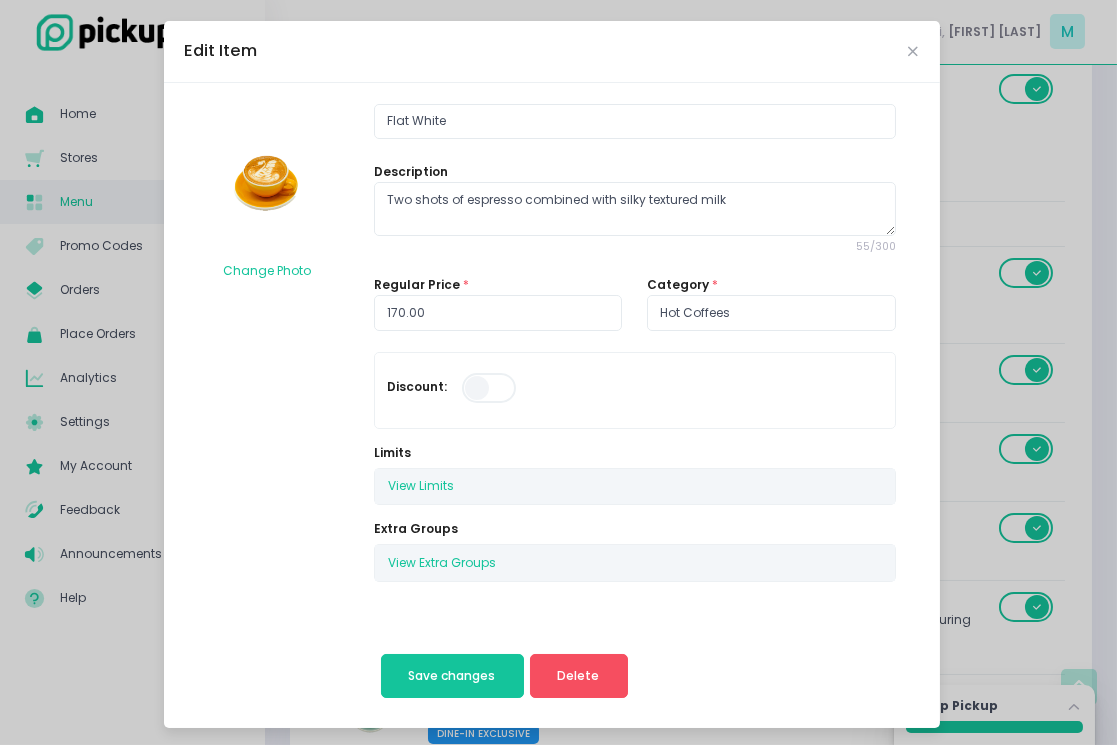click on "Edit  Item" at bounding box center [552, 52] 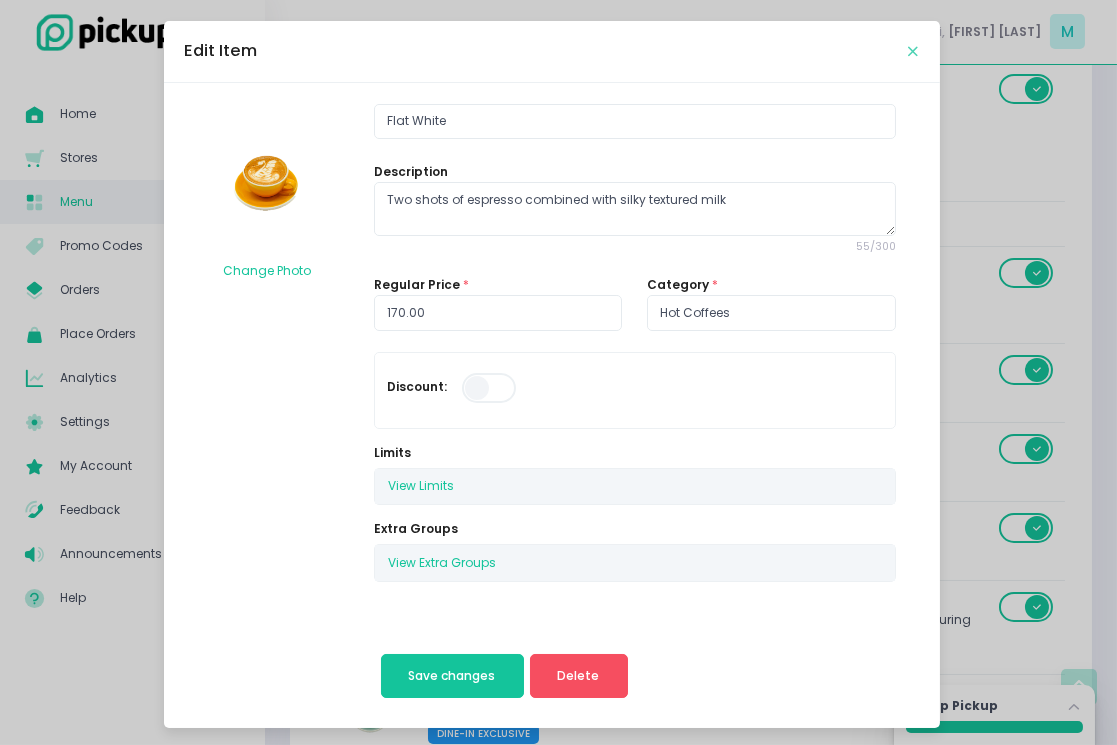 click at bounding box center [914, 51] 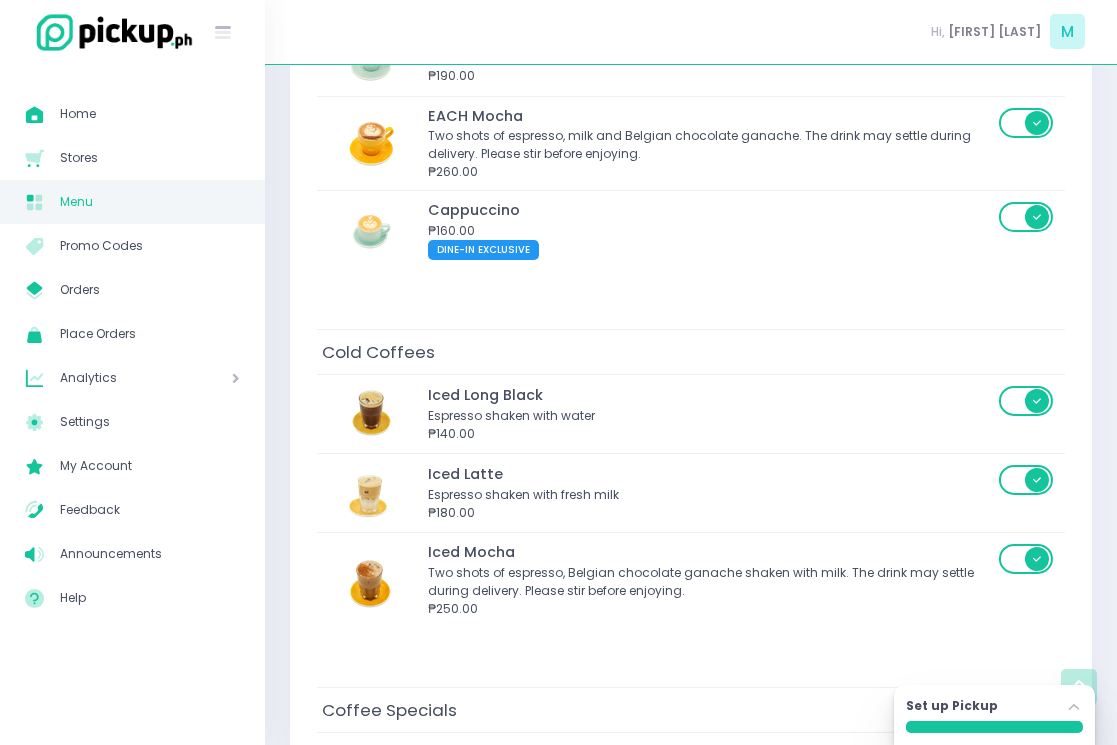 scroll, scrollTop: 1129, scrollLeft: 0, axis: vertical 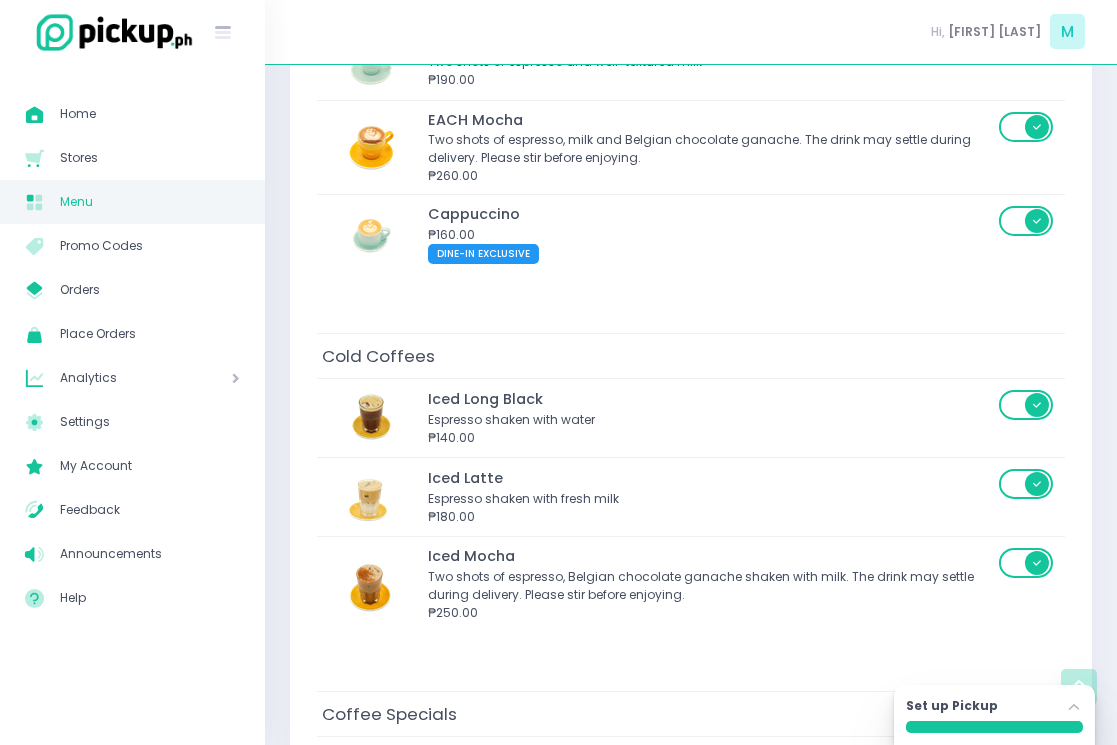 click on "Iced Long Black Espresso shaken with water ₱[PRICE]" at bounding box center [691, 418] 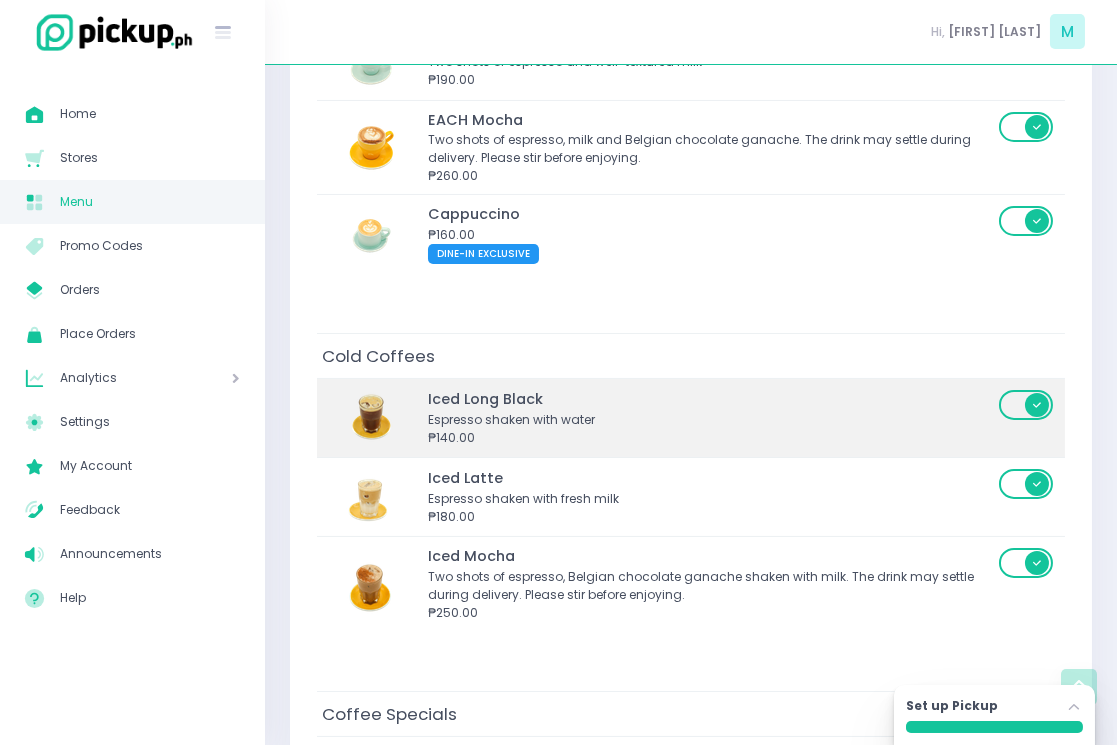 click on "₱140.00" at bounding box center [710, 438] 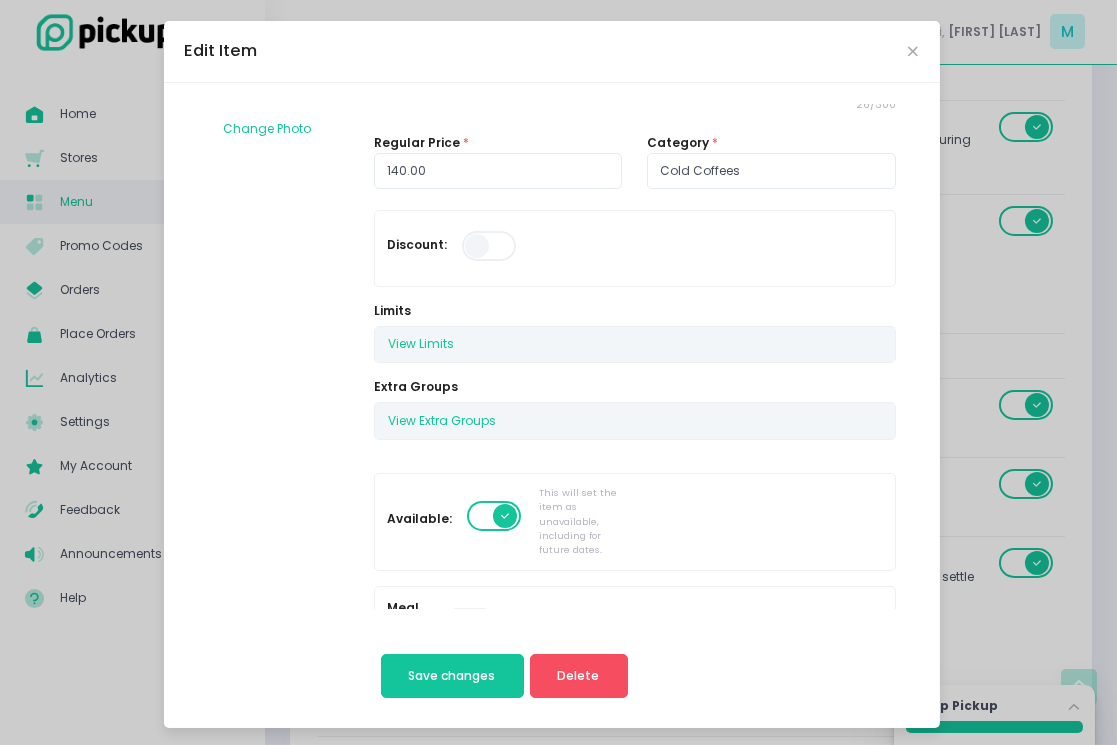 scroll, scrollTop: 133, scrollLeft: 0, axis: vertical 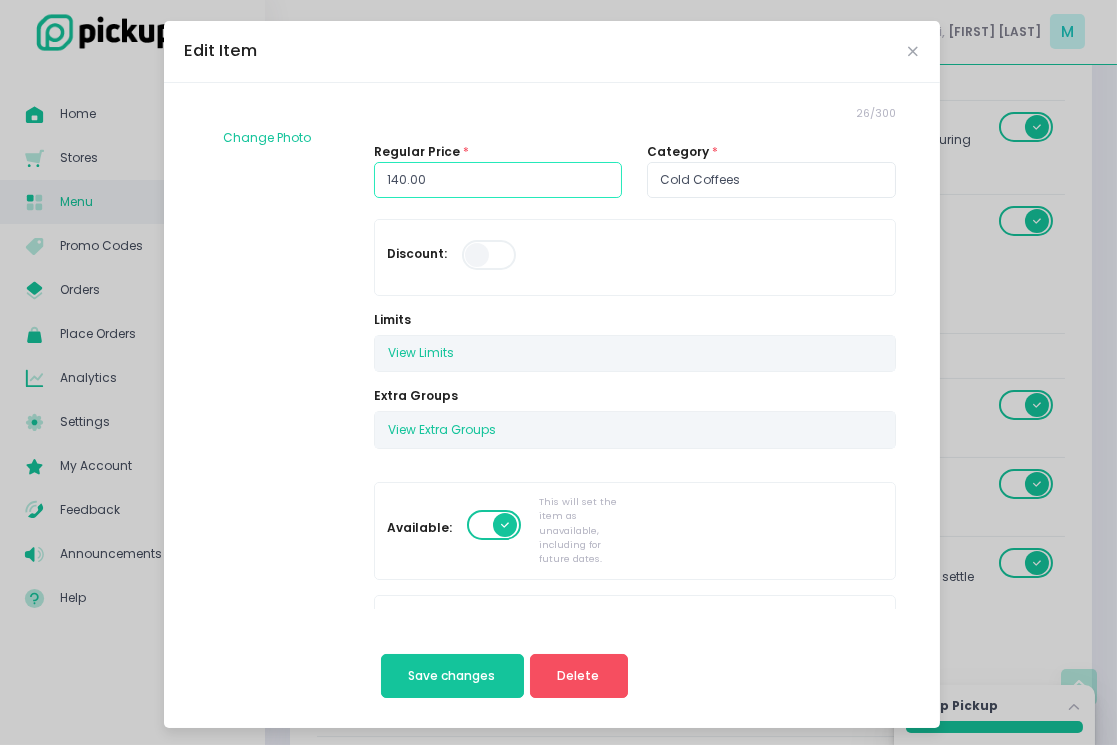 click on "140.00" at bounding box center (498, 180) 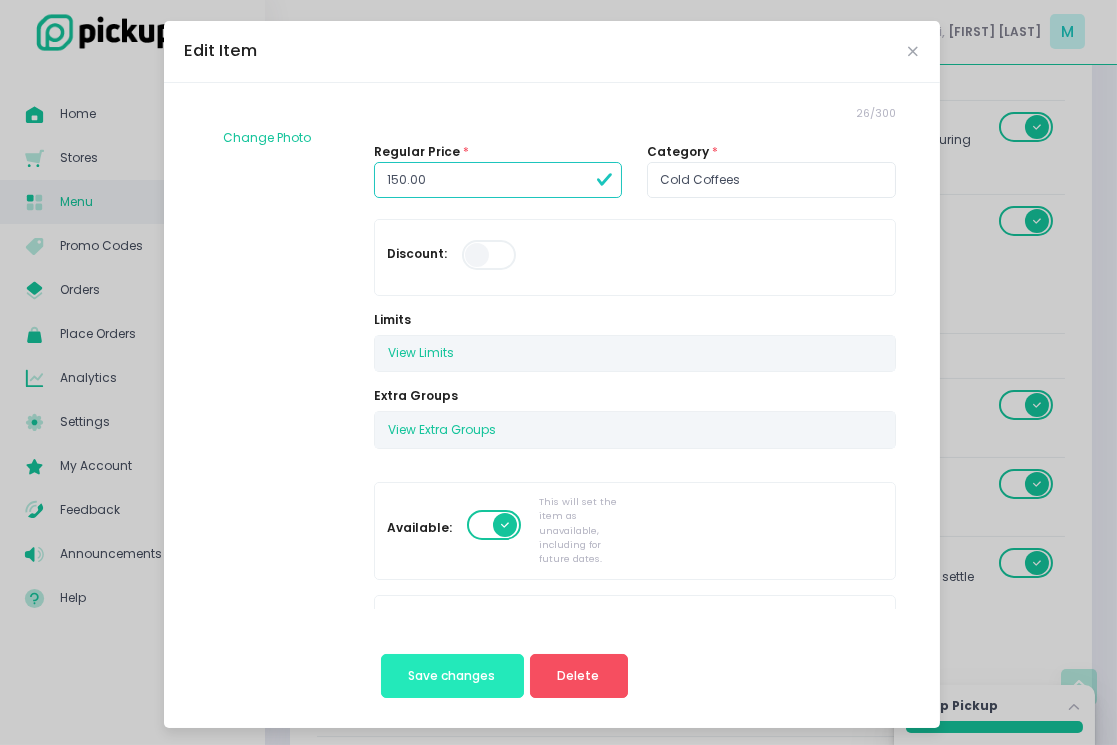 type on "150.00" 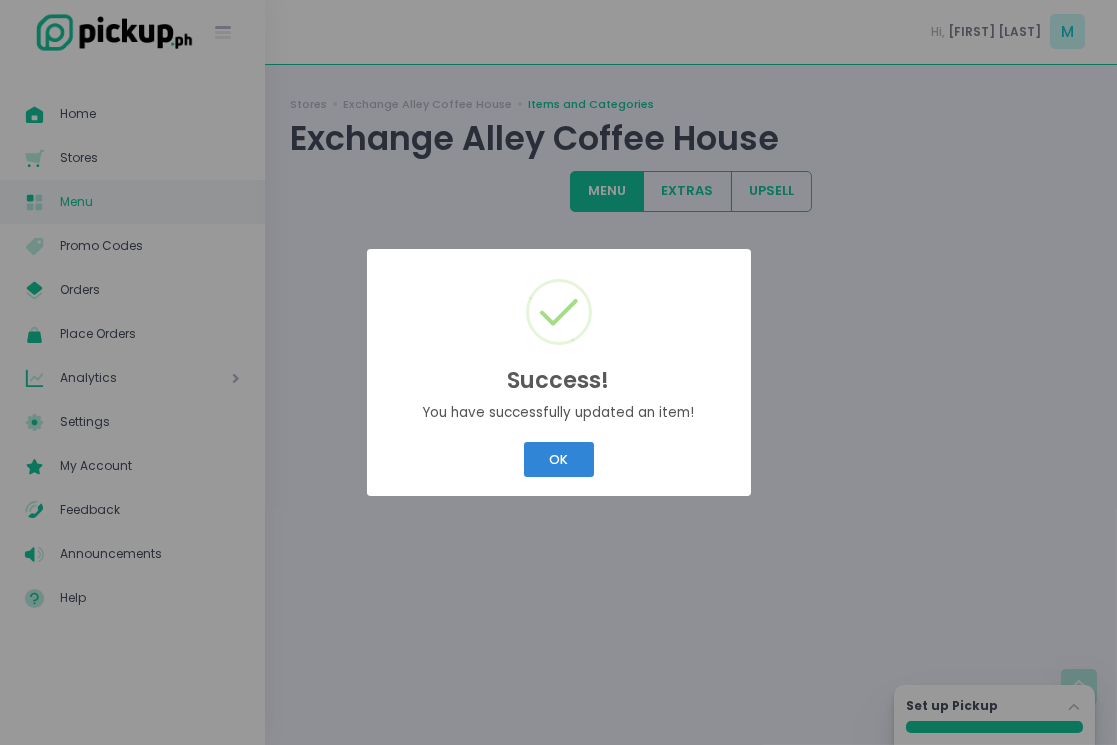 scroll, scrollTop: 0, scrollLeft: 0, axis: both 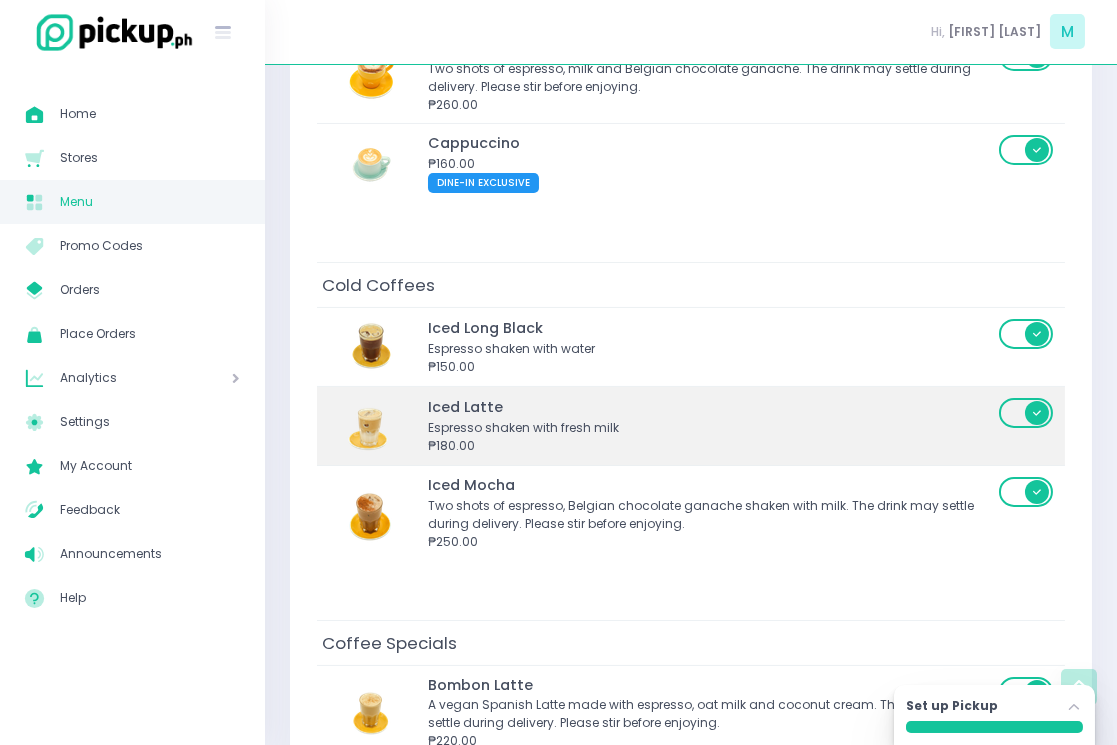 click on "Iced Latte" at bounding box center [710, 408] 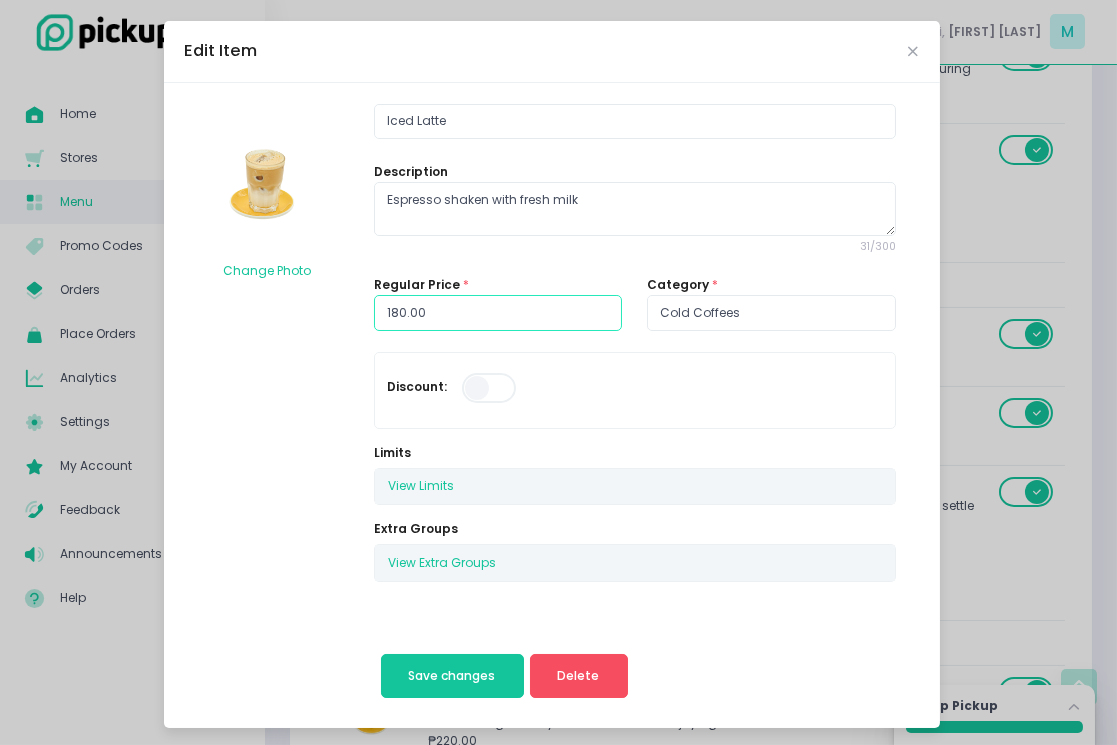 click on "180.00" at bounding box center (498, 313) 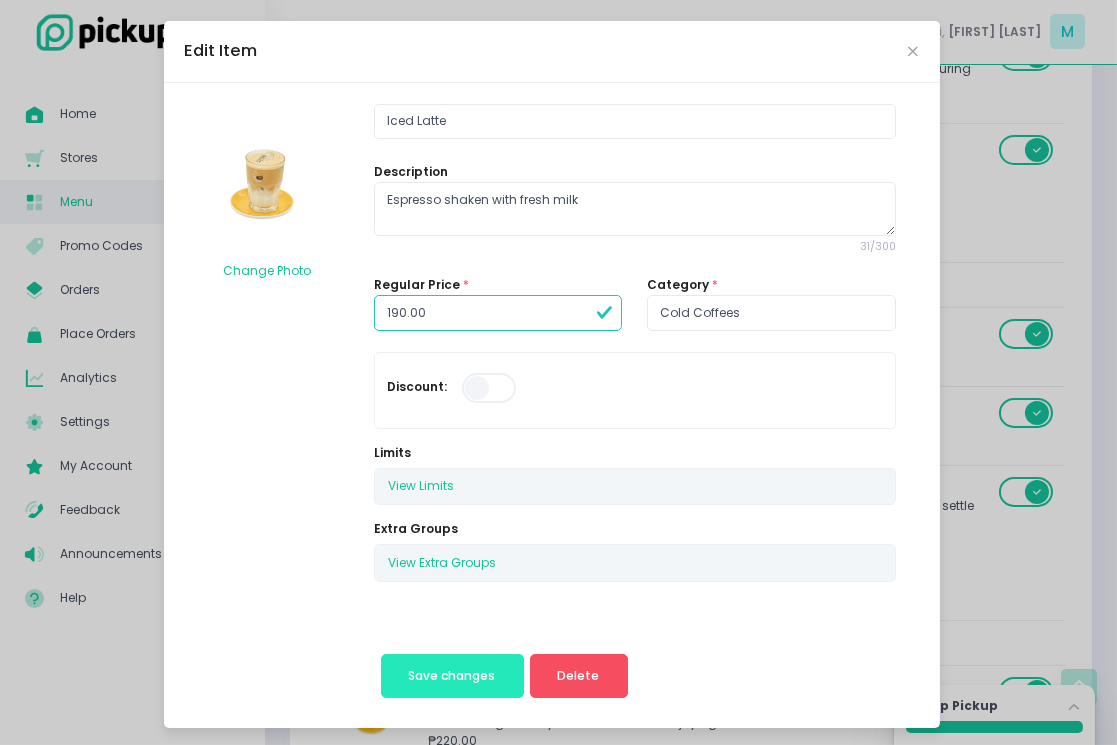 type on "190.00" 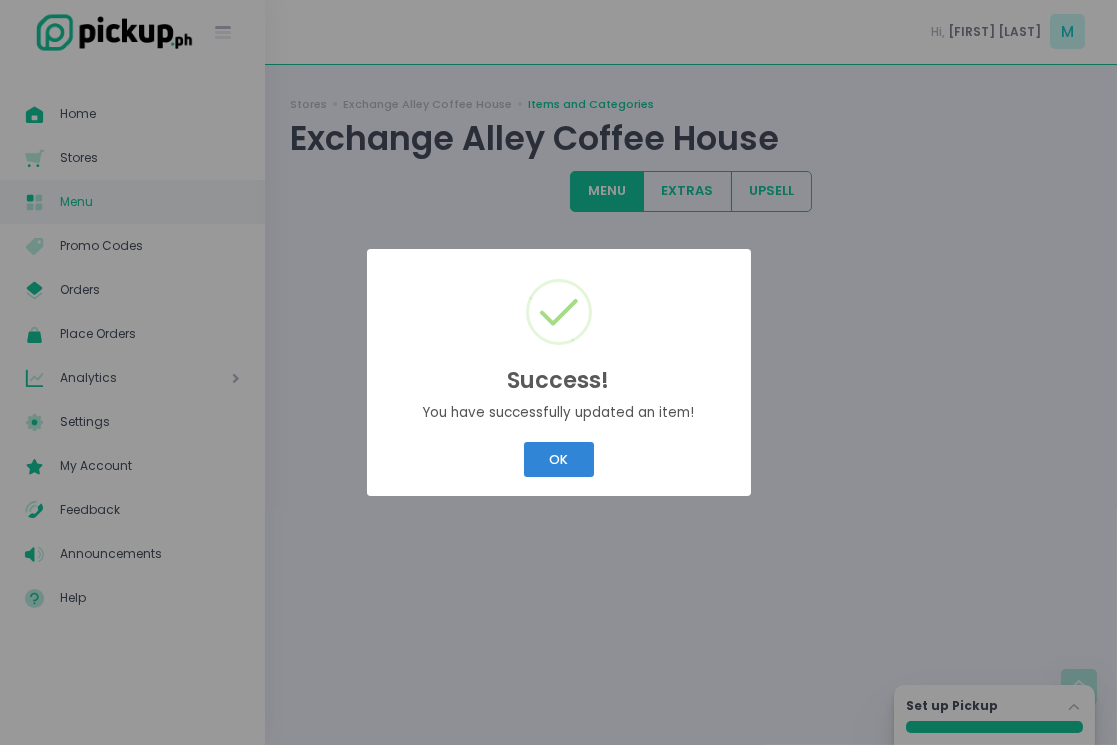 scroll, scrollTop: 0, scrollLeft: 0, axis: both 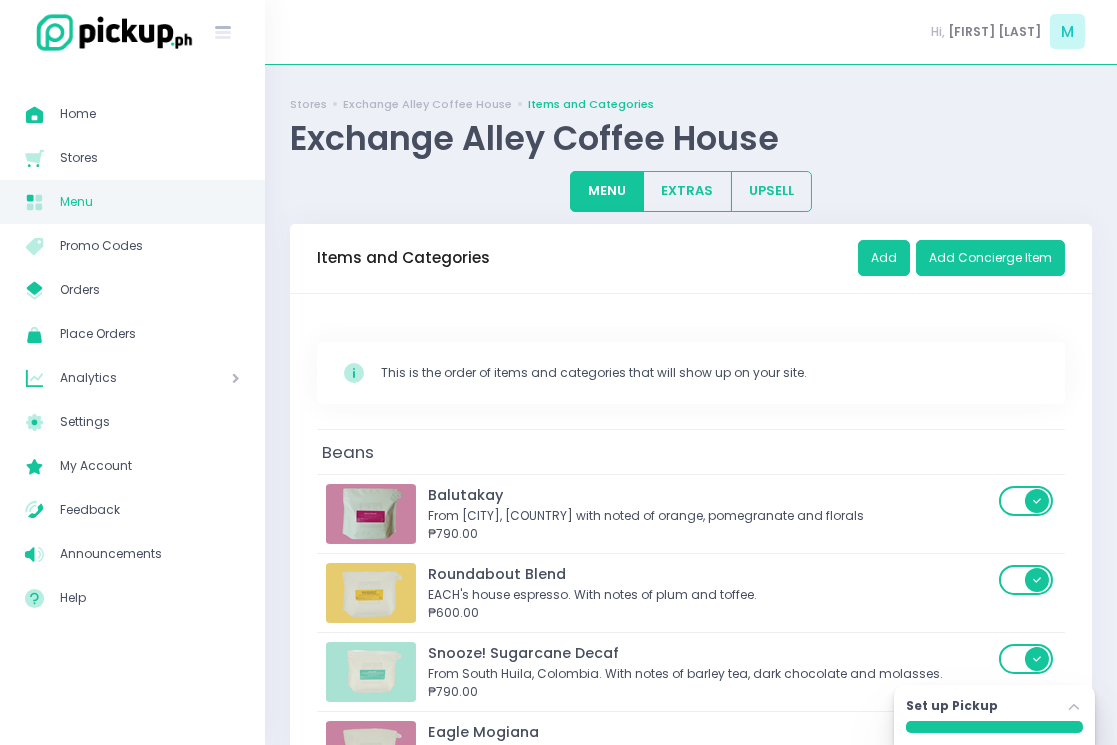 click on "Success! × You have successfully updated an item! OK Cancel" at bounding box center (558, 372) 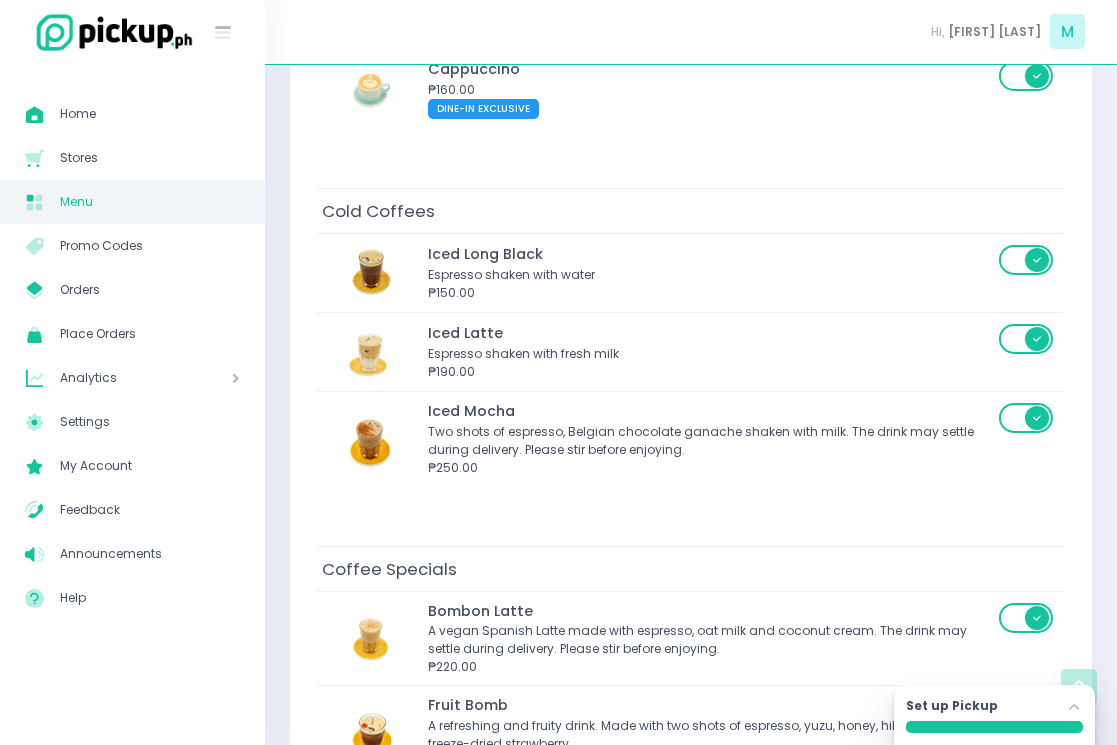 scroll, scrollTop: 1281, scrollLeft: 0, axis: vertical 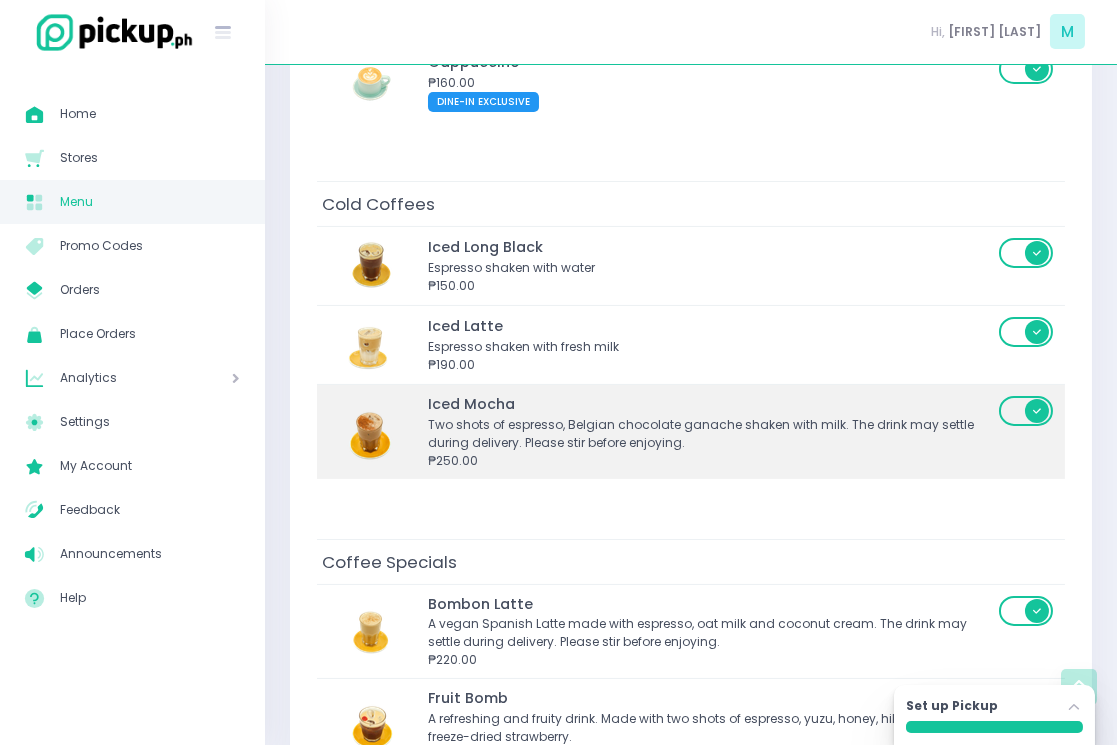 click on "Two shots of espresso, Belgian chocolate ganache shaken with milk. The drink may settle during delivery. Please stir before enjoying." at bounding box center (710, 434) 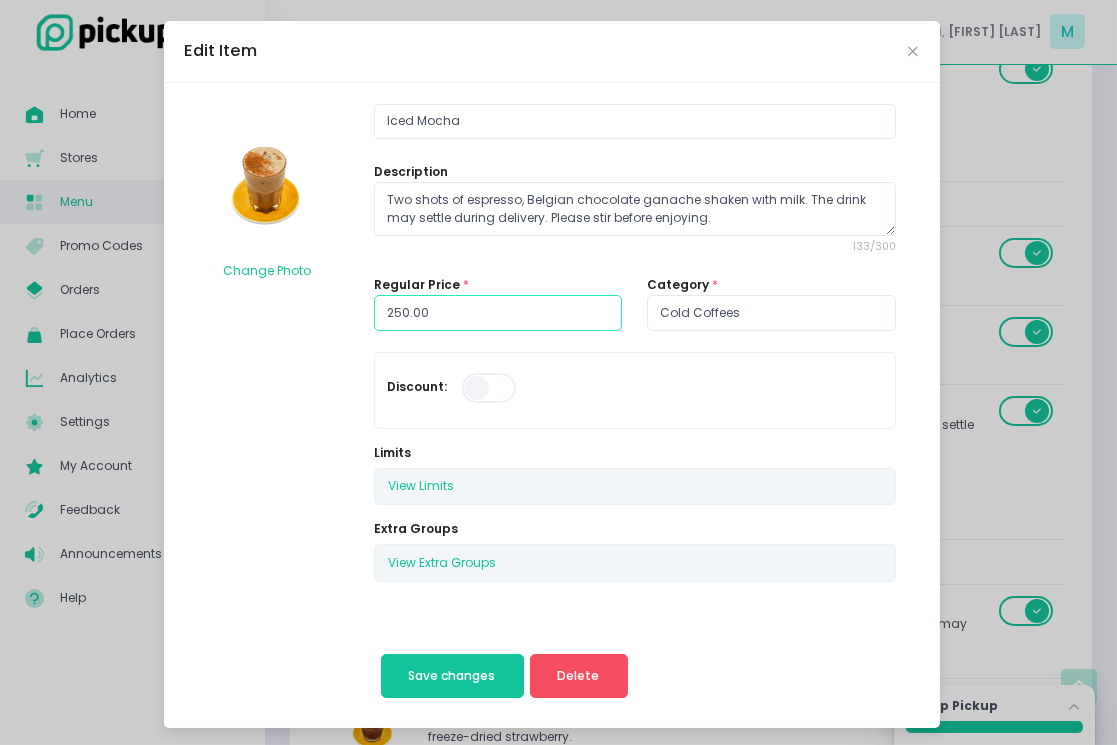 click on "250.00" at bounding box center [498, 313] 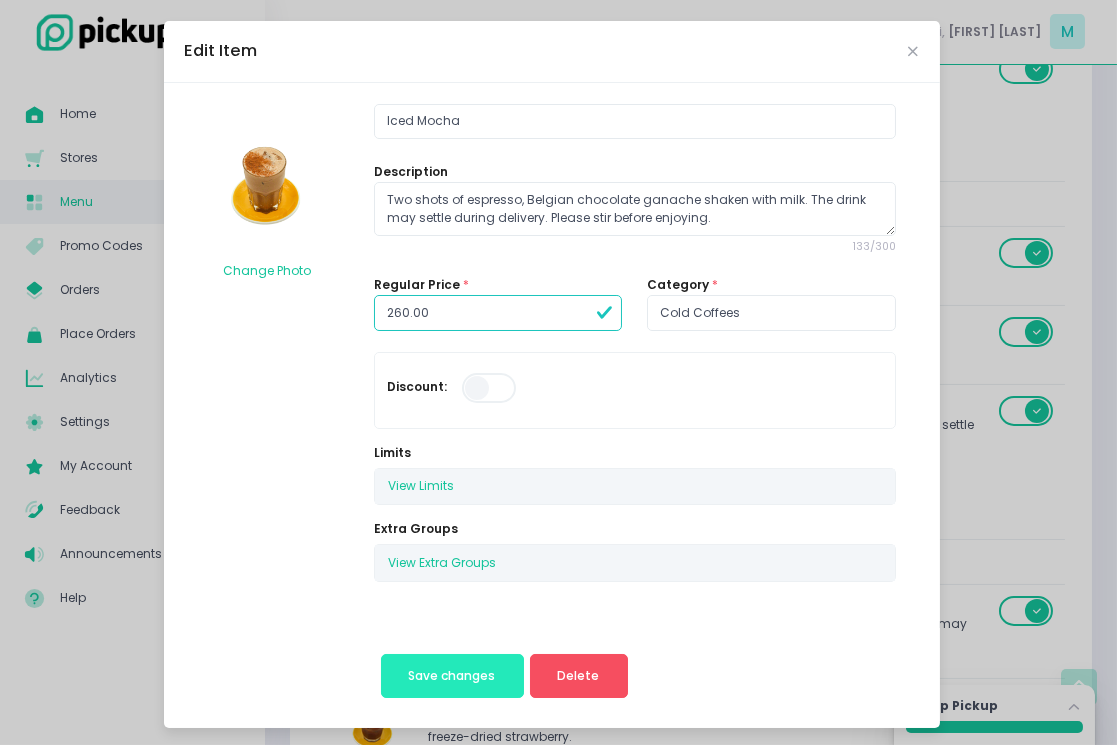 type on "260.00" 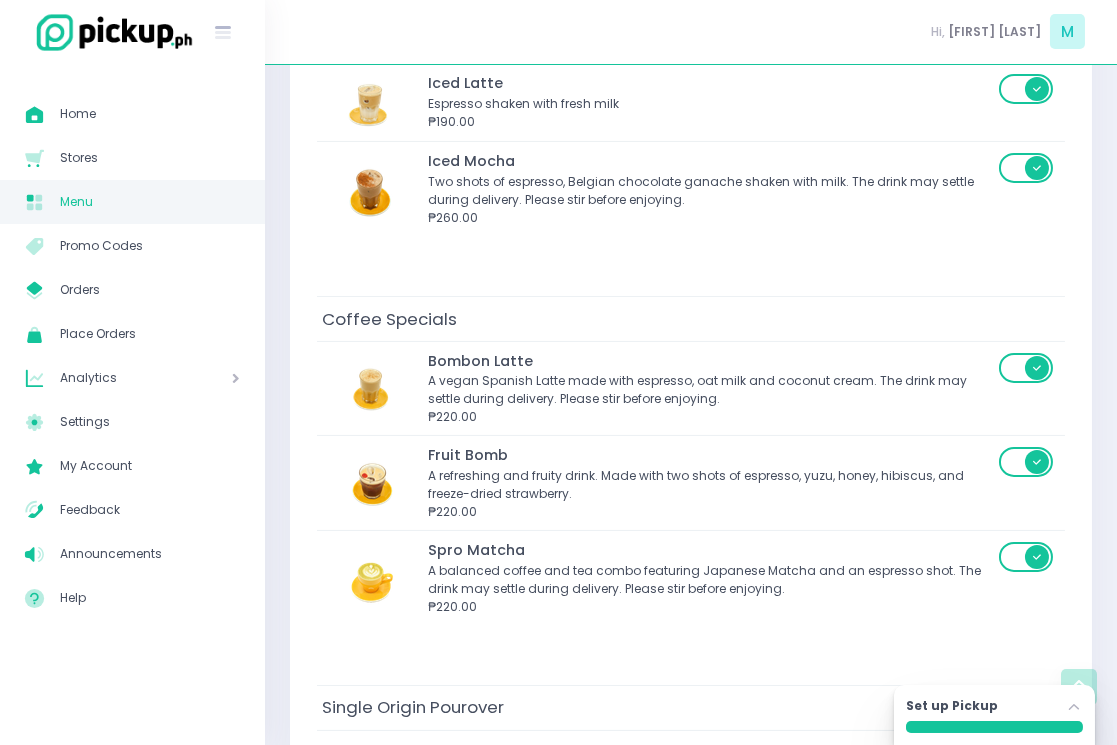 scroll, scrollTop: 1526, scrollLeft: 0, axis: vertical 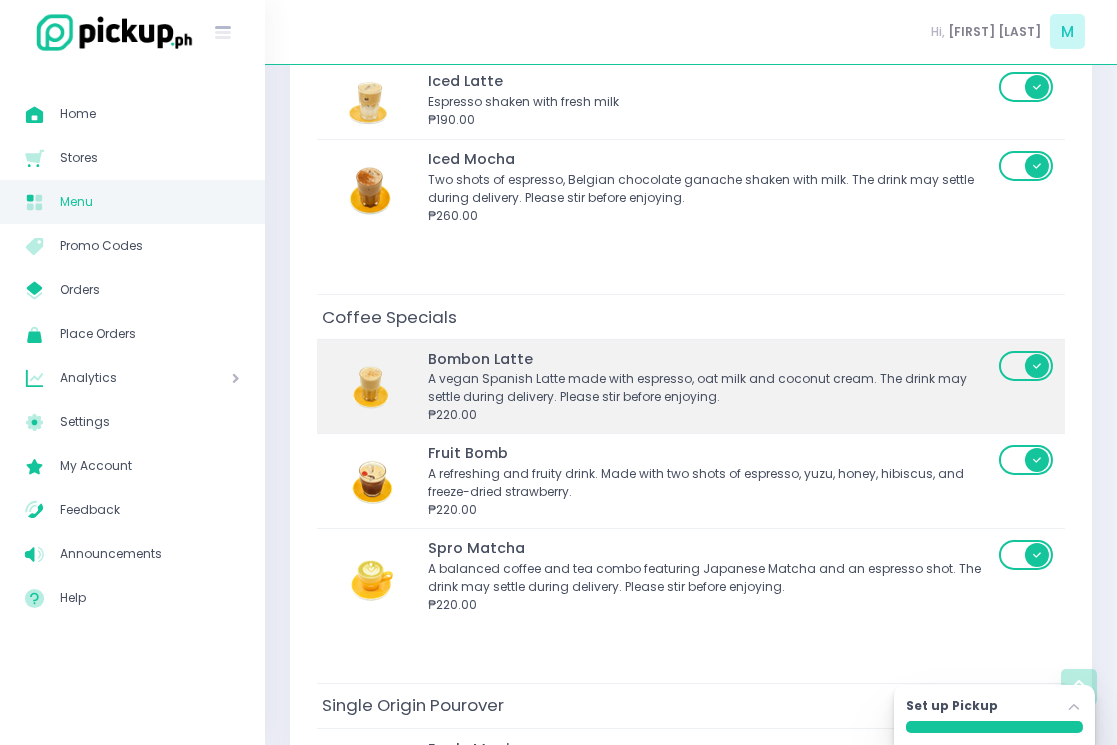 click on "A vegan Spanish Latte made with espresso, oat milk and coconut cream. The drink may settle during delivery. Please stir before enjoying." at bounding box center [710, 388] 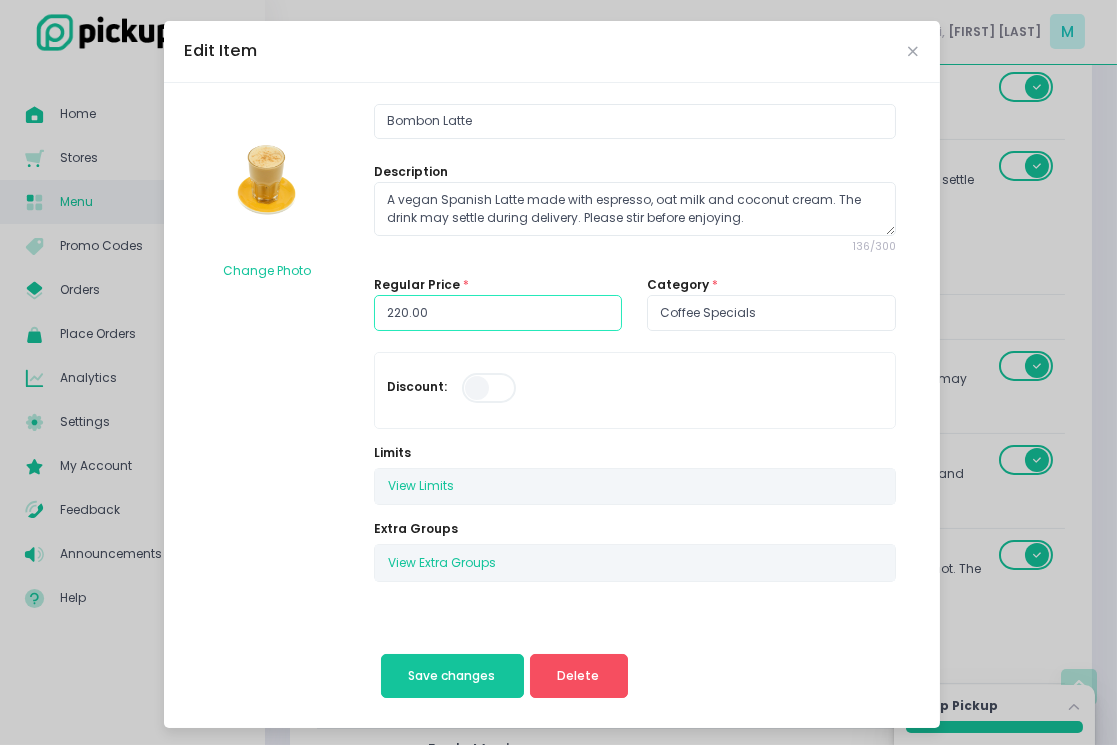 click on "220.00" at bounding box center (498, 313) 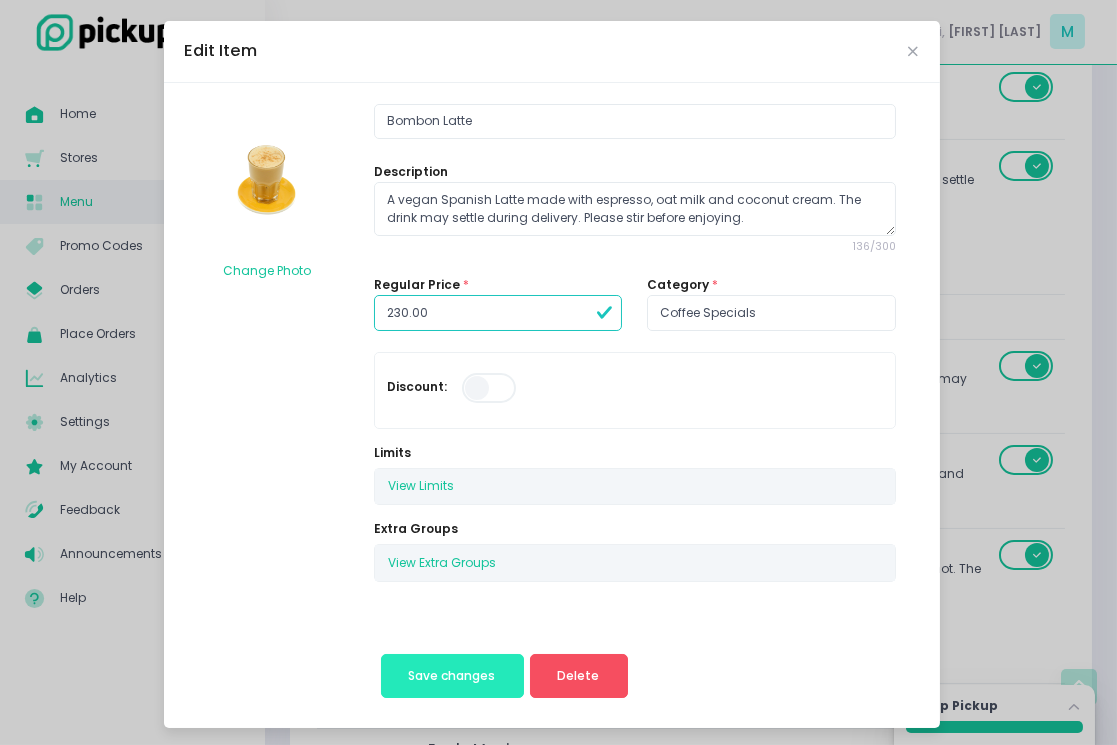 type on "230.00" 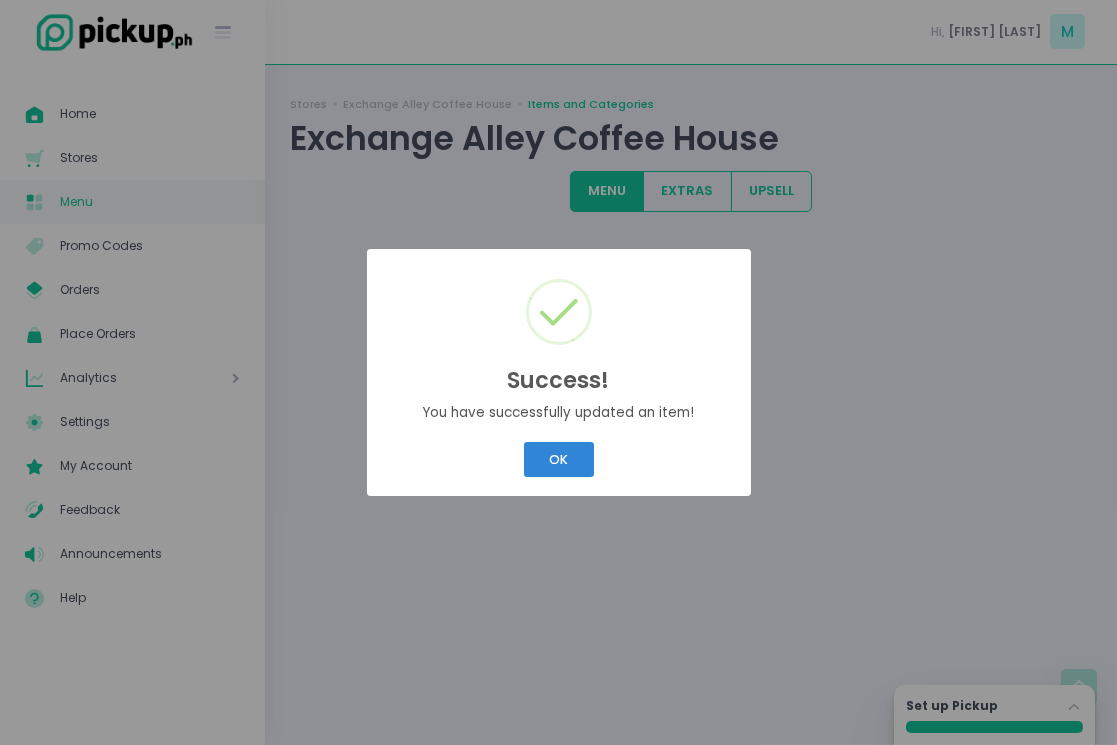scroll, scrollTop: 0, scrollLeft: 0, axis: both 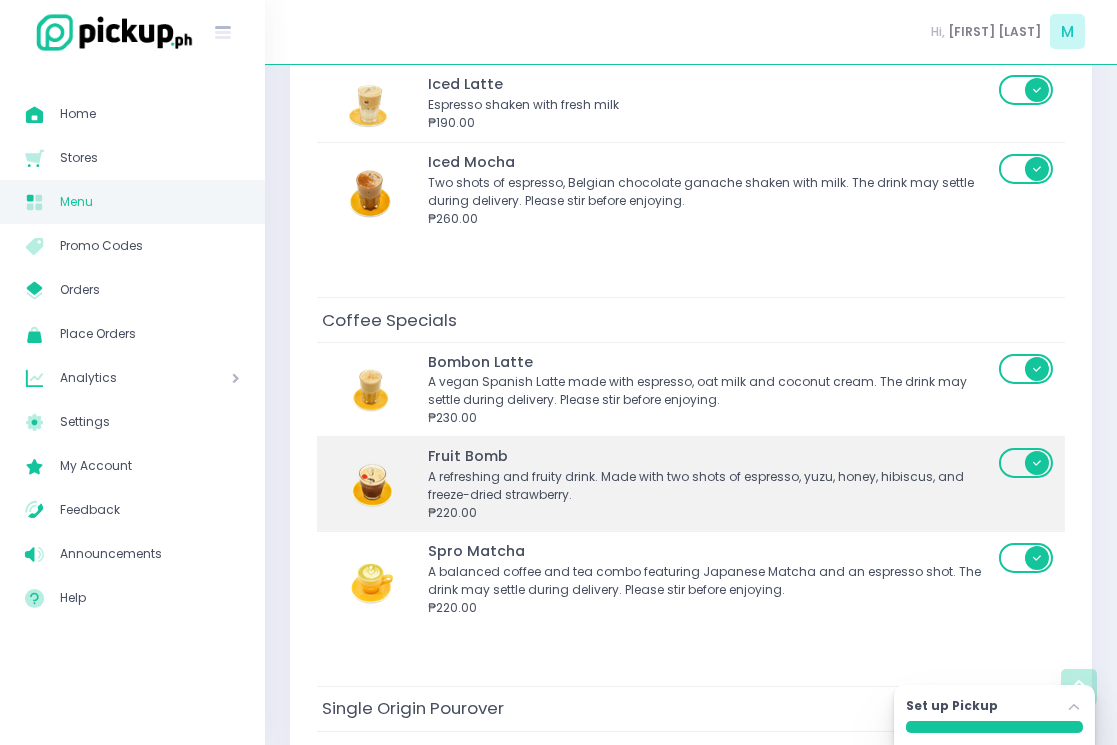 click on "A refreshing and fruity drink. Made with two shots of espresso, yuzu, honey, hibiscus, and freeze-dried strawberry." at bounding box center (710, 486) 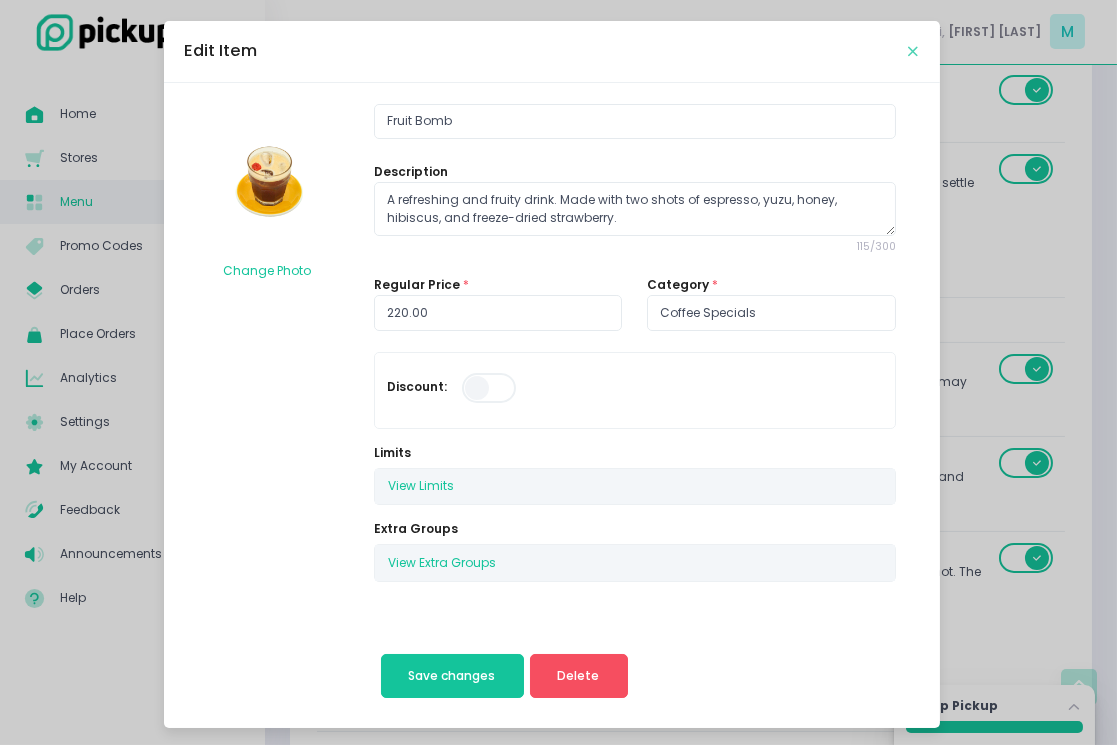 click at bounding box center [914, 51] 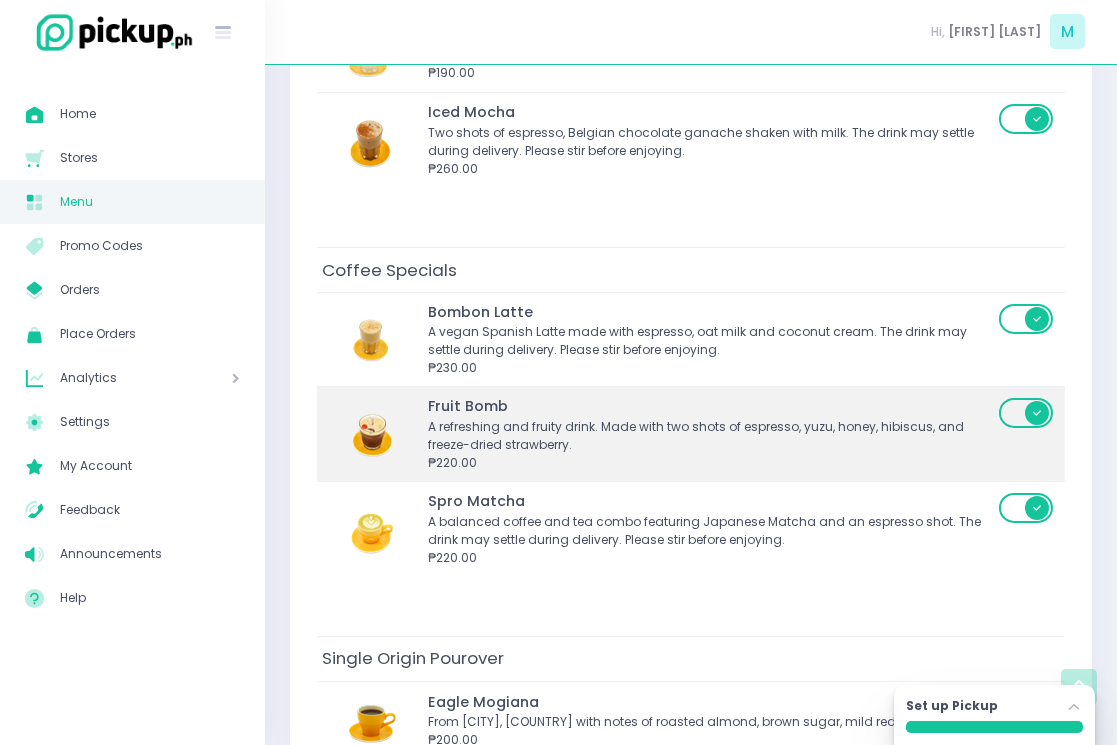 scroll, scrollTop: 1585, scrollLeft: 0, axis: vertical 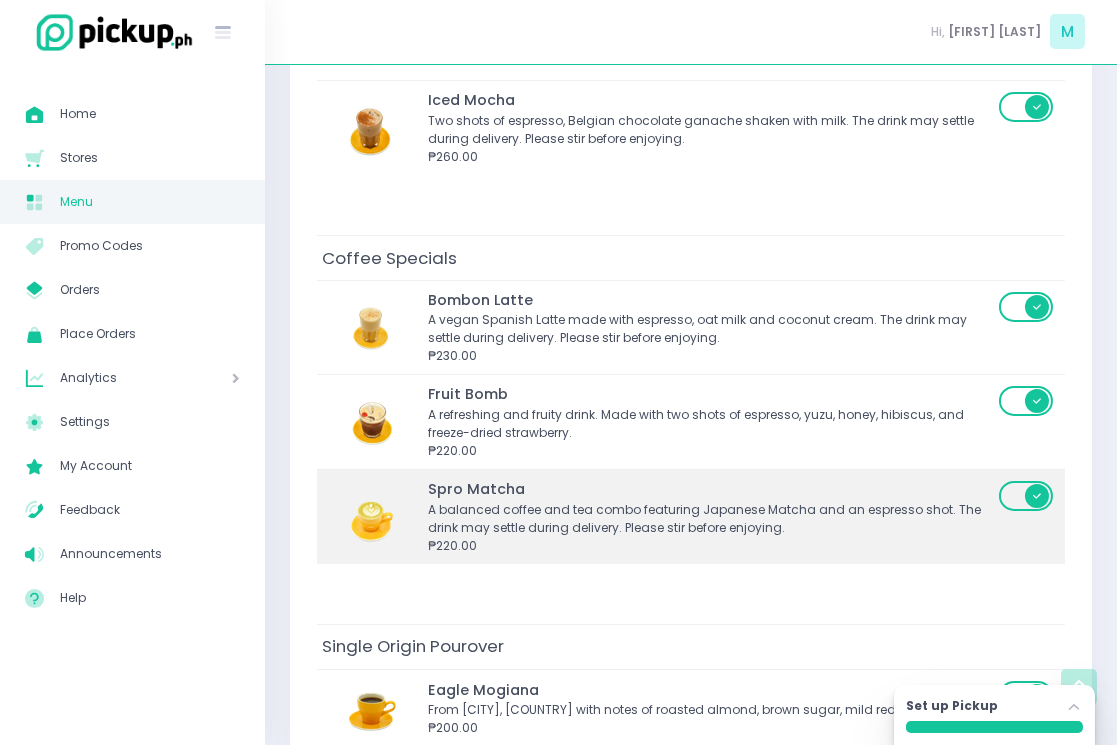 click on "A balanced coffee and tea combo featuring Japanese Matcha and an espresso shot. The drink may settle during delivery. Please stir before enjoying." at bounding box center (710, 519) 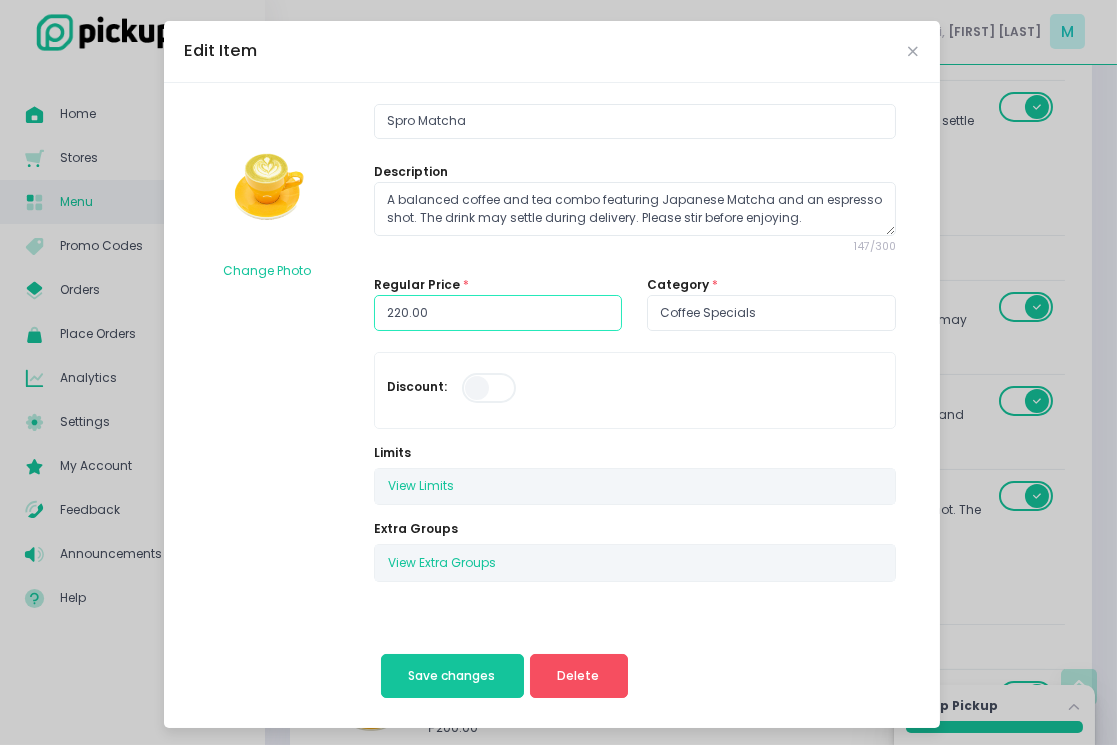 click on "220.00" at bounding box center (498, 313) 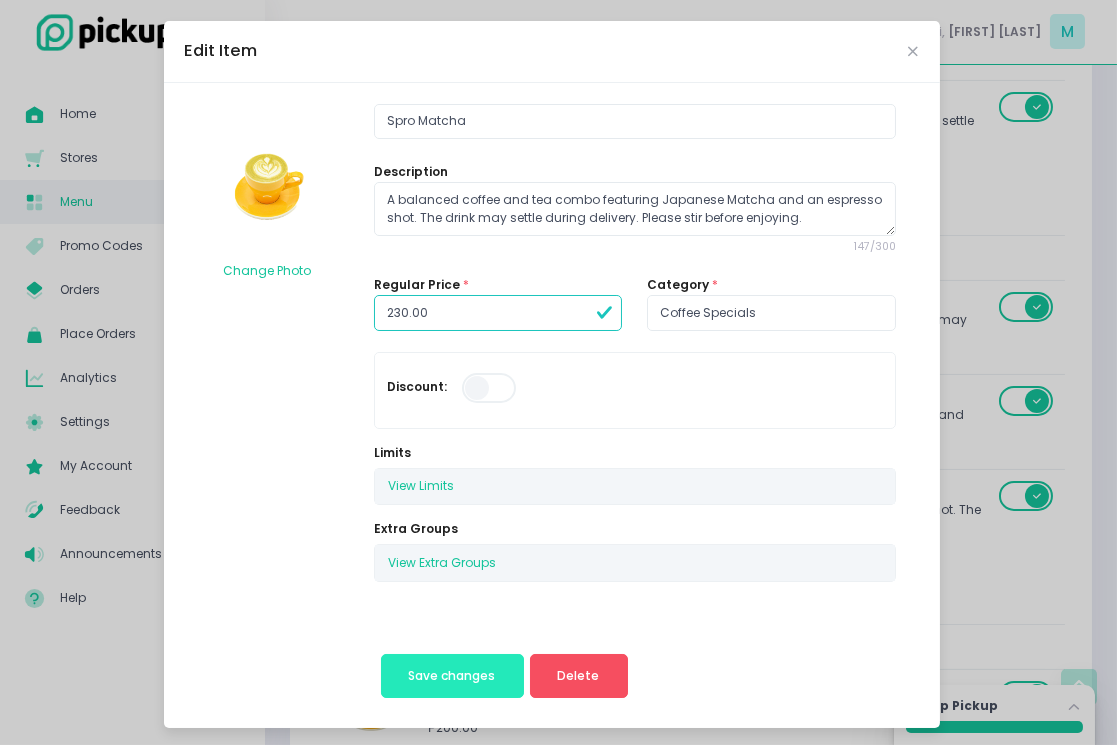 type on "230.00" 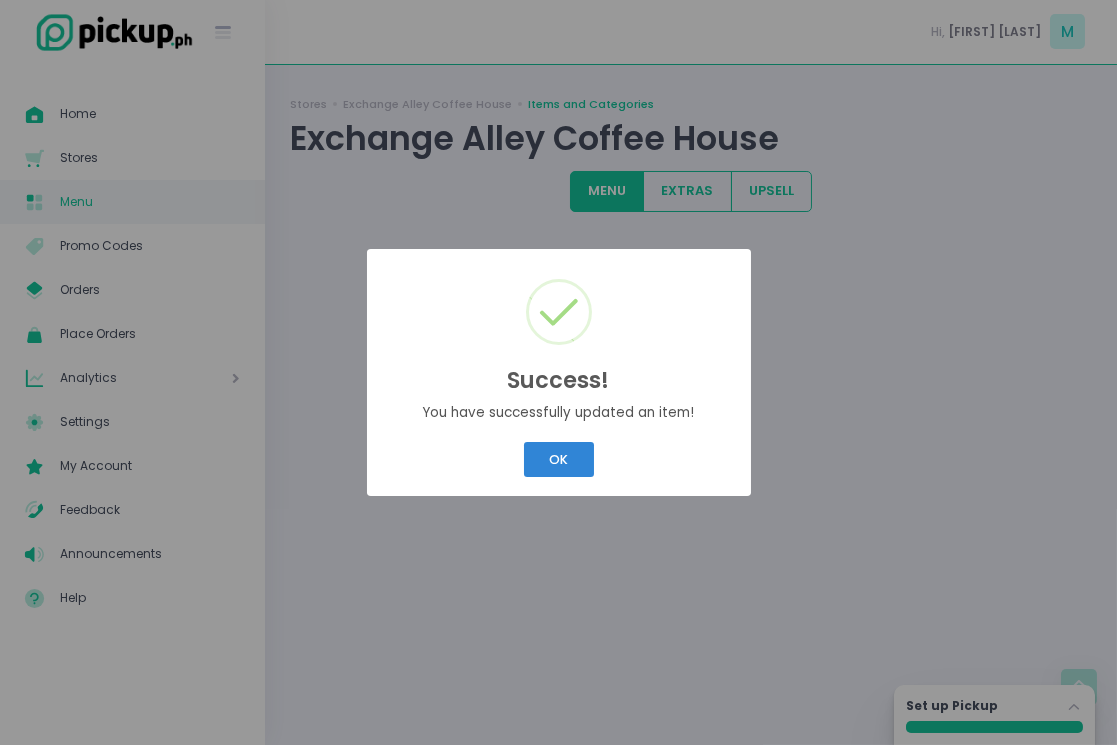 scroll, scrollTop: 0, scrollLeft: 0, axis: both 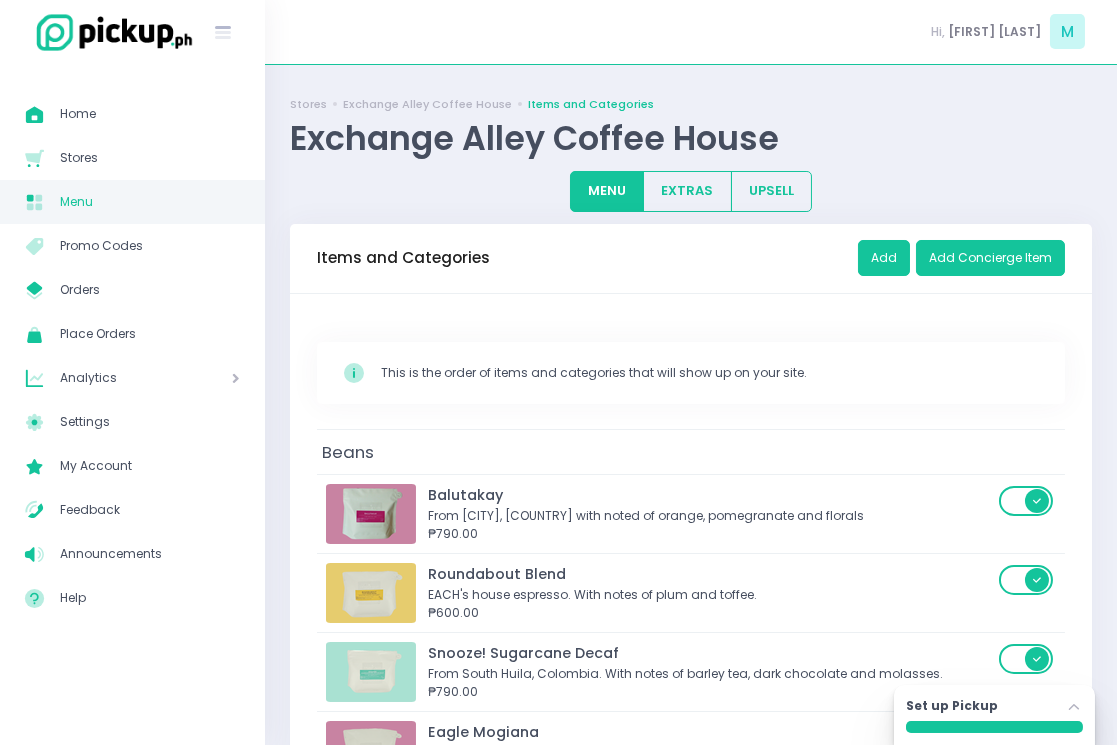 click on "Beans" at bounding box center (691, 451) 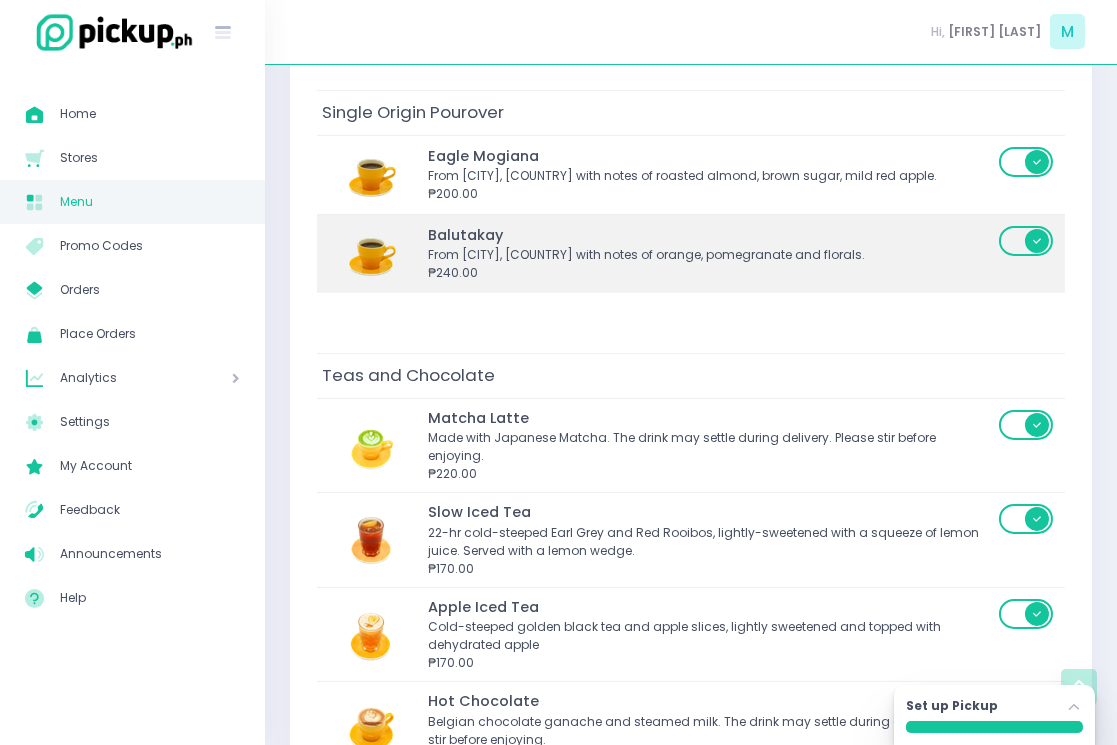 scroll, scrollTop: 2127, scrollLeft: 0, axis: vertical 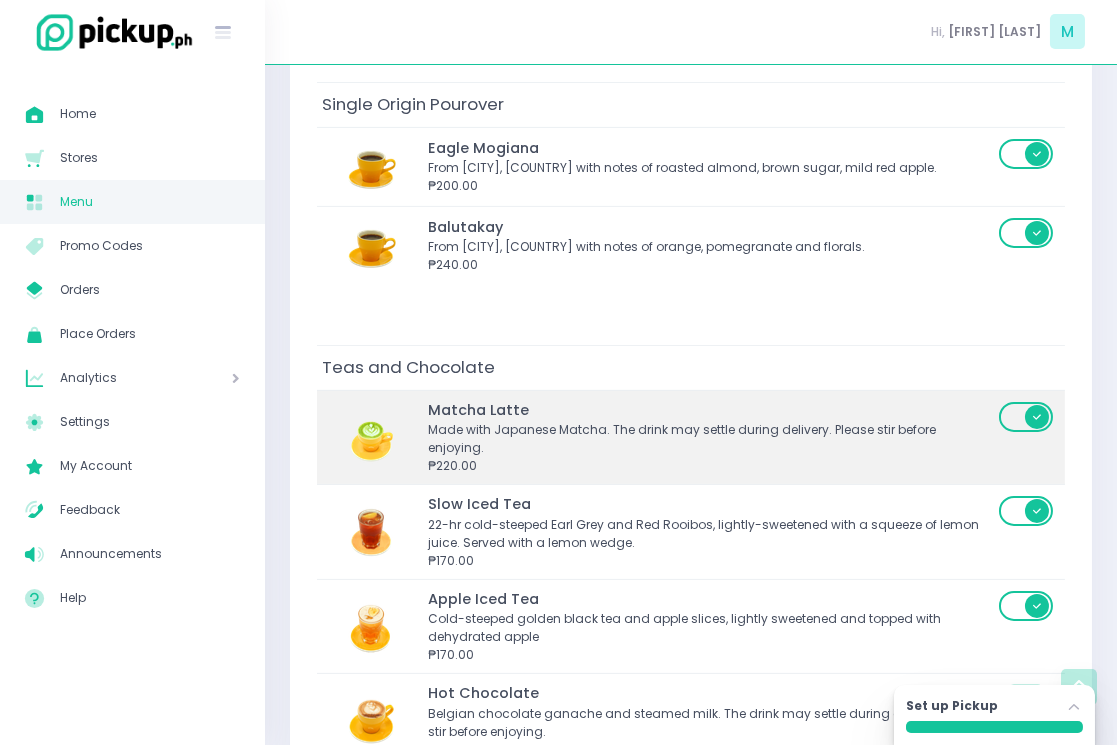 click on "₱220.00" at bounding box center (710, 466) 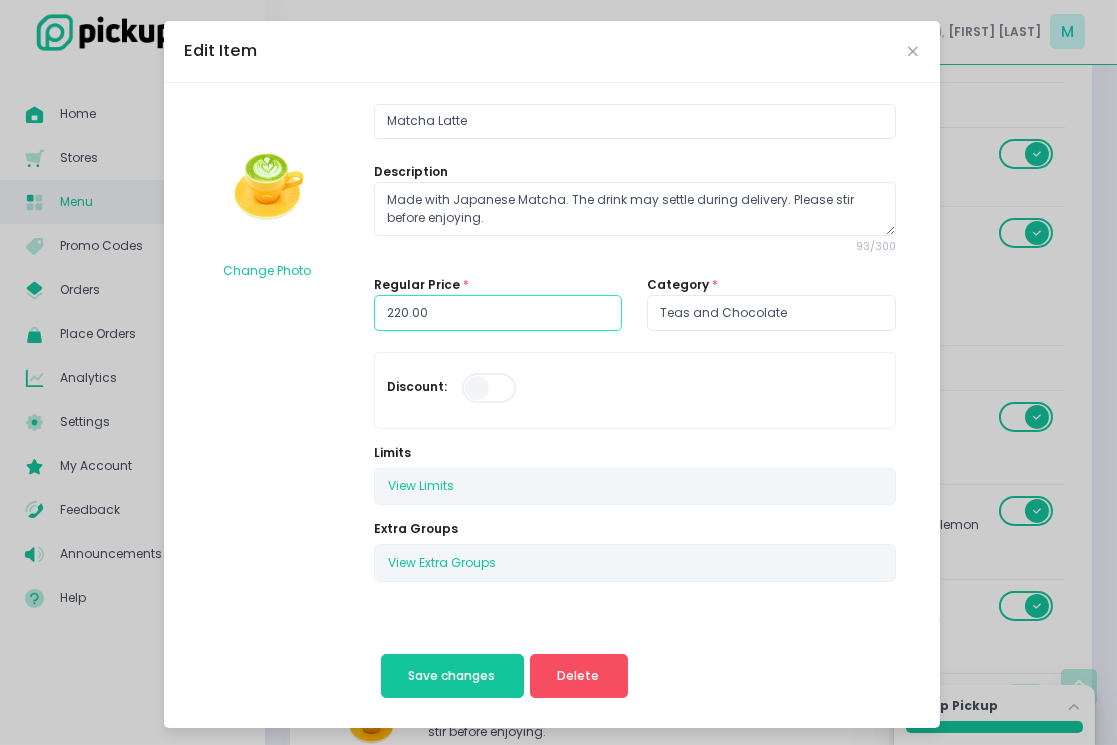 click on "220.00" at bounding box center [498, 313] 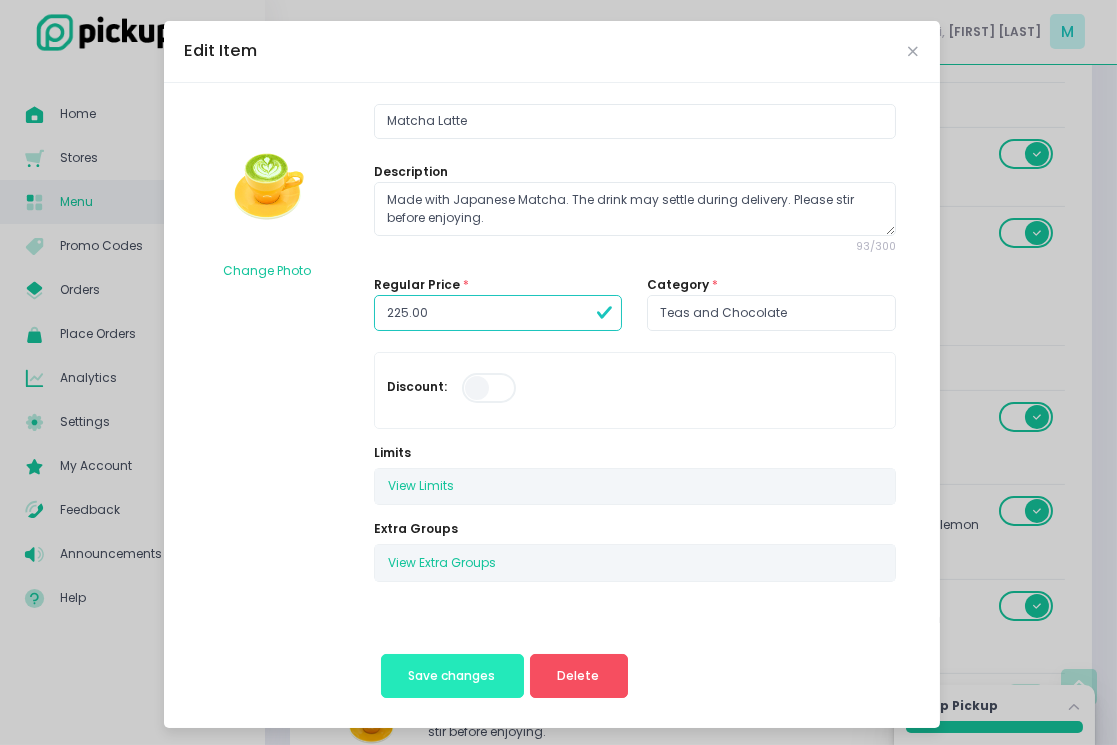 type on "225.00" 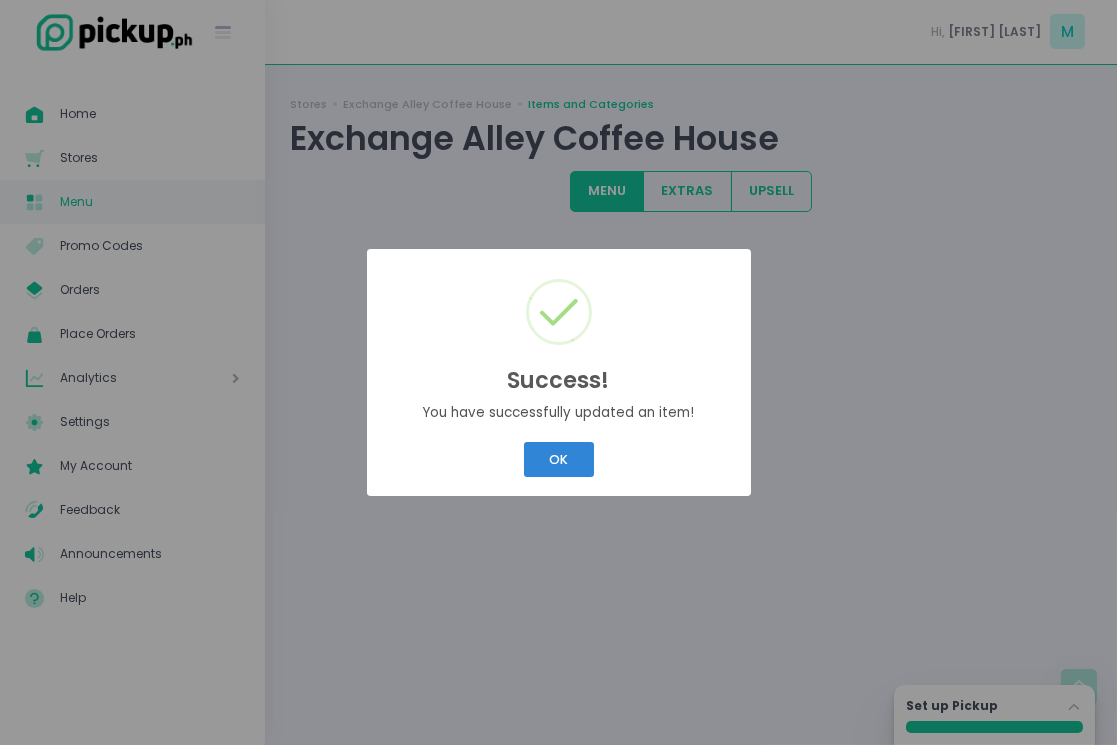 scroll, scrollTop: 0, scrollLeft: 0, axis: both 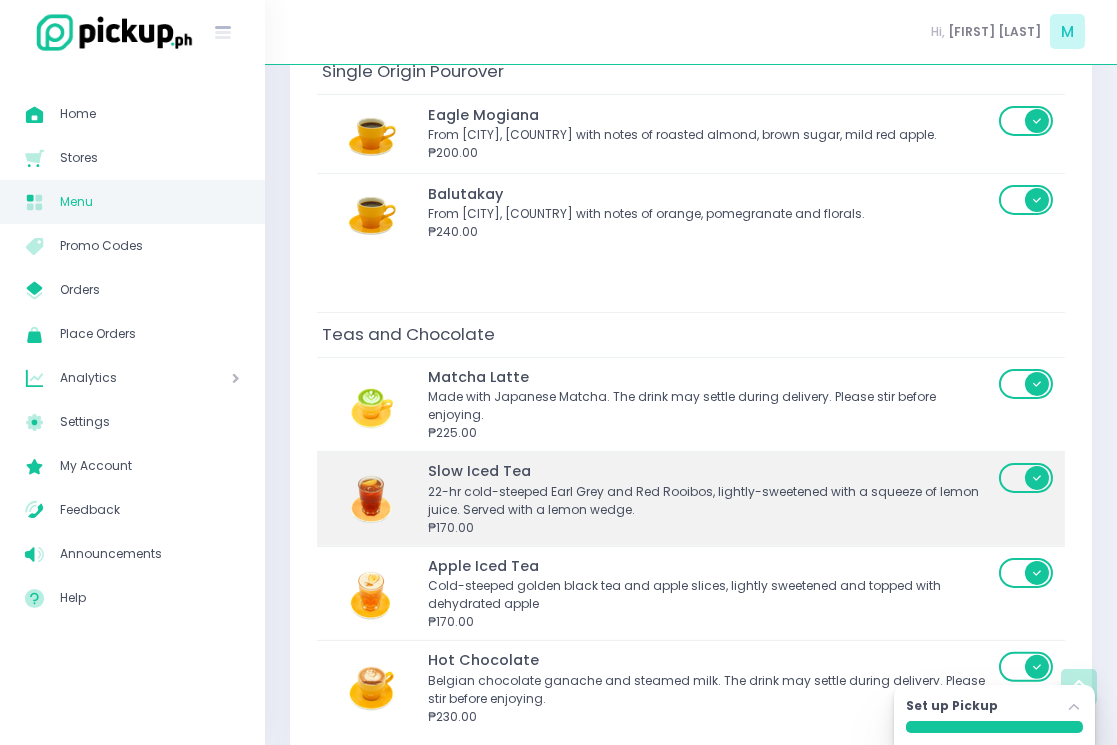 click on "22-hr cold-steeped Earl Grey and Red Rooibos, lightly-sweetened with a squeeze of lemon juice. Served with a lemon wedge." at bounding box center (710, 501) 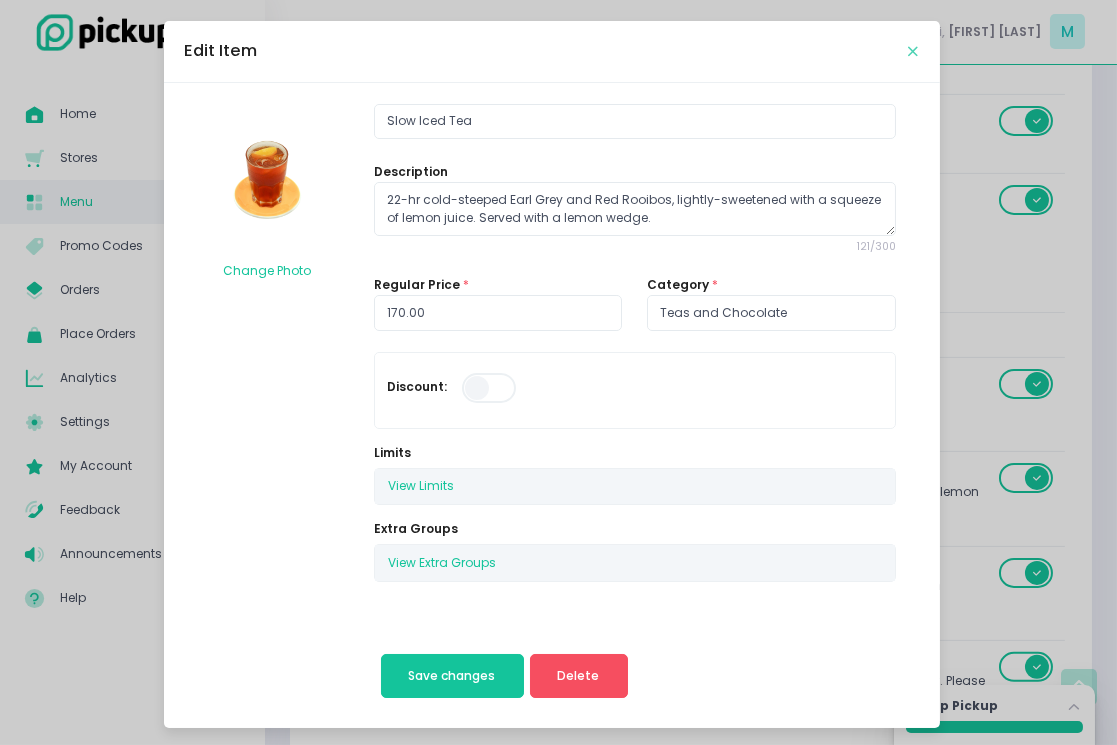 click at bounding box center (914, 51) 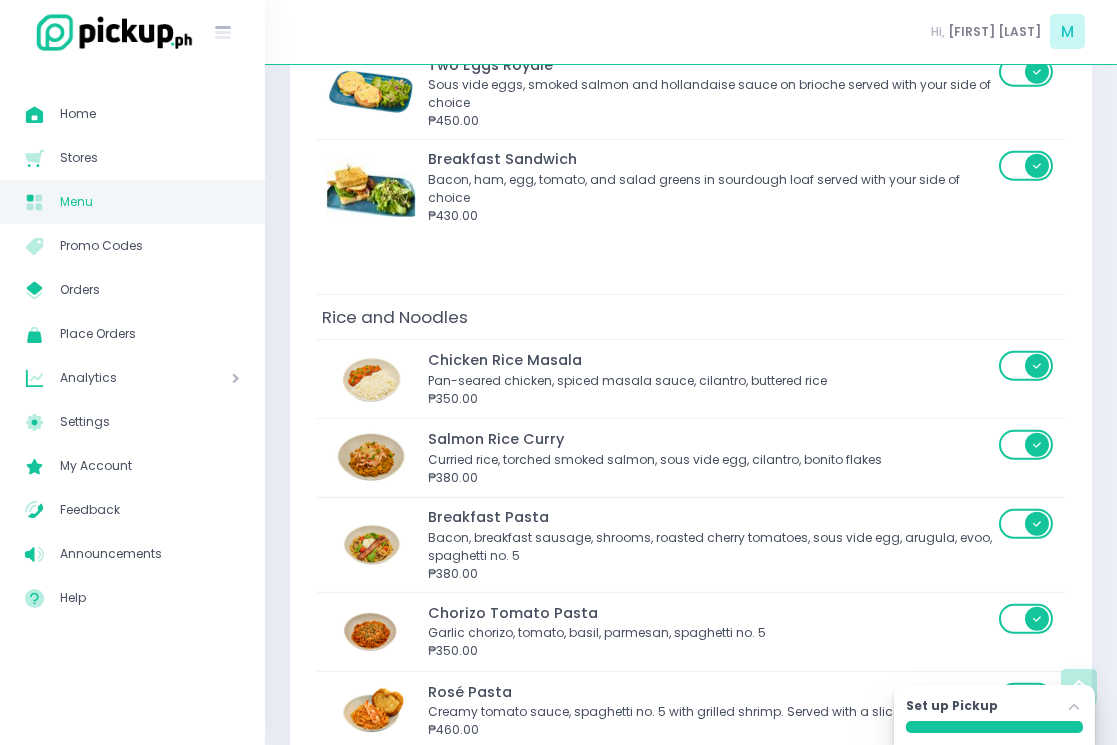 scroll, scrollTop: 3721, scrollLeft: 0, axis: vertical 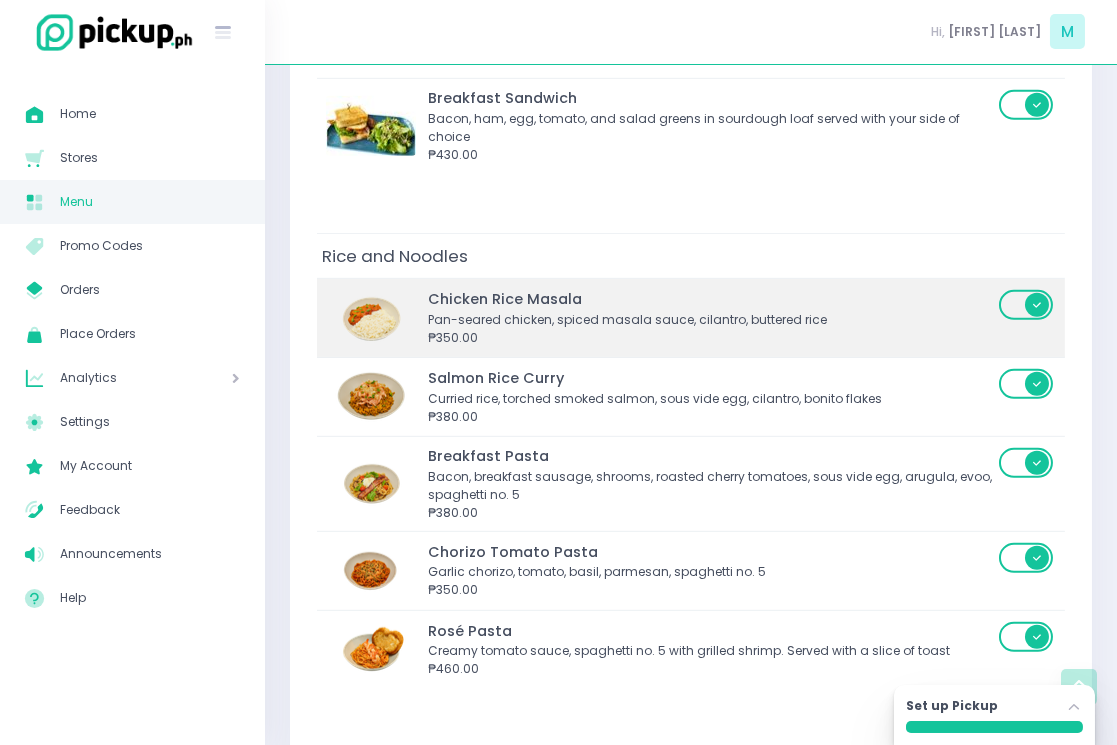 click on "₱350.00" at bounding box center [710, 338] 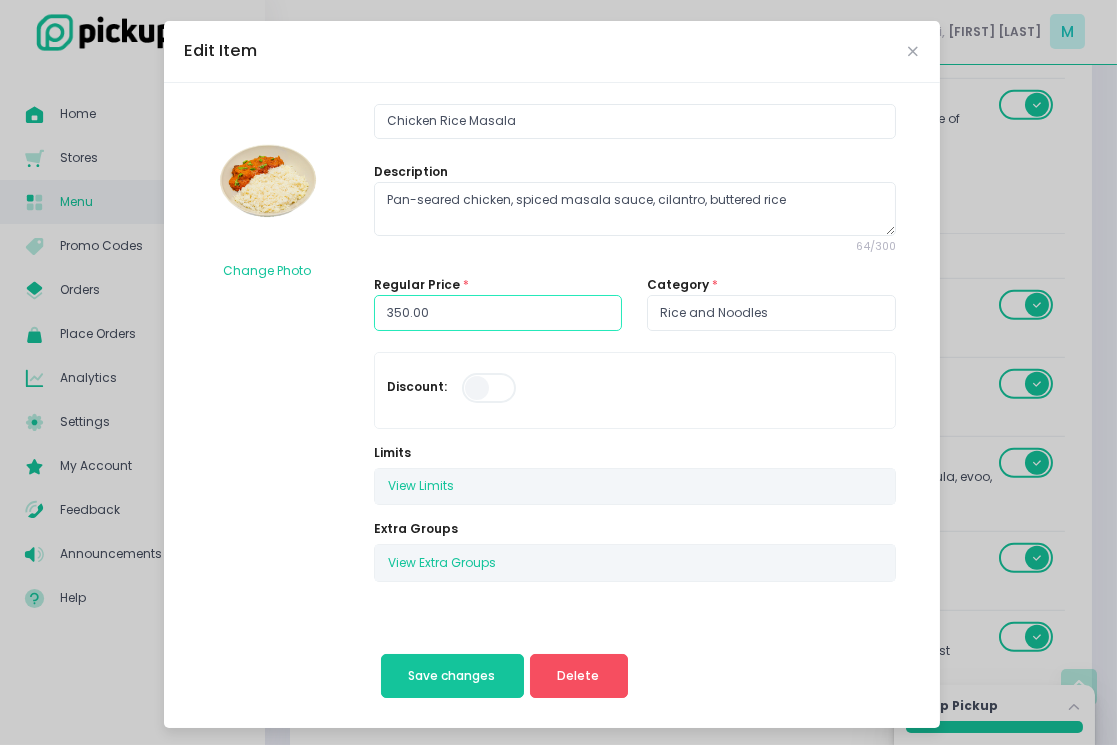 click on "350.00" at bounding box center (498, 313) 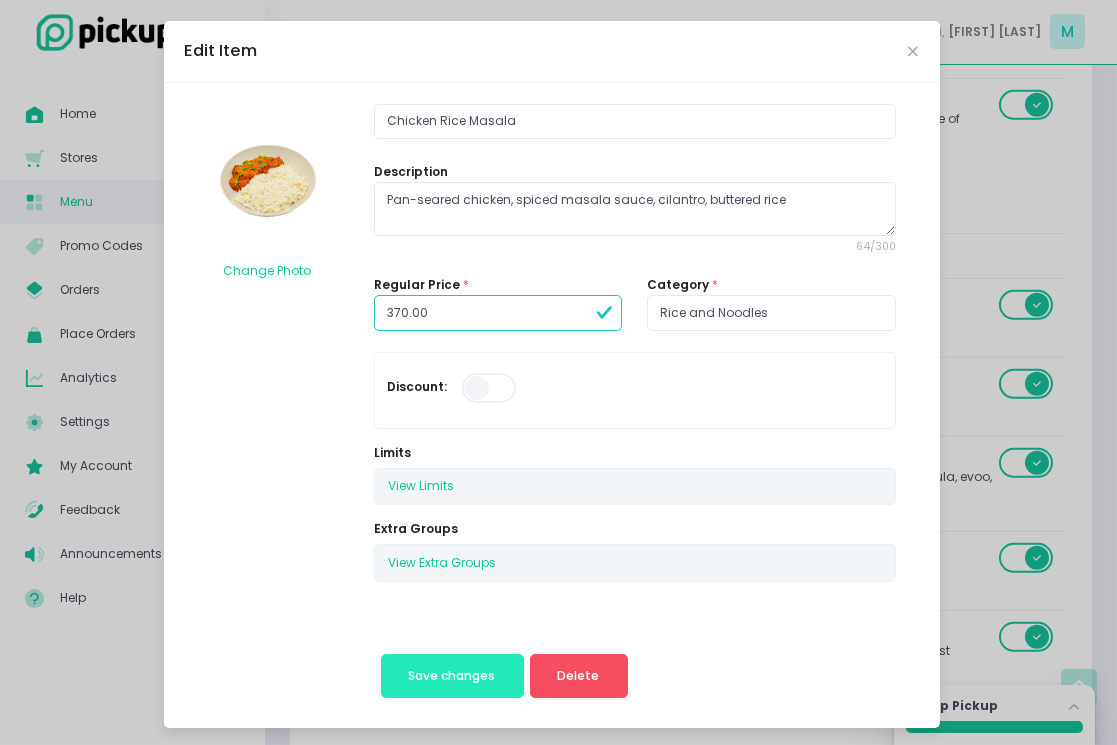 type on "370.00" 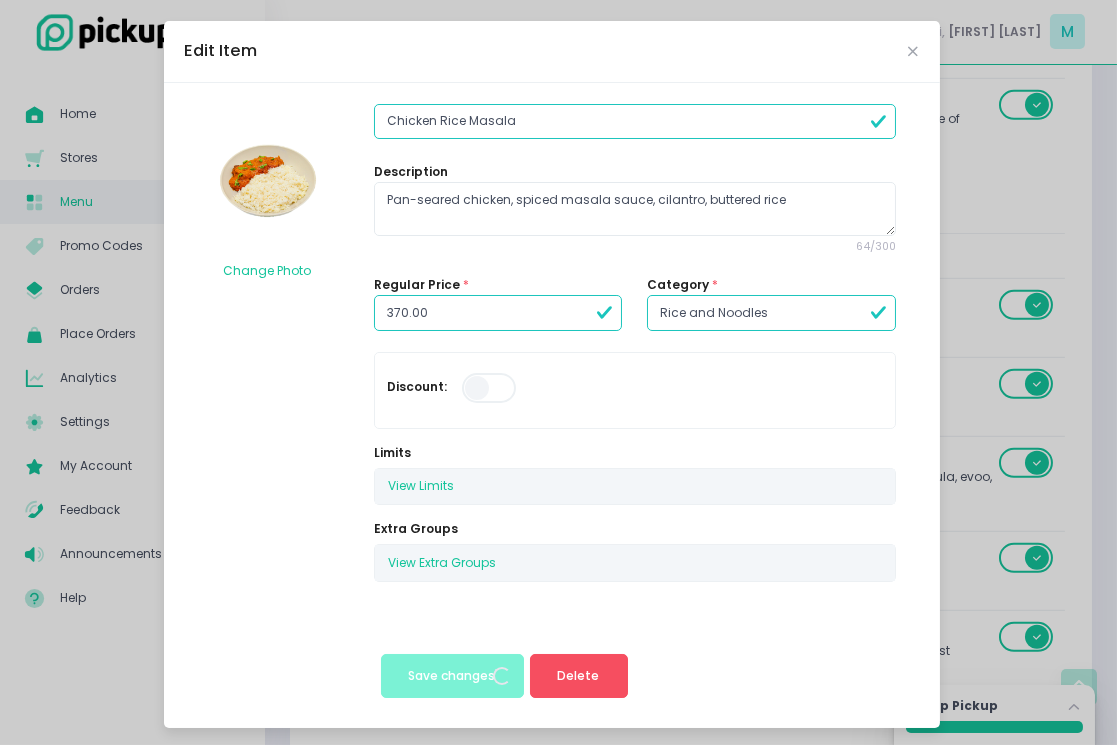 scroll, scrollTop: 0, scrollLeft: 0, axis: both 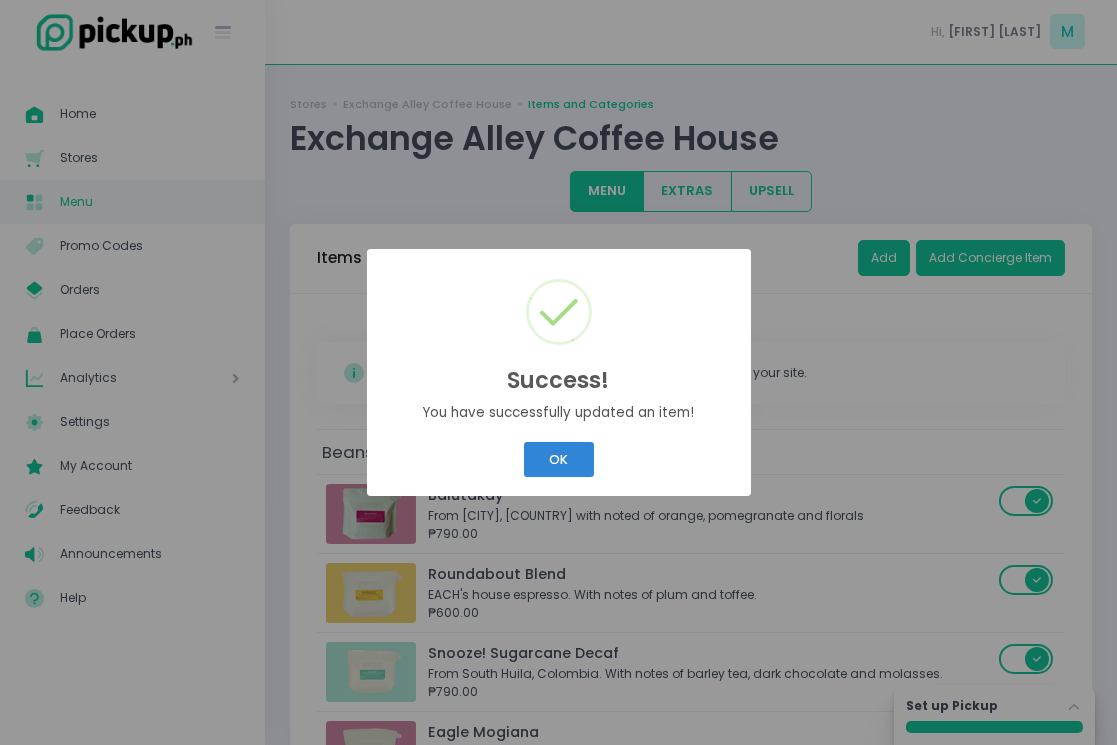 click on "Success! × You have successfully updated an item! OK Cancel" at bounding box center (559, 373) 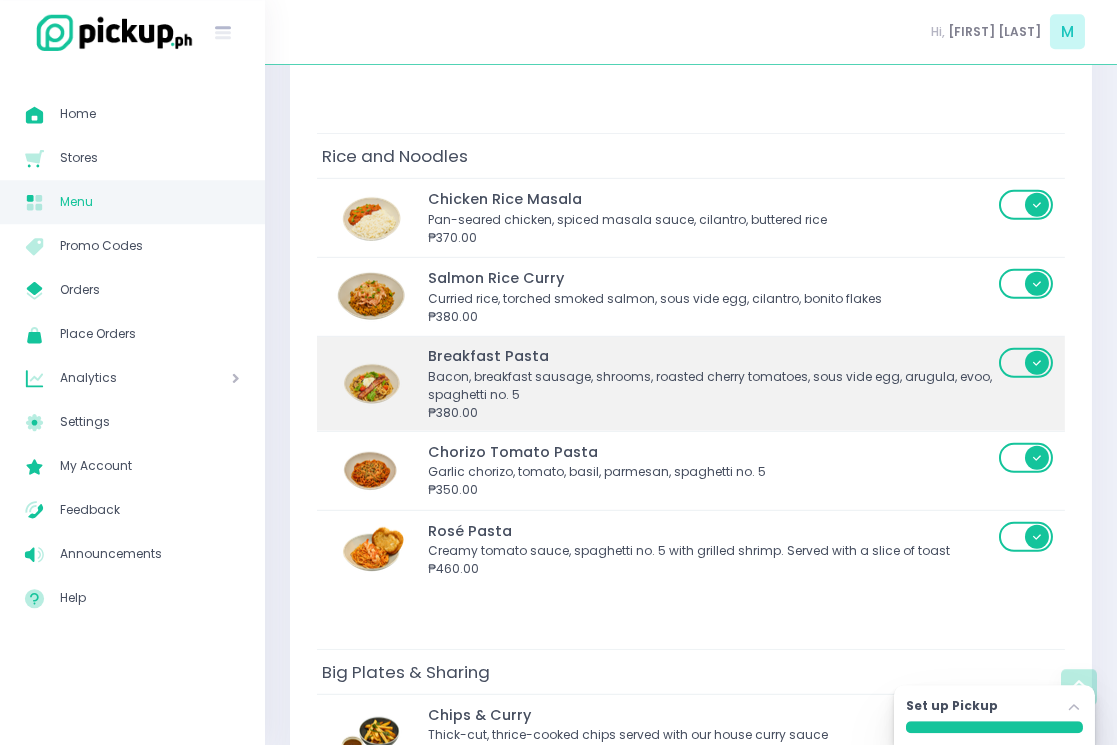 scroll, scrollTop: 3813, scrollLeft: 0, axis: vertical 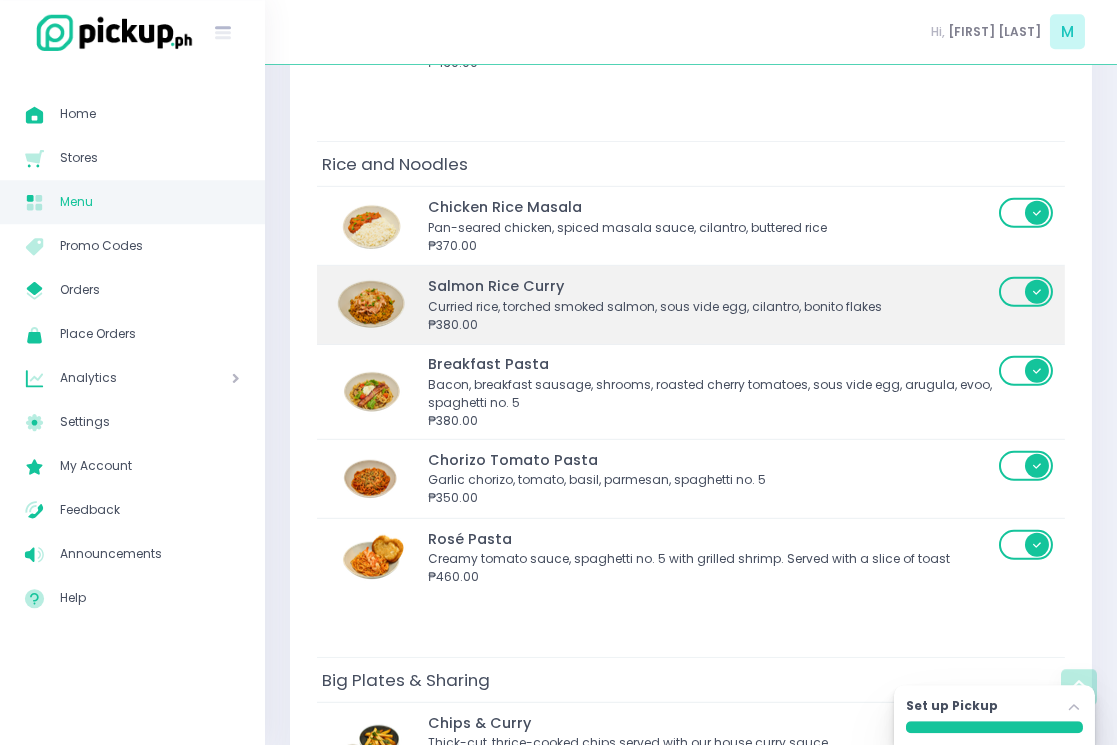 click on "₱380.00" at bounding box center (710, 325) 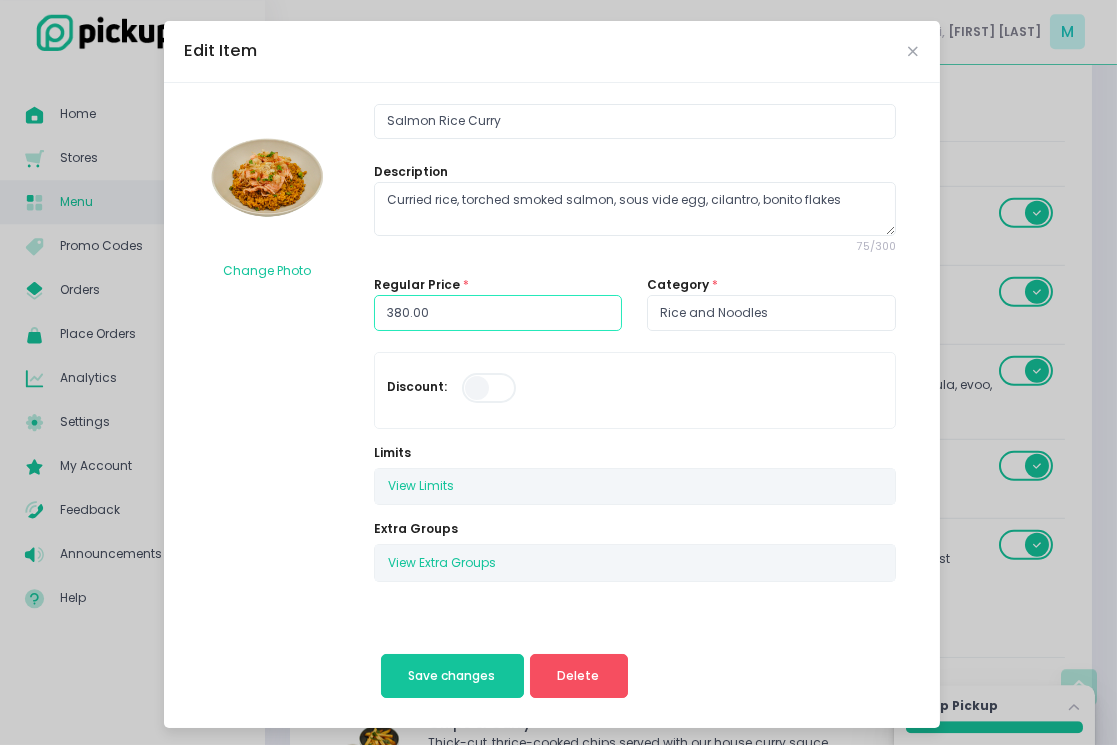 drag, startPoint x: 404, startPoint y: 309, endPoint x: 376, endPoint y: 308, distance: 28.01785 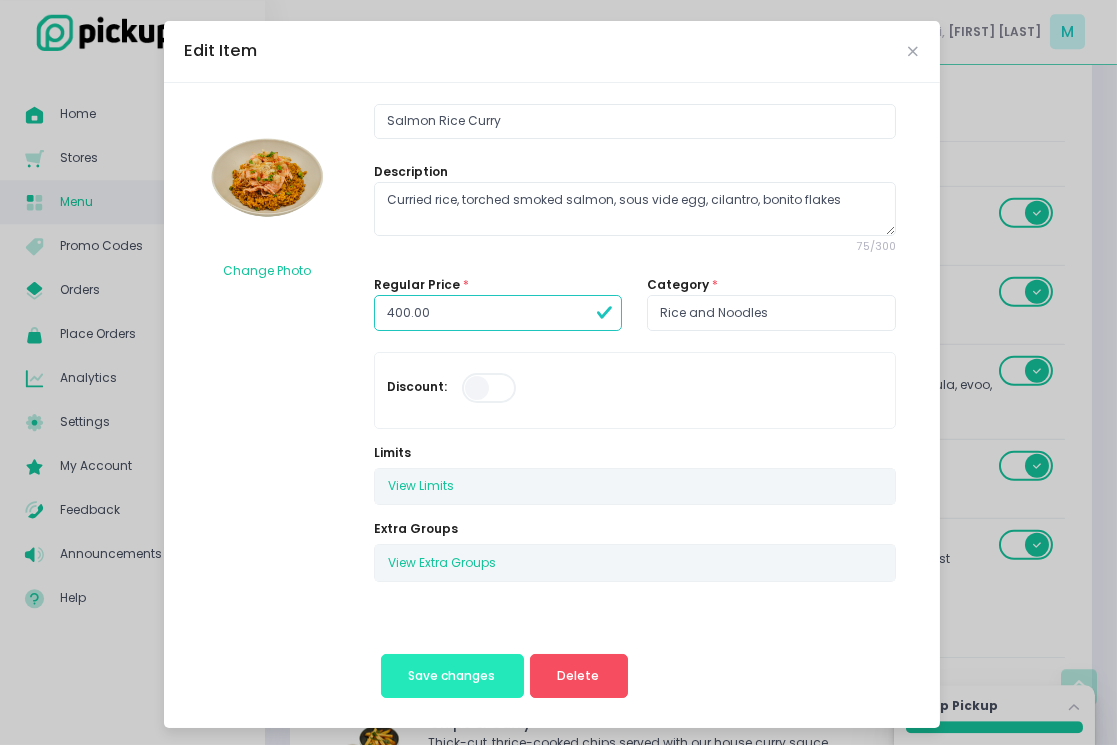 type on "400.00" 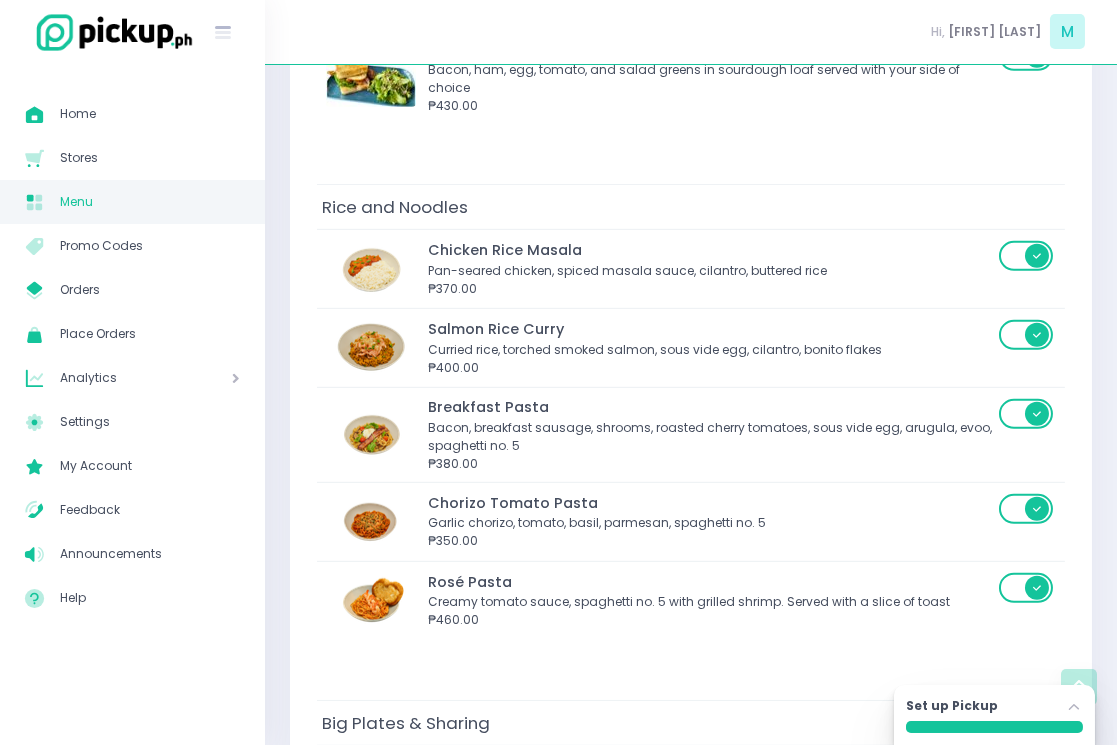 scroll, scrollTop: 3784, scrollLeft: 0, axis: vertical 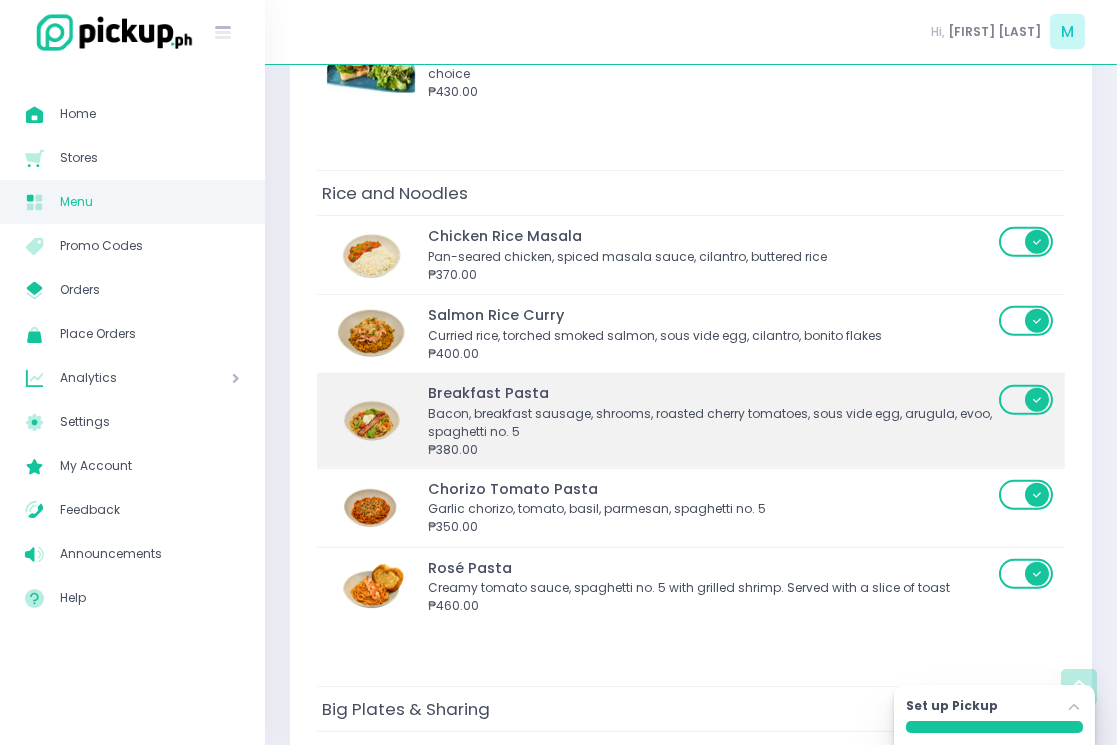 click on "Bacon, breakfast sausage, shrooms, roasted cherry tomatoes, sous vide egg, arugula, evoo, spaghetti no. 5" at bounding box center (710, 423) 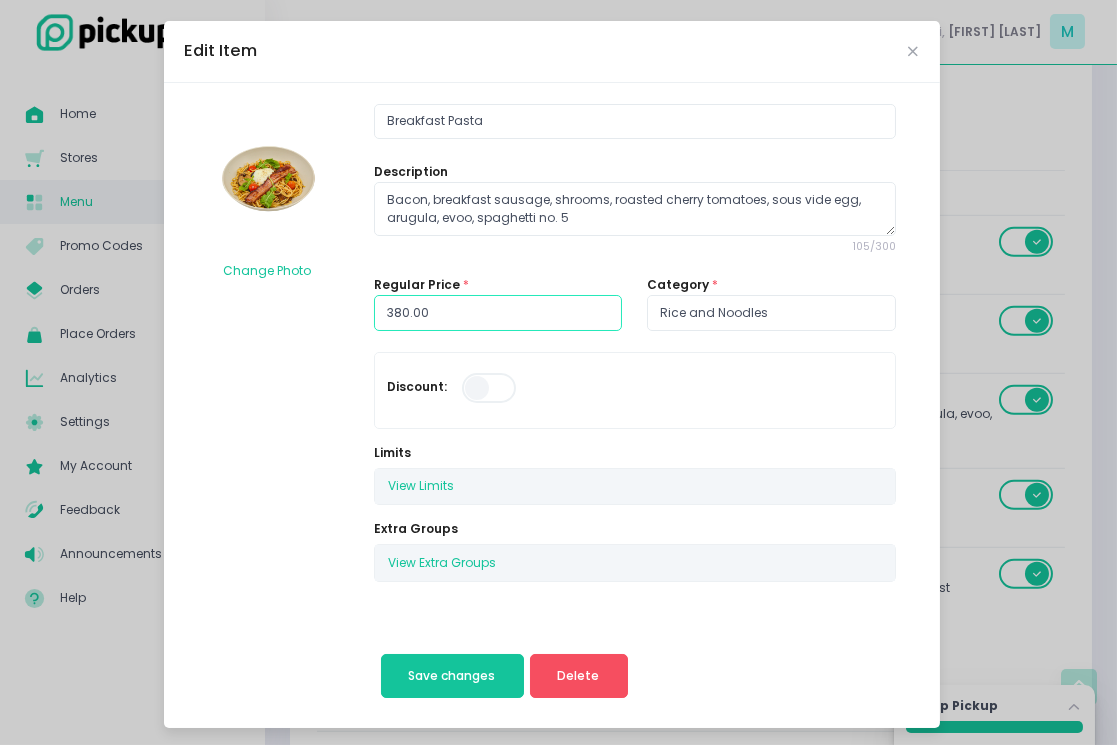 drag, startPoint x: 400, startPoint y: 316, endPoint x: 372, endPoint y: 316, distance: 28 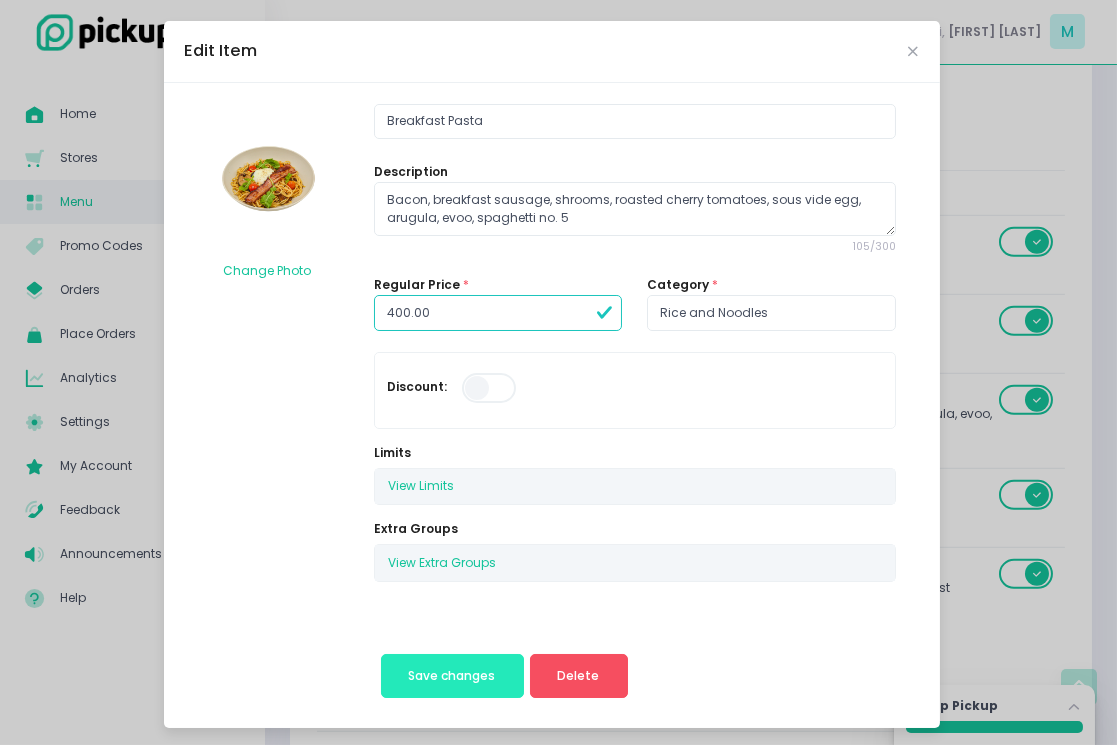 type on "400.00" 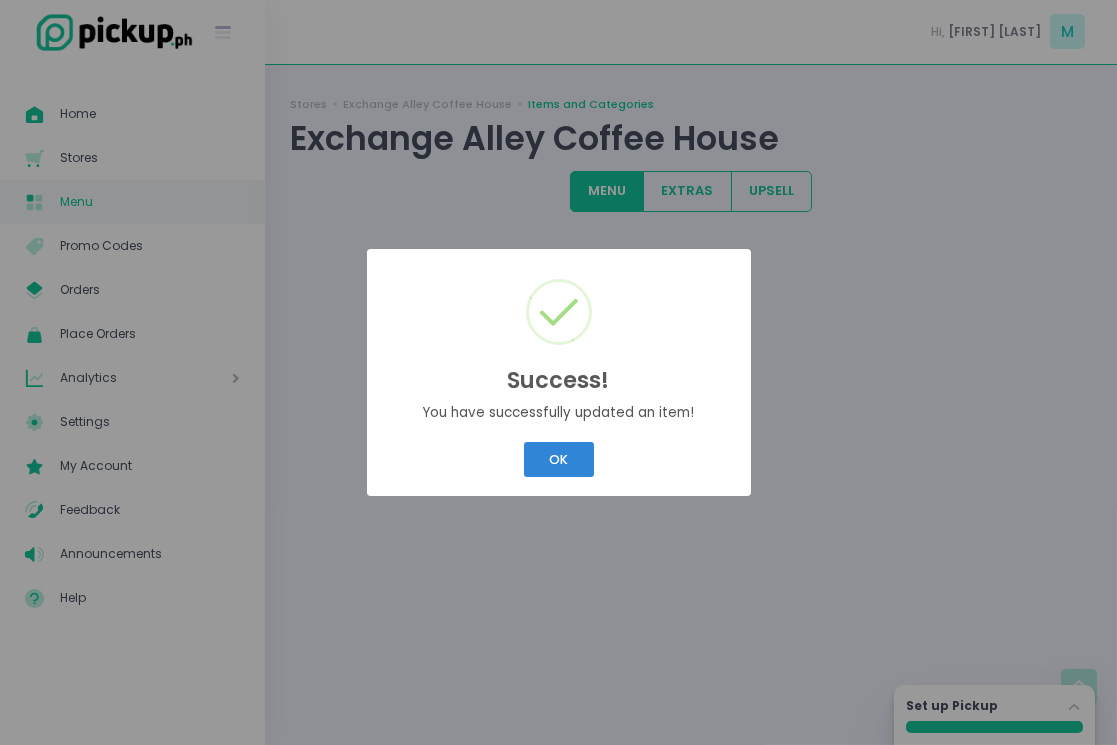 scroll, scrollTop: 0, scrollLeft: 0, axis: both 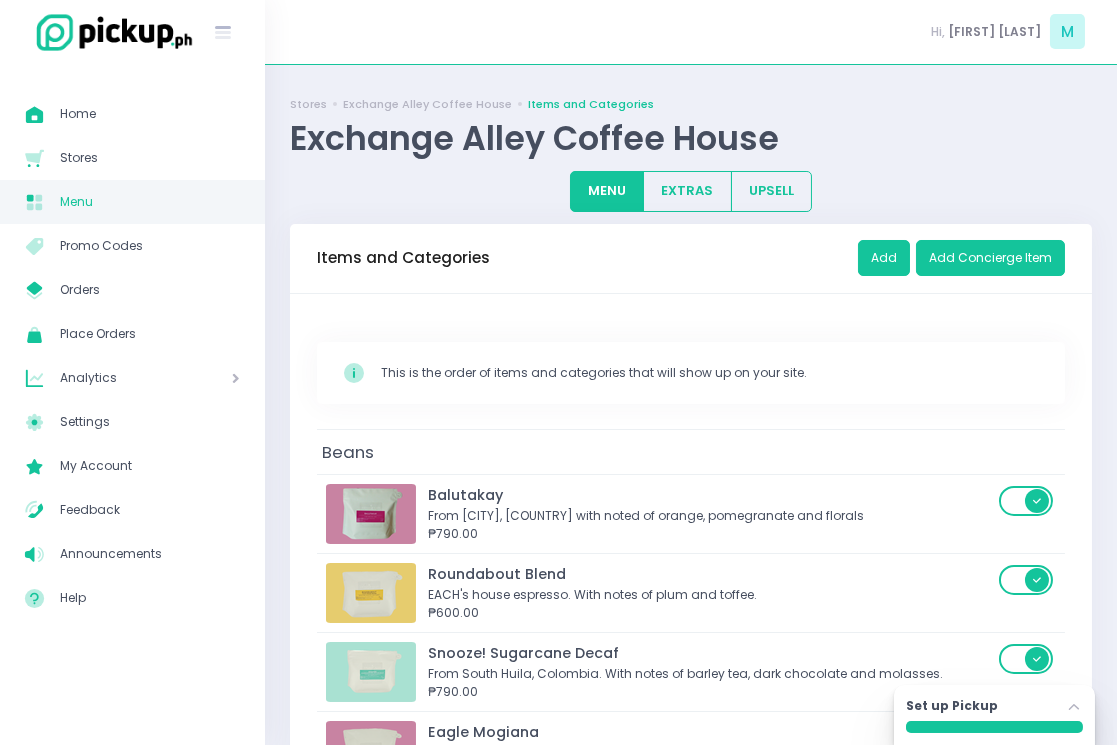click on "Beans" at bounding box center [691, 451] 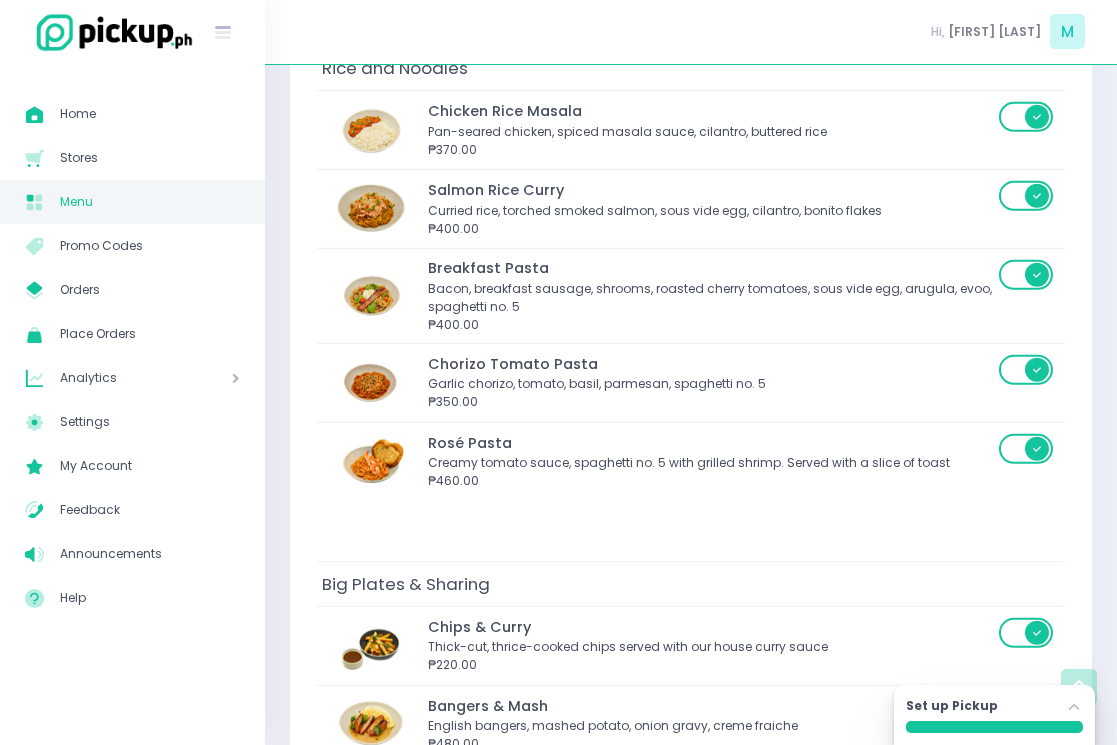 scroll, scrollTop: 3806, scrollLeft: 0, axis: vertical 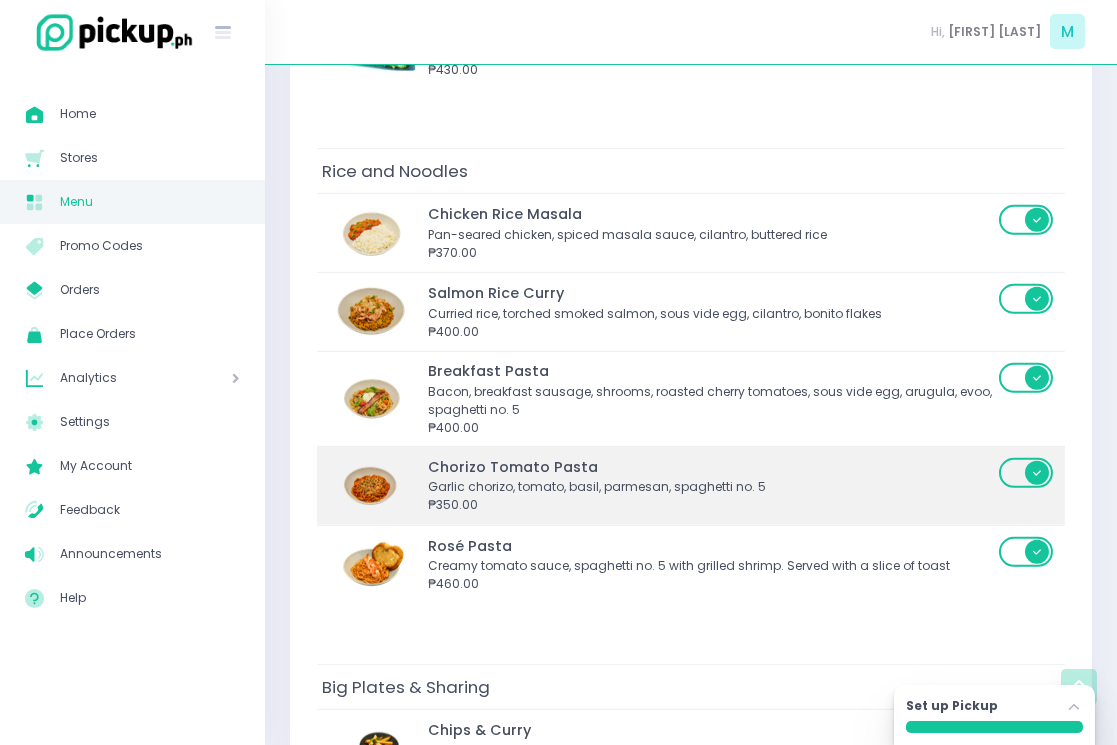 click on "Garlic chorizo, tomato, basil, parmesan, spaghetti no. 5" at bounding box center (710, 487) 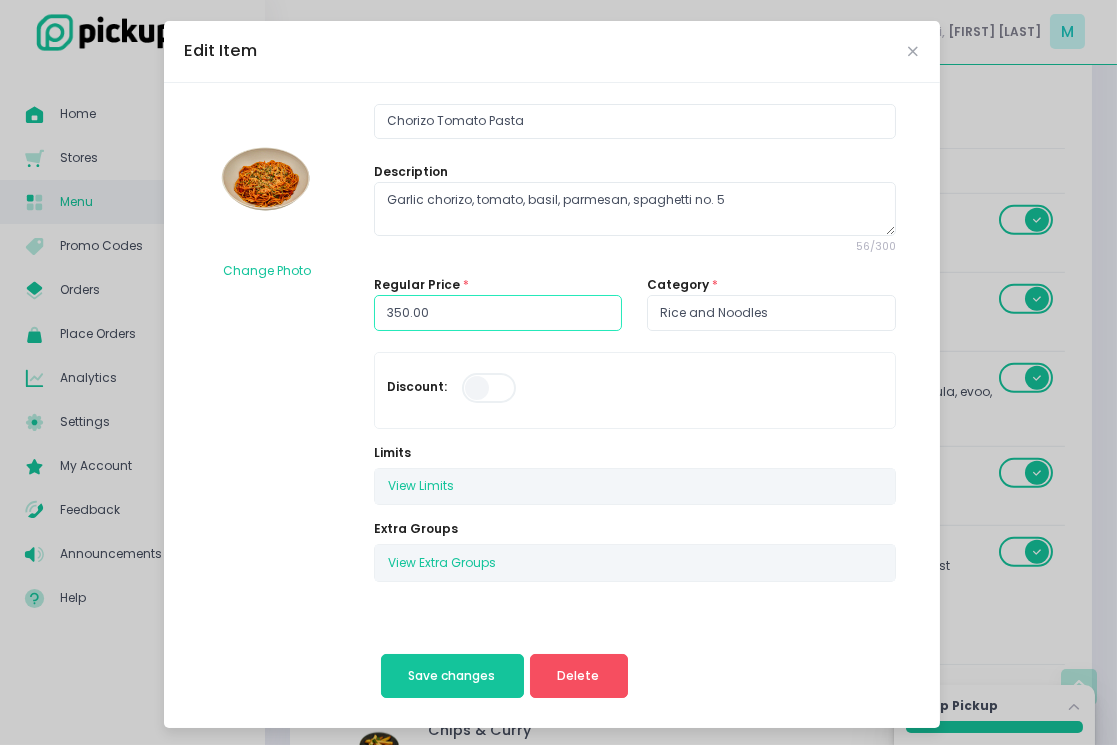 click on "350.00" at bounding box center [498, 313] 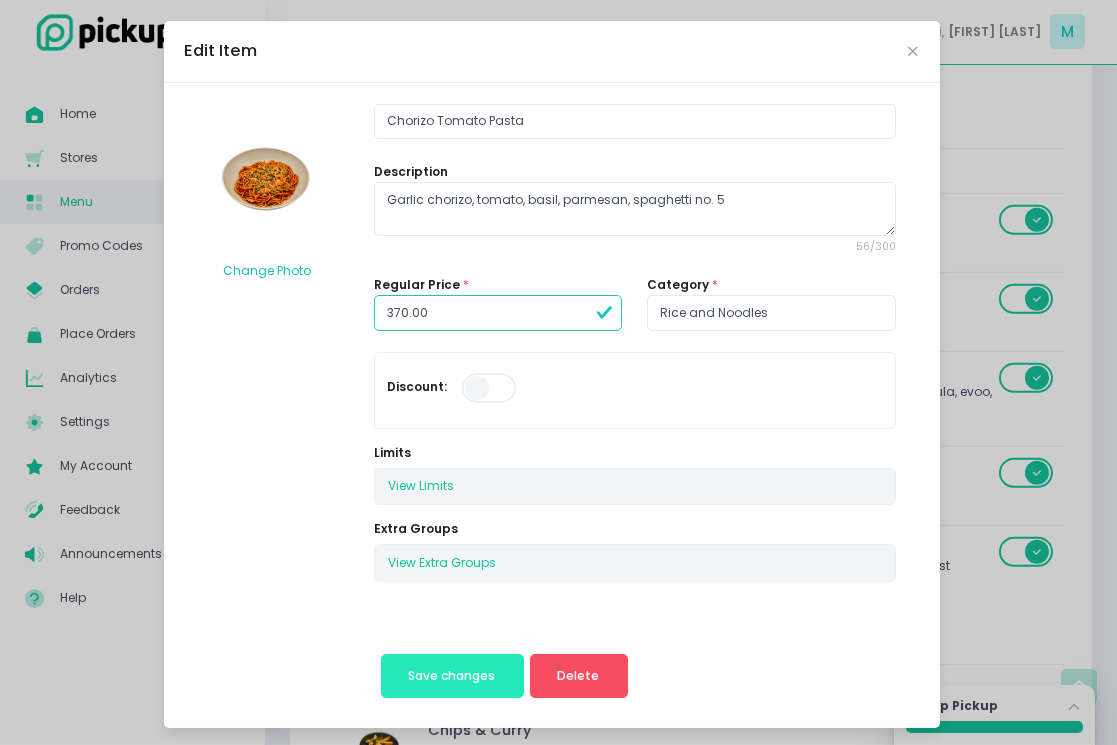 type on "370.00" 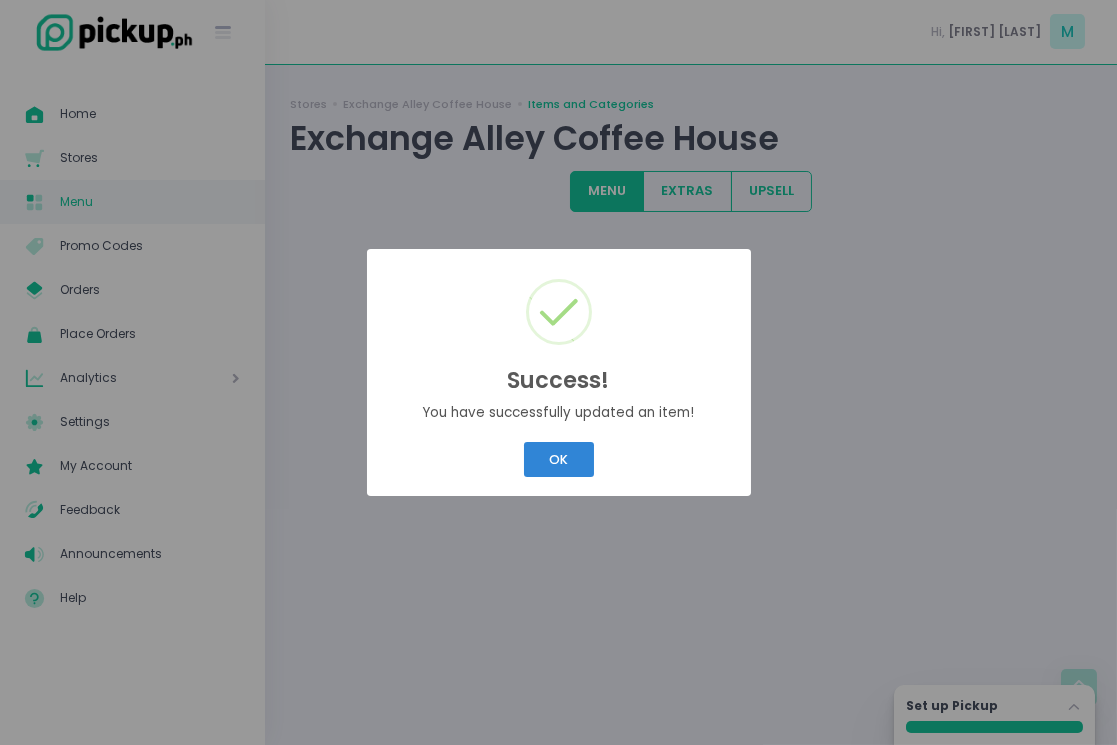 scroll, scrollTop: 0, scrollLeft: 0, axis: both 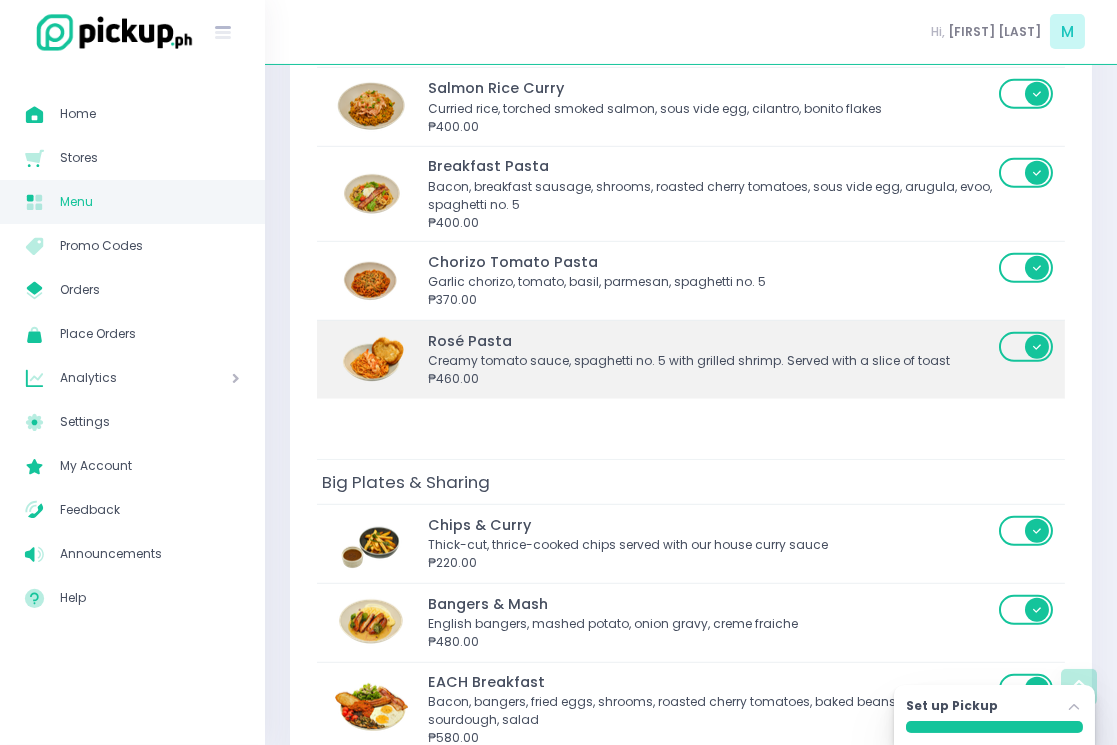 click on "₱460.00" at bounding box center [710, 379] 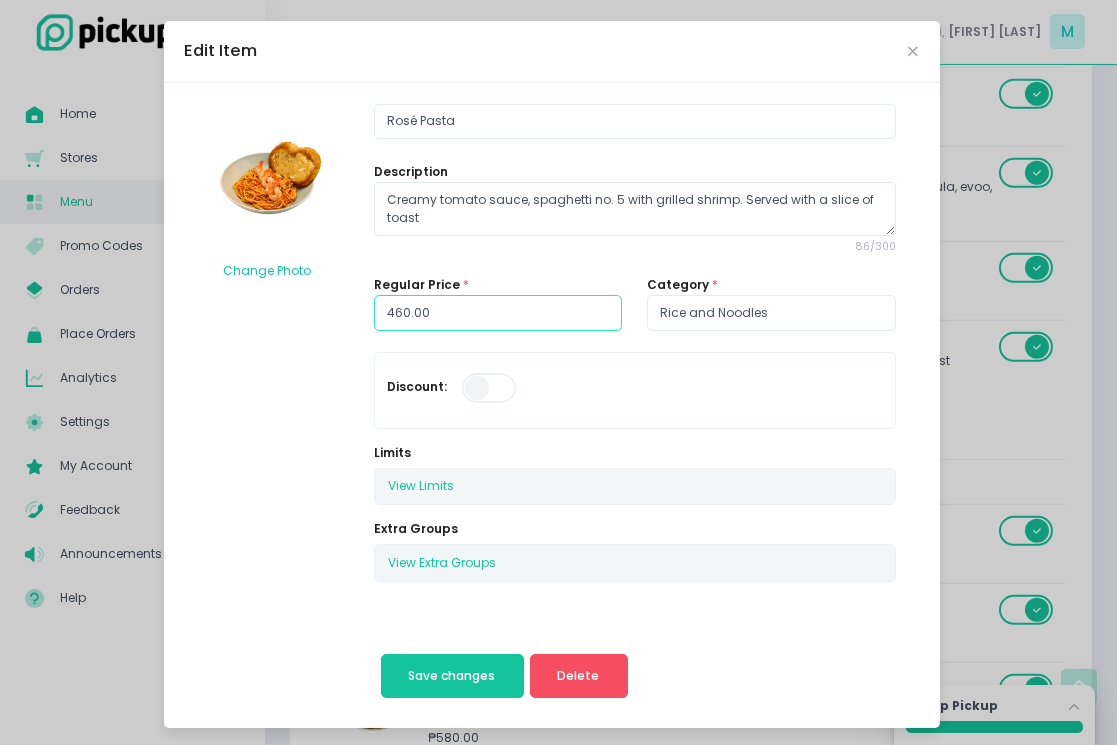 click on "460.00" at bounding box center (498, 313) 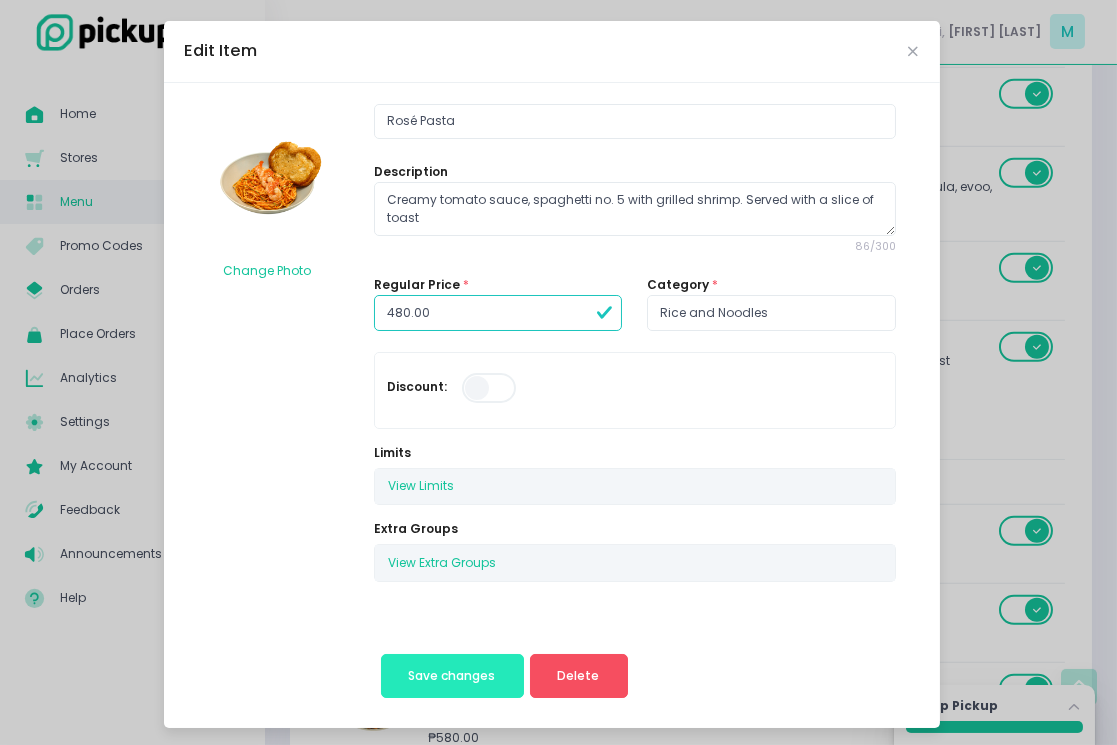 type on "480.00" 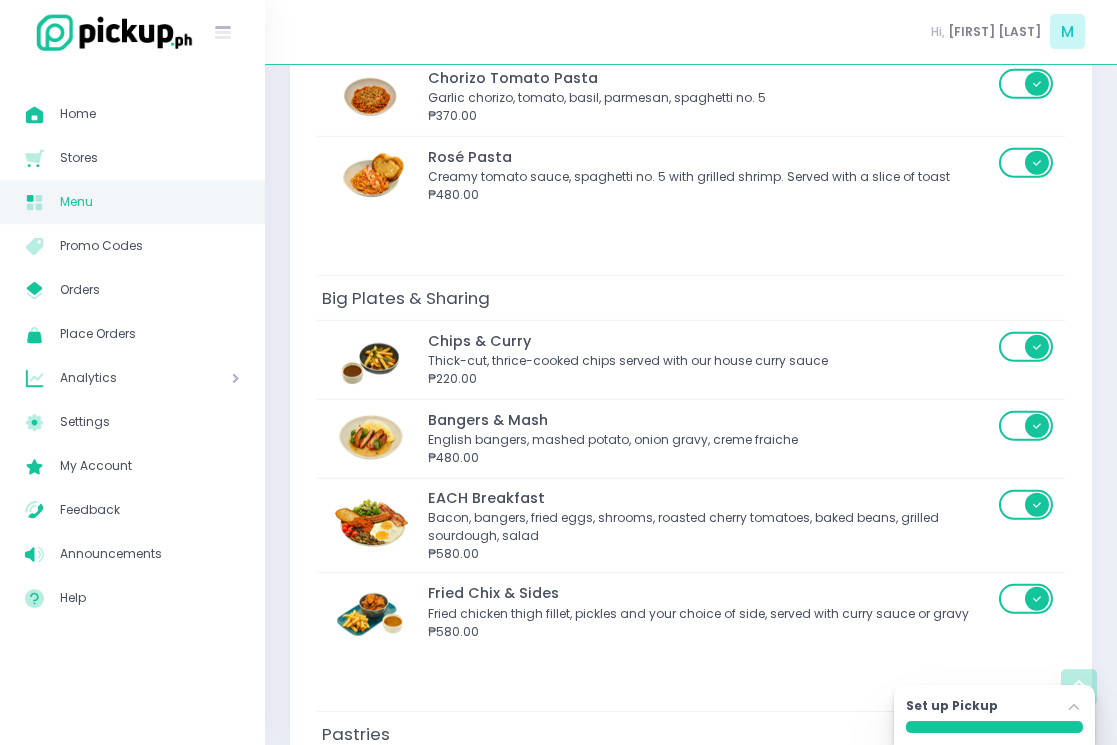 scroll, scrollTop: 4196, scrollLeft: 0, axis: vertical 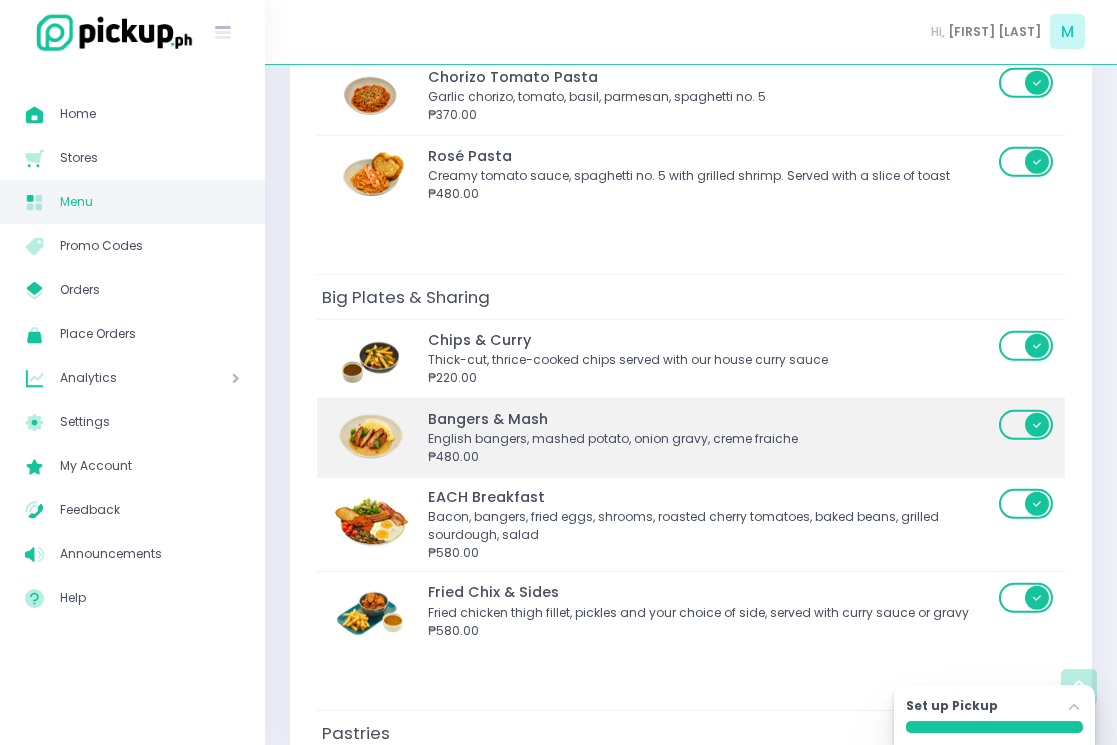 click on "English bangers, mashed potato, onion gravy, creme fraiche" at bounding box center (710, 439) 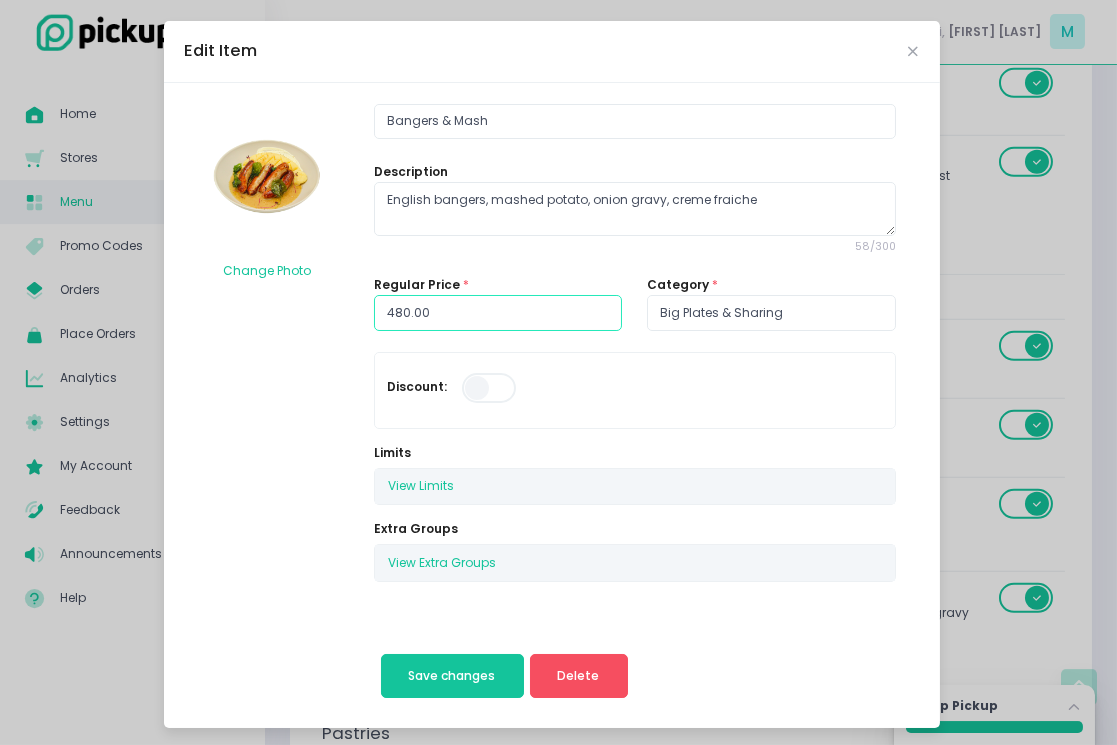 click on "480.00" at bounding box center (498, 313) 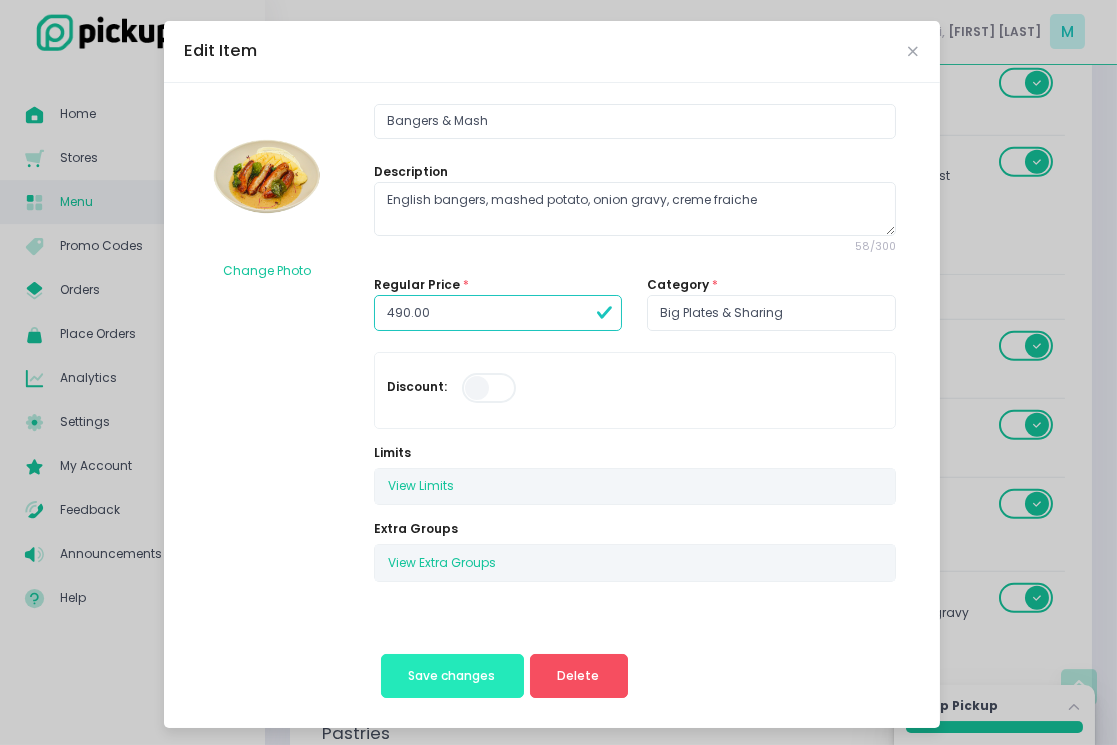 type on "490.00" 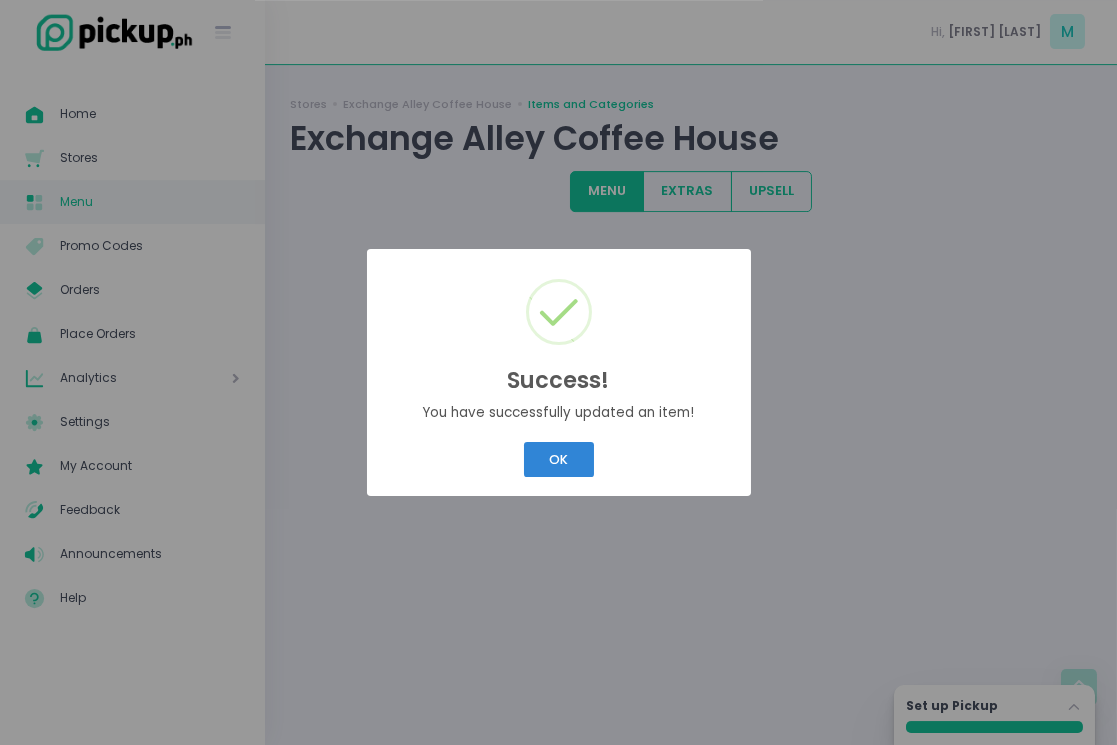 scroll, scrollTop: 0, scrollLeft: 0, axis: both 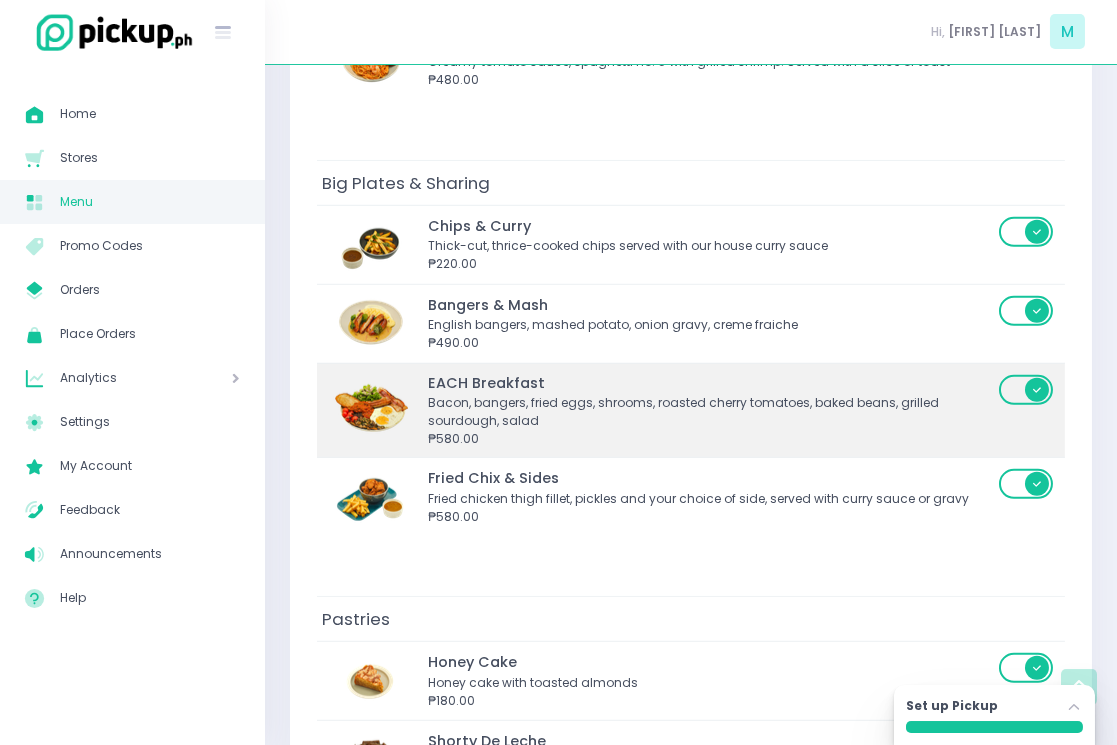 click on "EACH Breakfast Bacon, bangers, fried eggs, shrooms, roasted cherry tomatoes, baked beans, grilled sourdough, salad ₱[PRICE]" at bounding box center [691, 410] 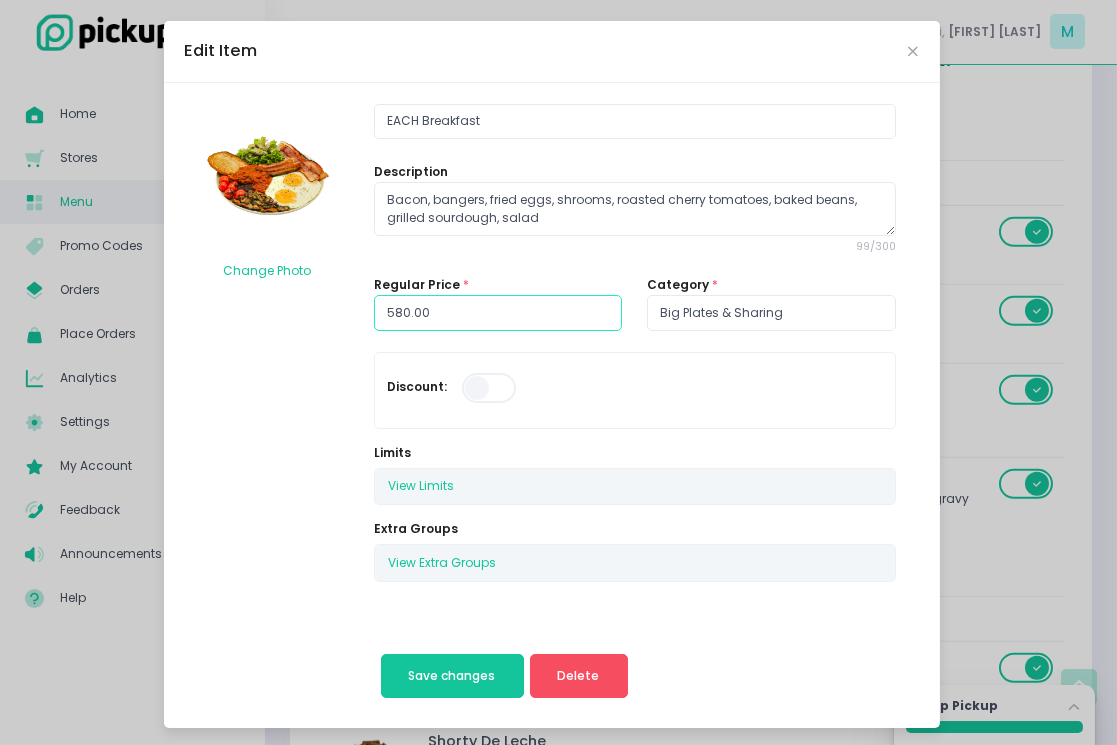 click on "580.00" at bounding box center (498, 313) 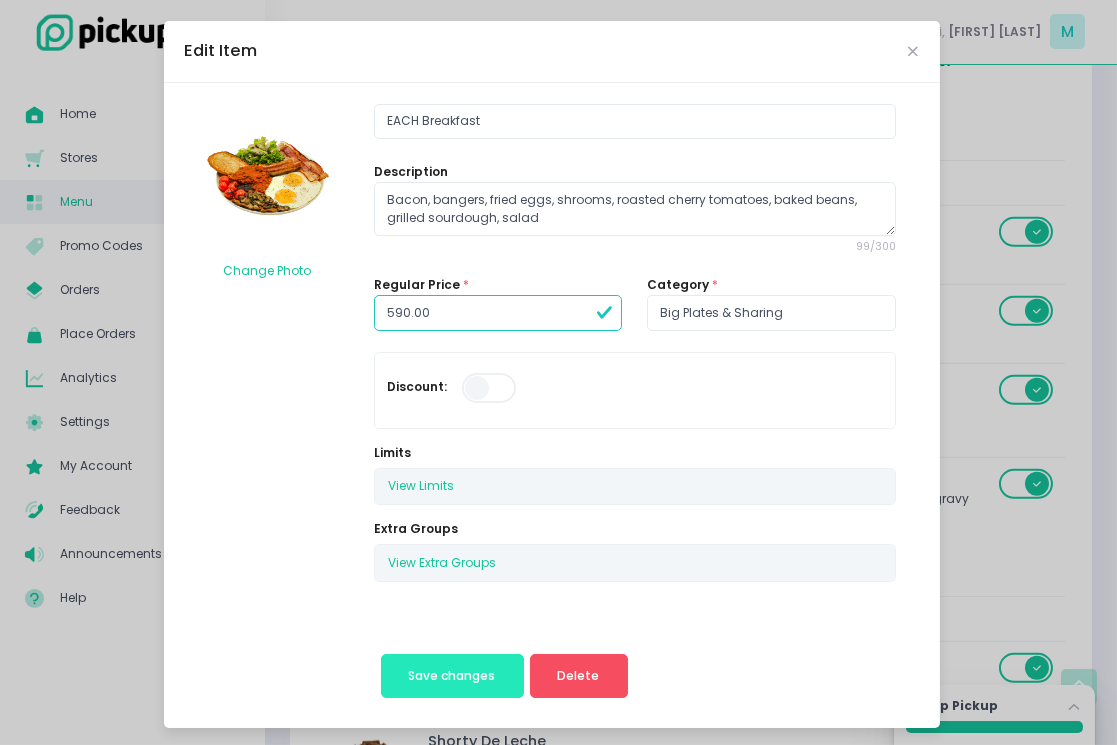 type on "590.00" 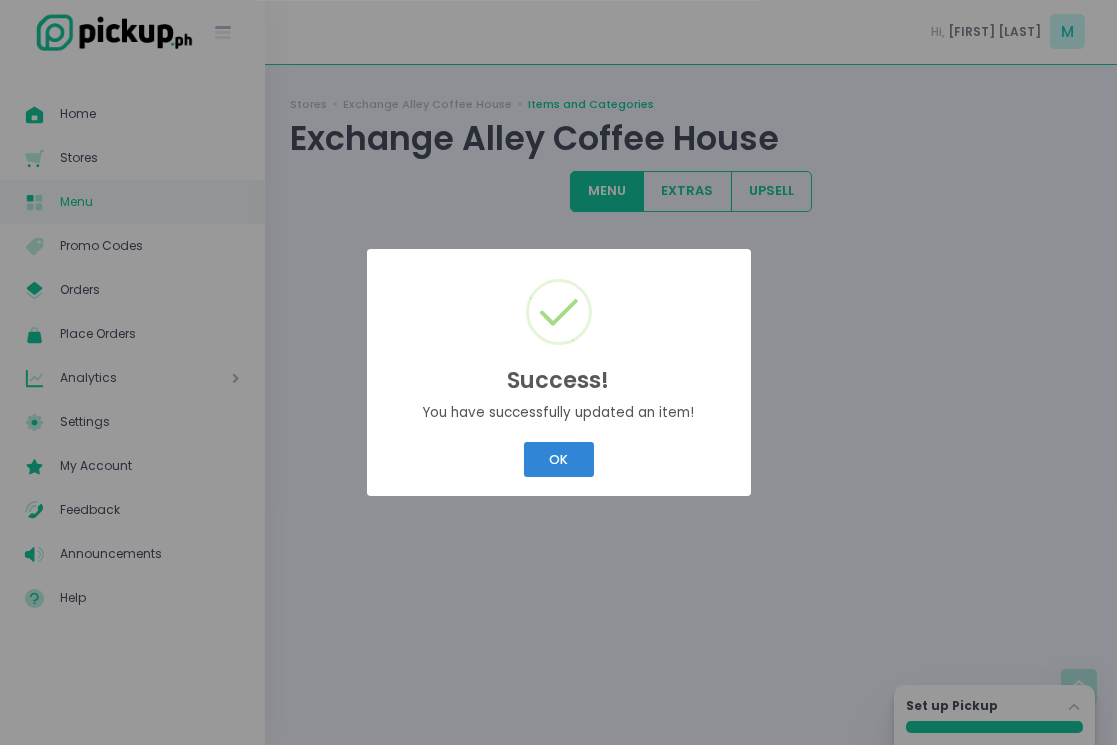 scroll, scrollTop: 0, scrollLeft: 0, axis: both 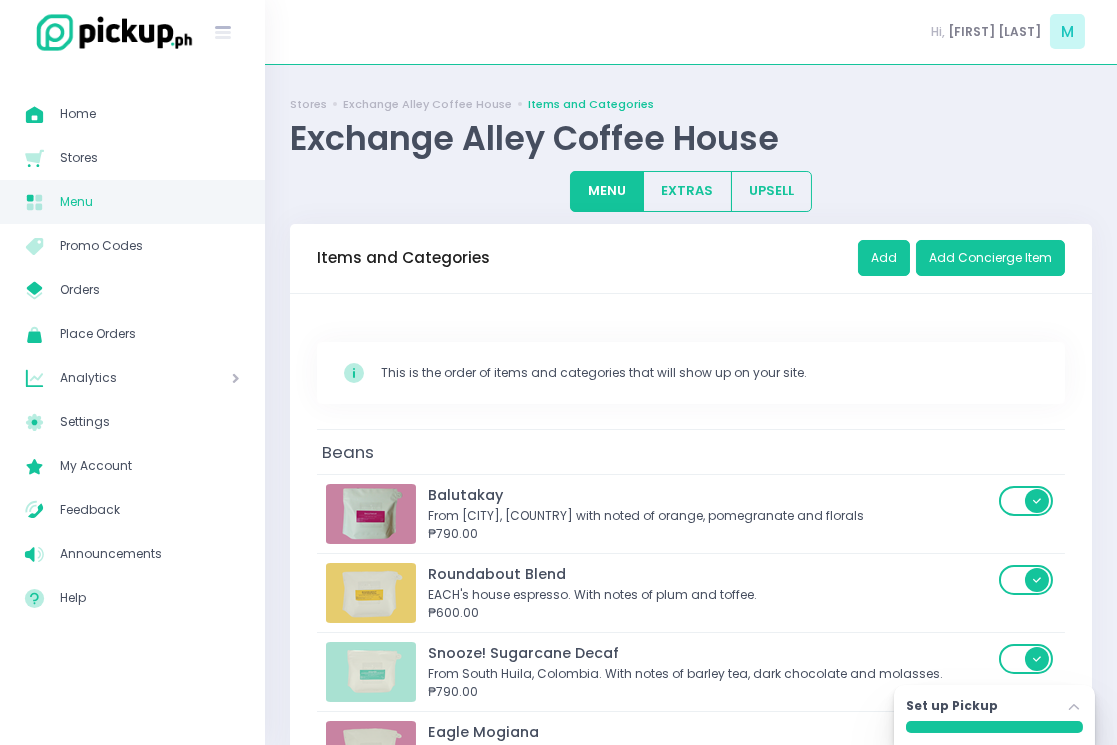 click on "Success! × You have successfully updated an item! OK Cancel" at bounding box center [558, 372] 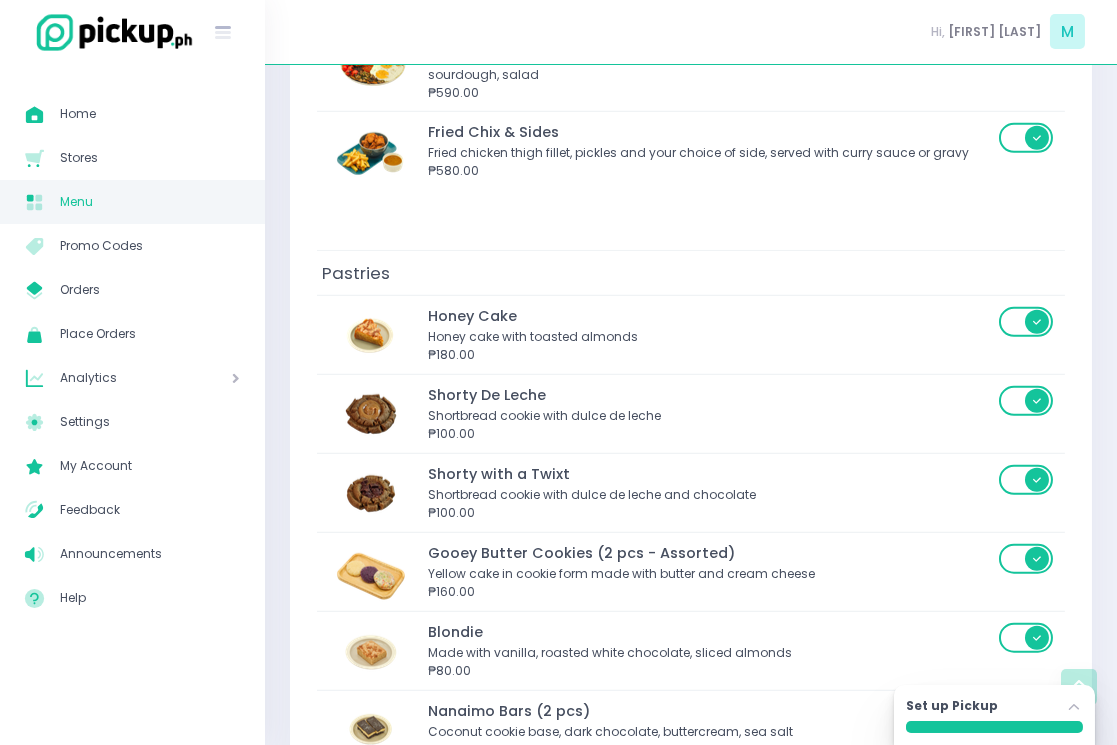 scroll, scrollTop: 4562, scrollLeft: 0, axis: vertical 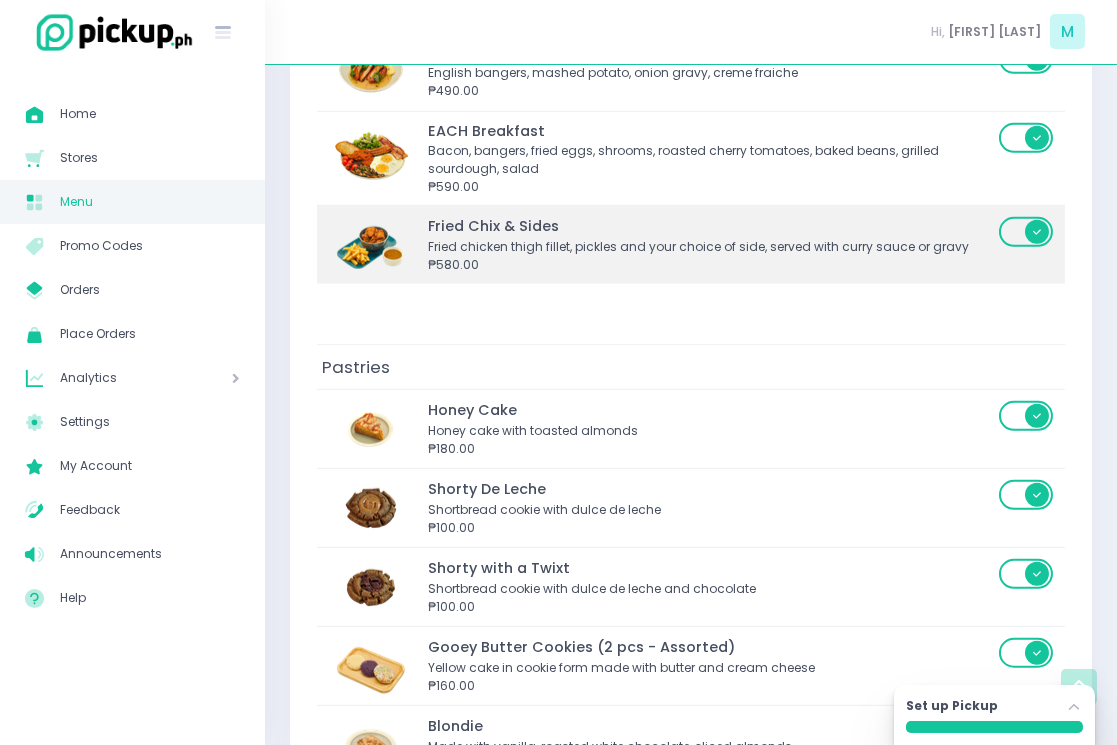click at bounding box center [371, 245] 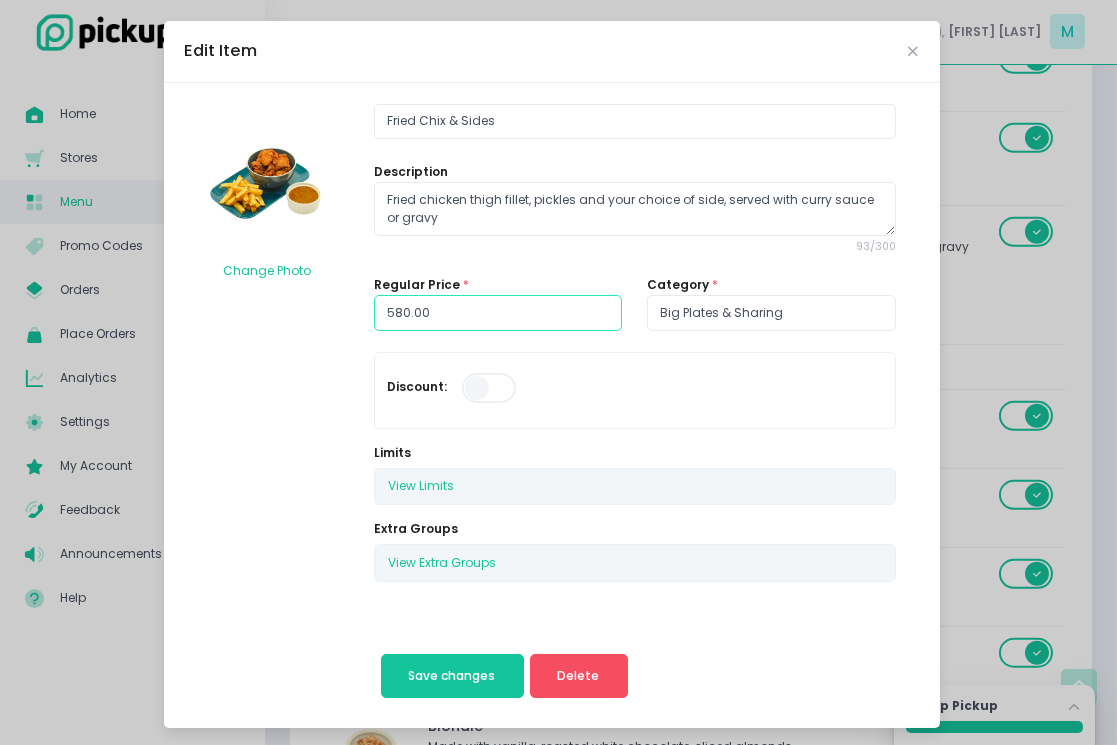 click on "580.00" at bounding box center [498, 313] 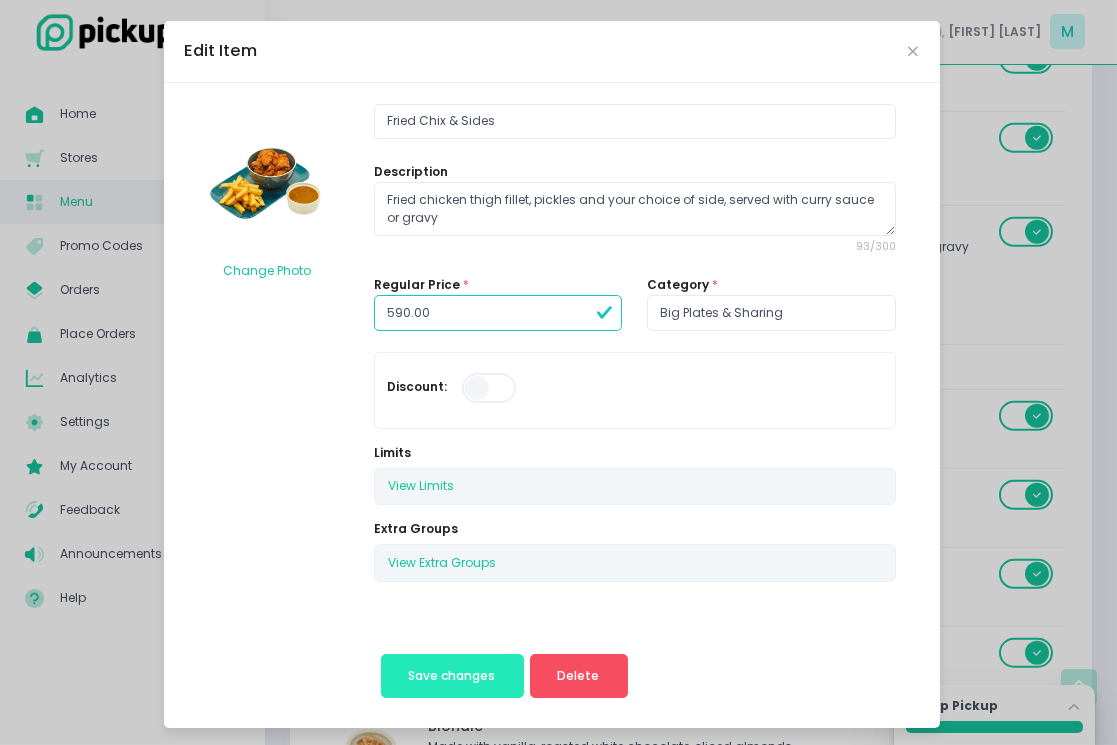 type on "590.00" 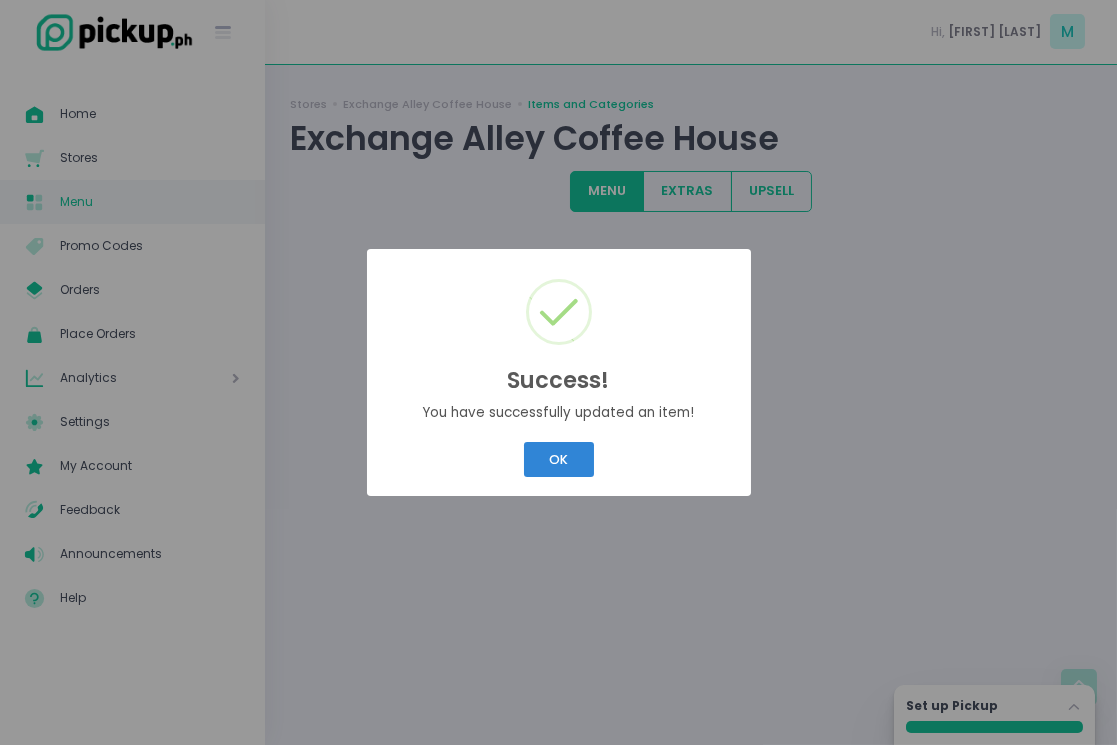 scroll, scrollTop: 0, scrollLeft: 0, axis: both 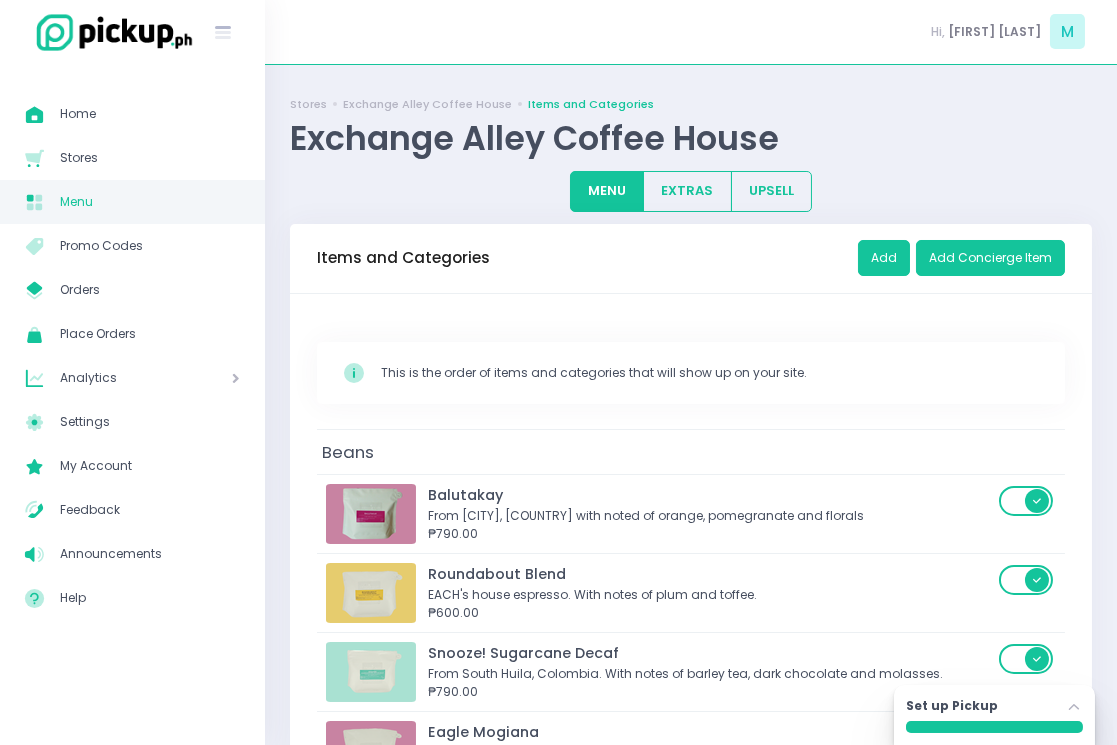 click on "Beans" at bounding box center (691, 451) 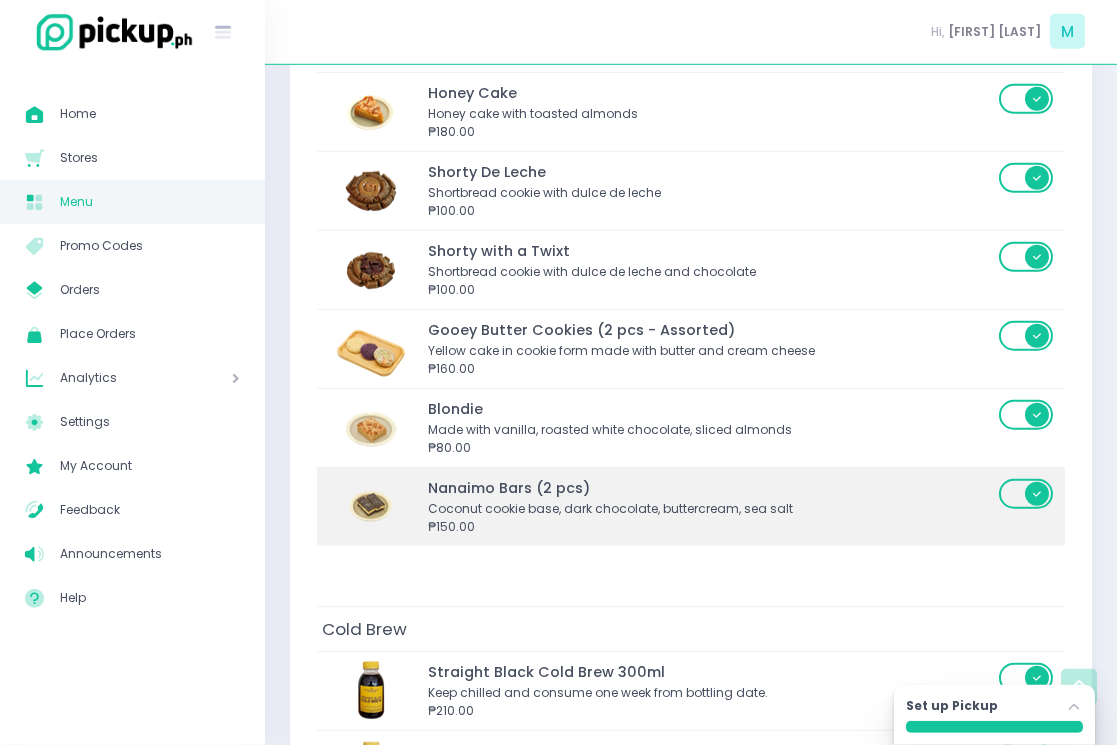 scroll, scrollTop: 4752, scrollLeft: 0, axis: vertical 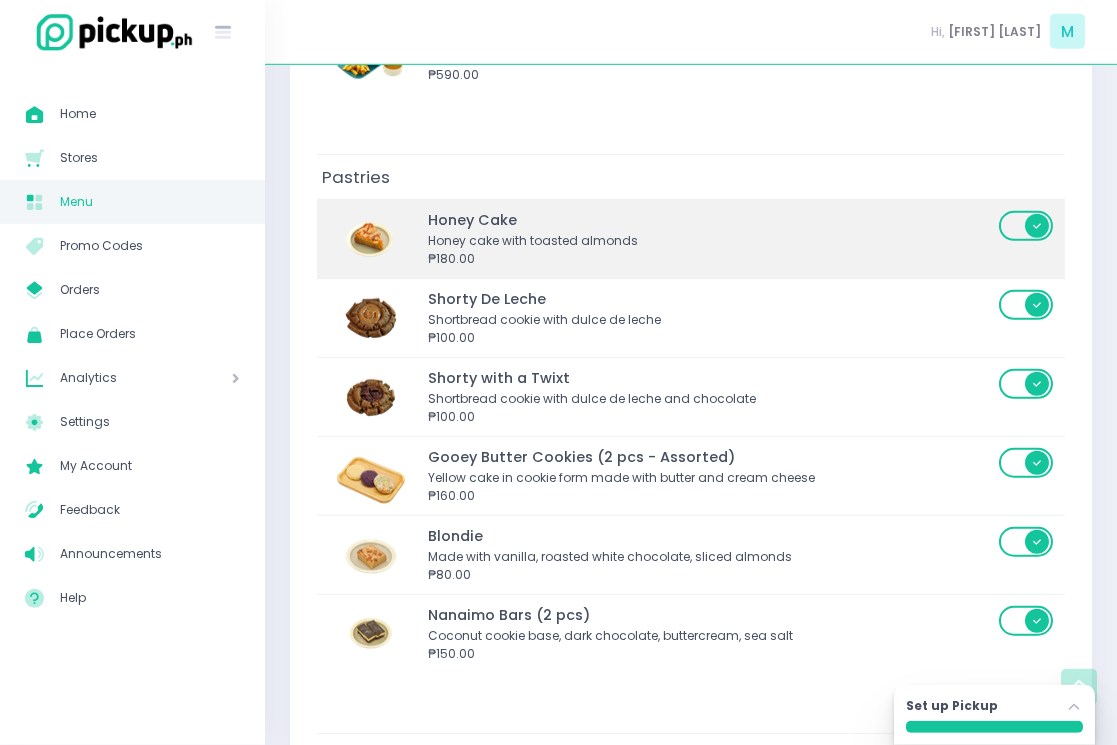 click on "Honey Cake" at bounding box center [710, 221] 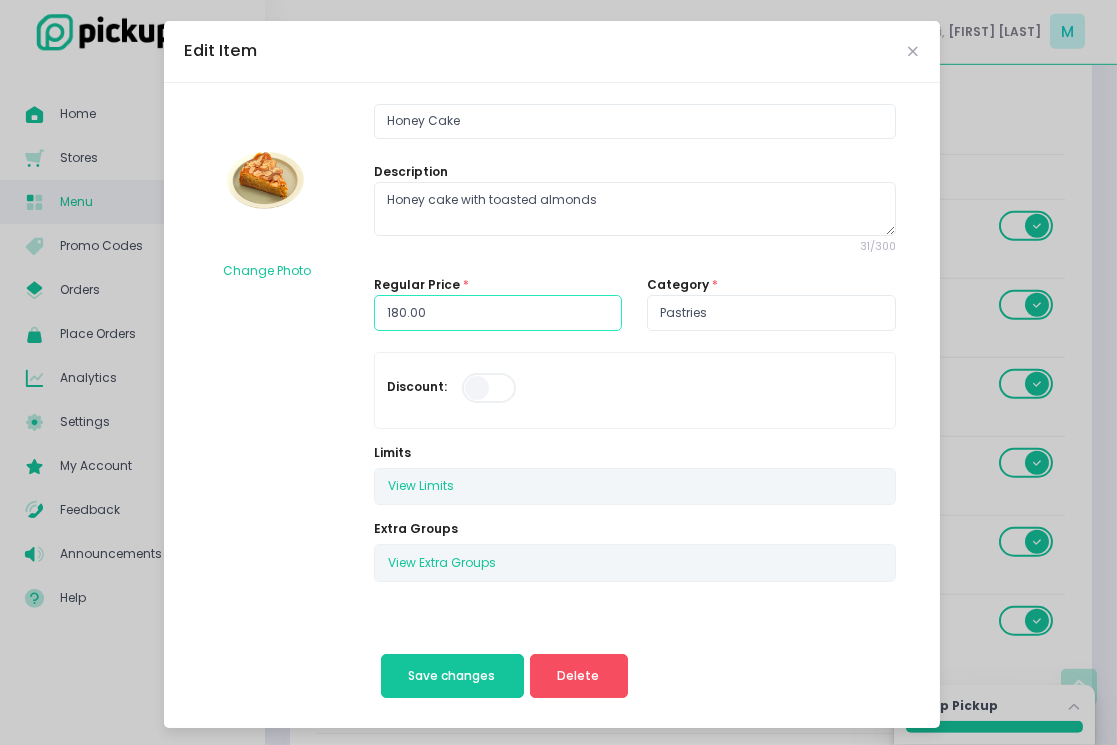 click on "180.00" at bounding box center (498, 313) 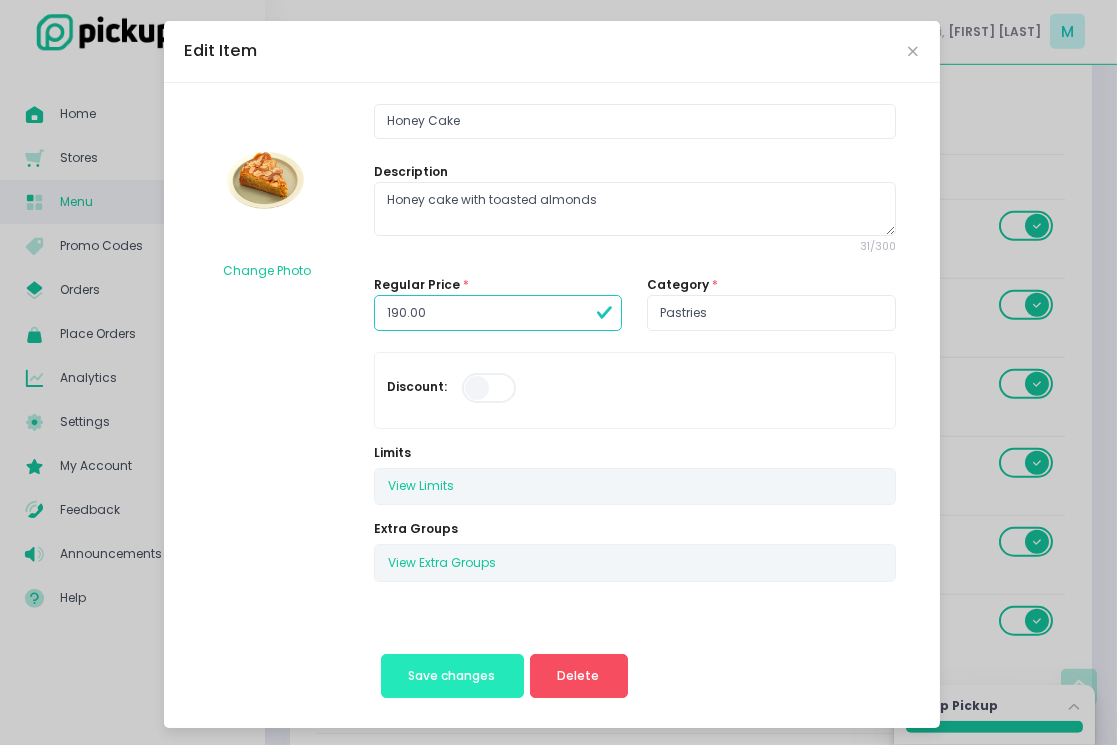 type on "190.00" 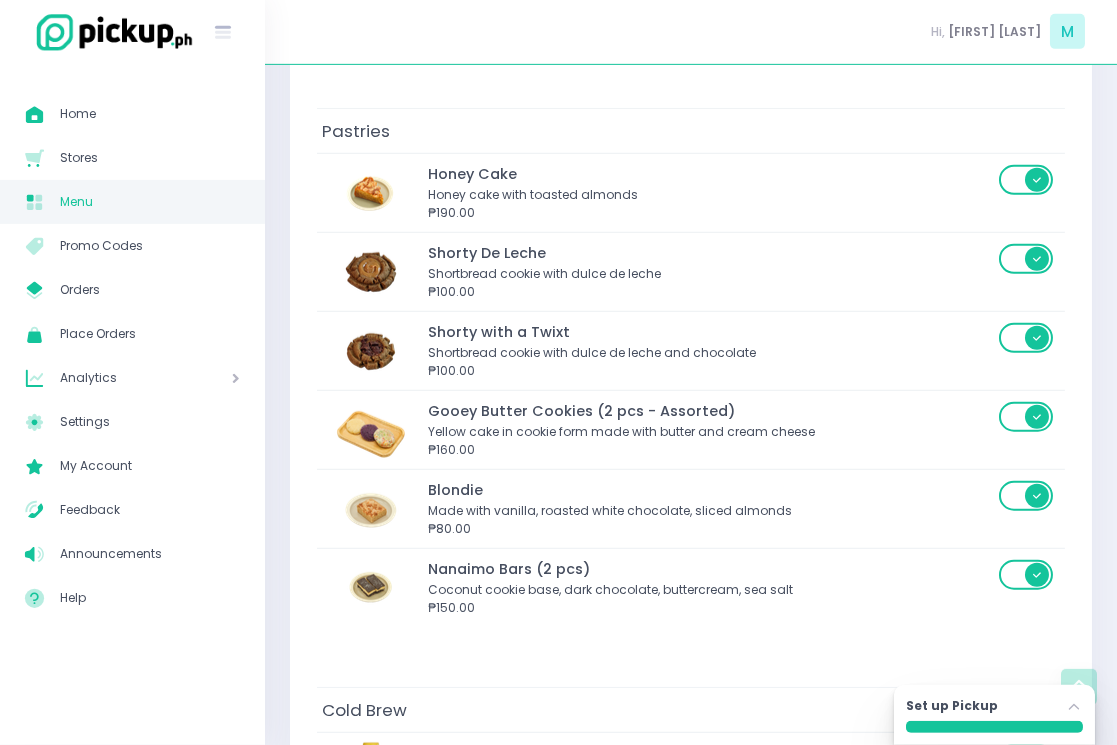 scroll, scrollTop: 4799, scrollLeft: 0, axis: vertical 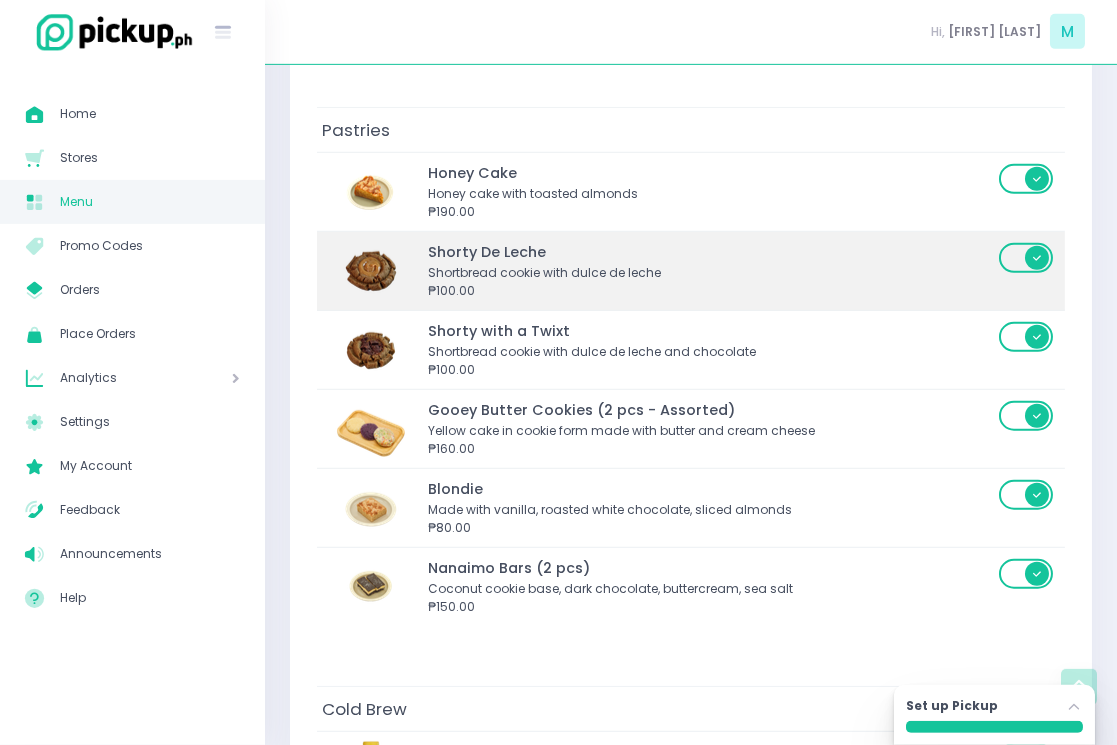 click on "₱100.00" at bounding box center (710, 291) 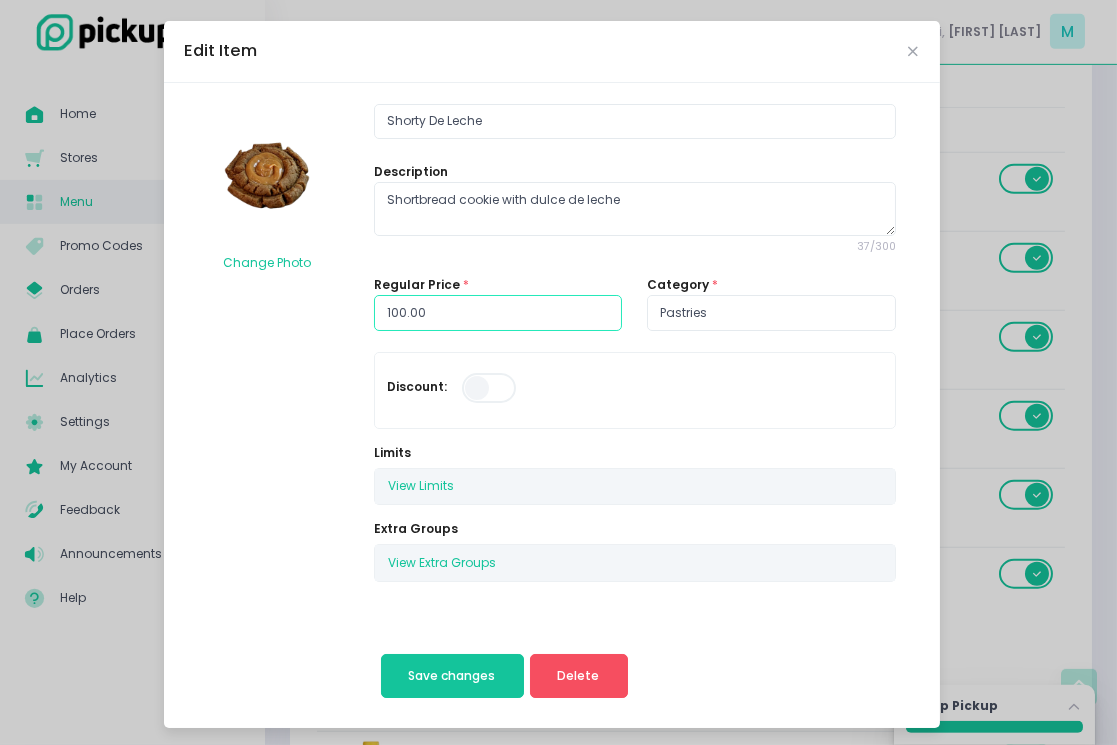 click on "100.00" at bounding box center [498, 313] 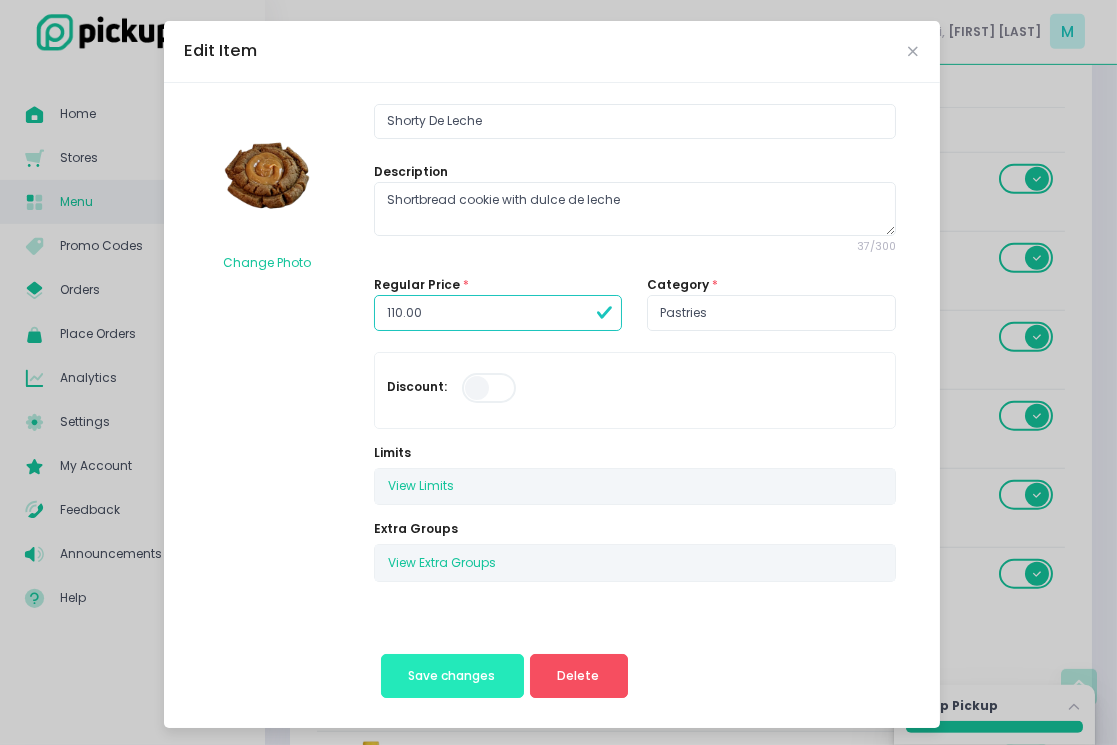 type on "110.00" 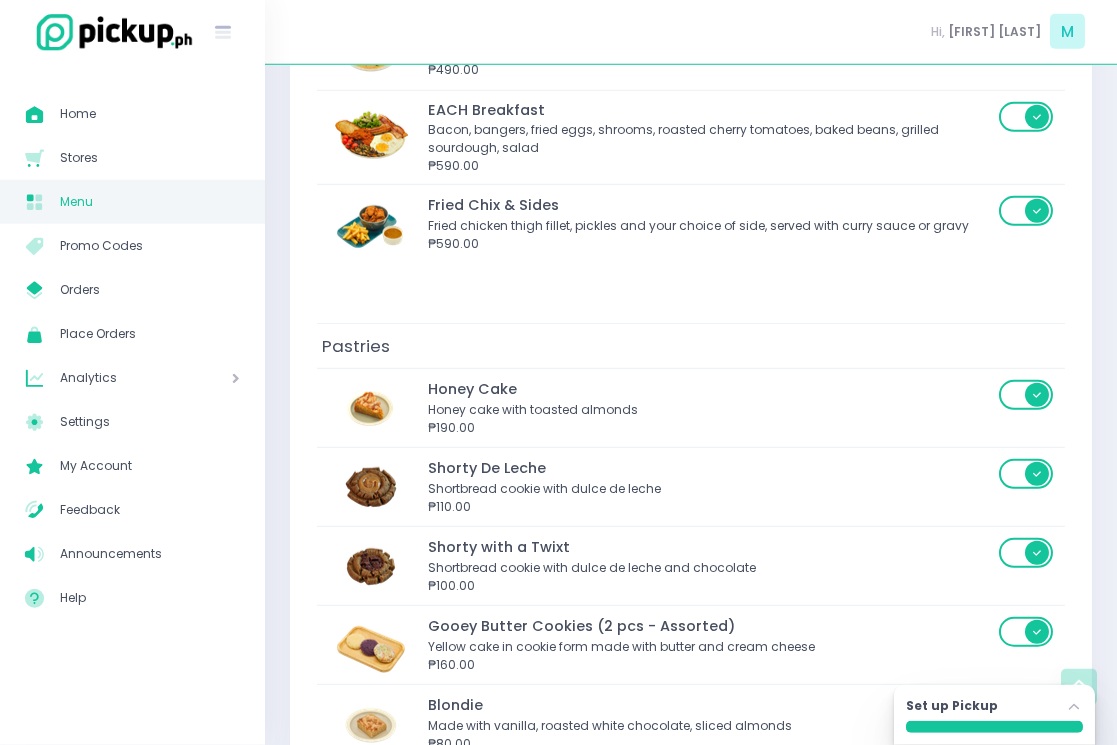 scroll, scrollTop: 4607, scrollLeft: 0, axis: vertical 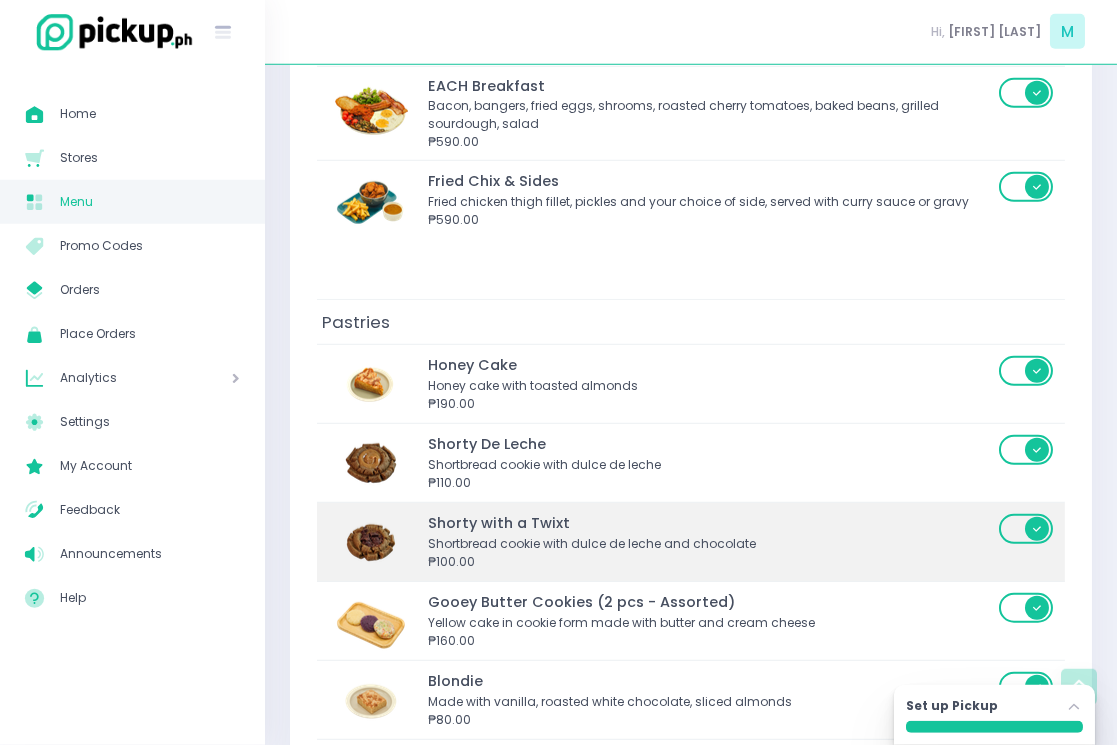 click on "Shorty with a Twixt" at bounding box center (710, 524) 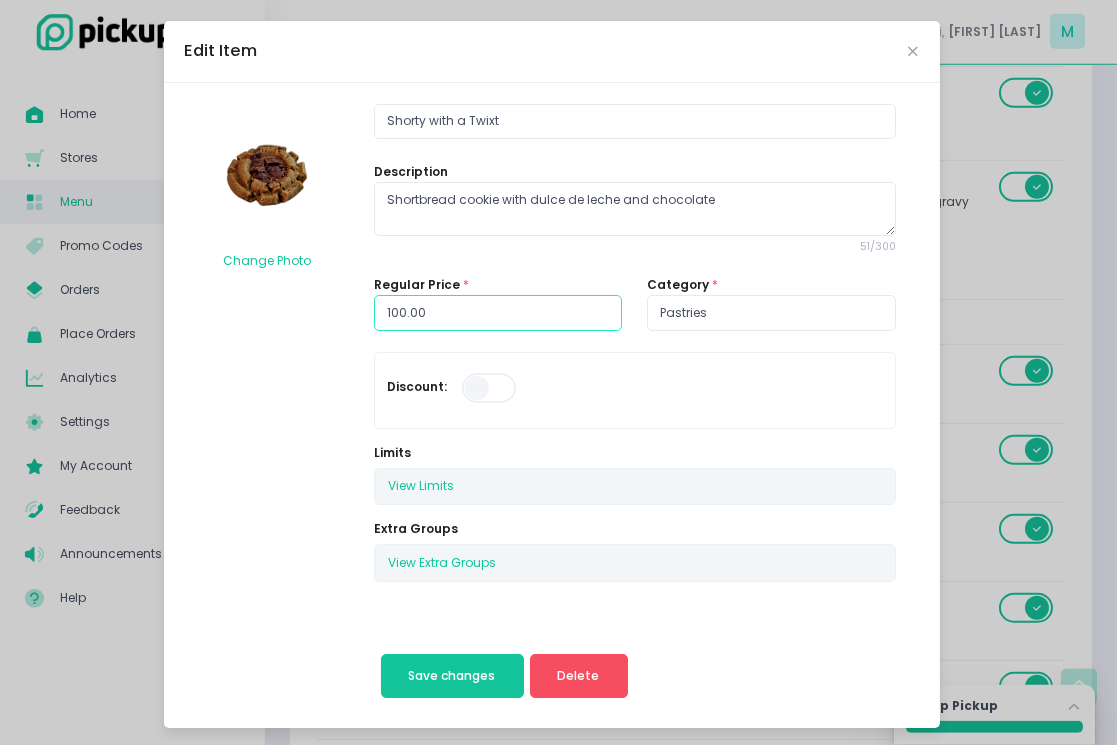 click on "100.00" at bounding box center [498, 313] 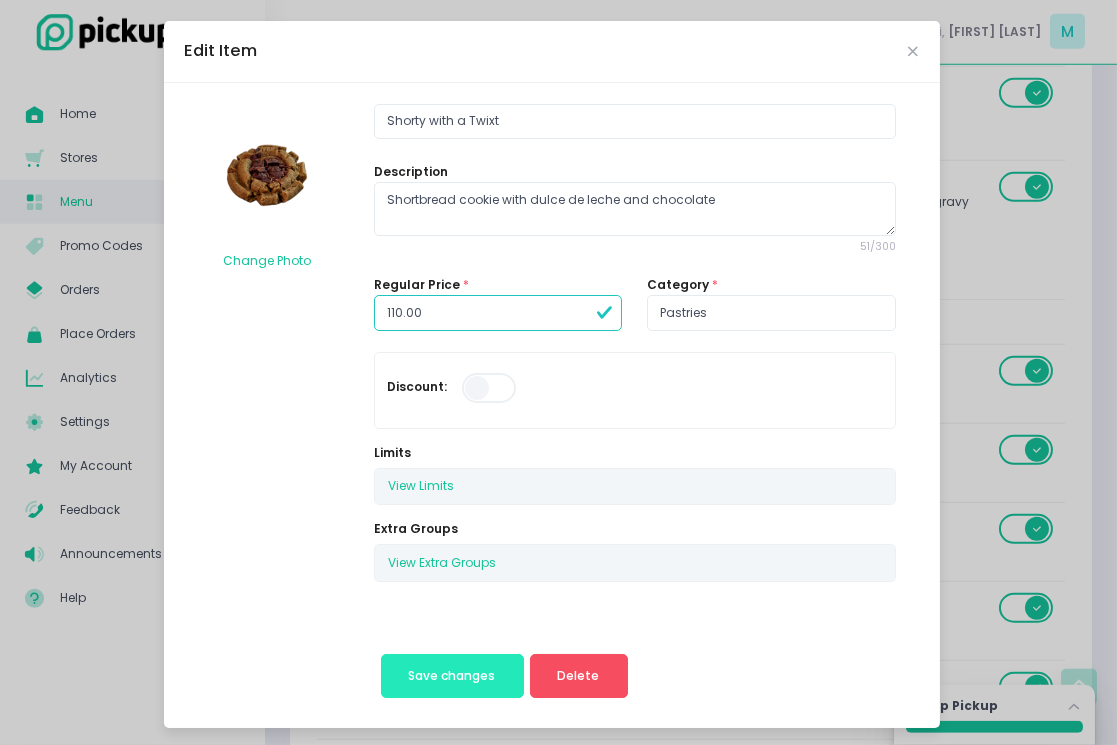 type on "110.00" 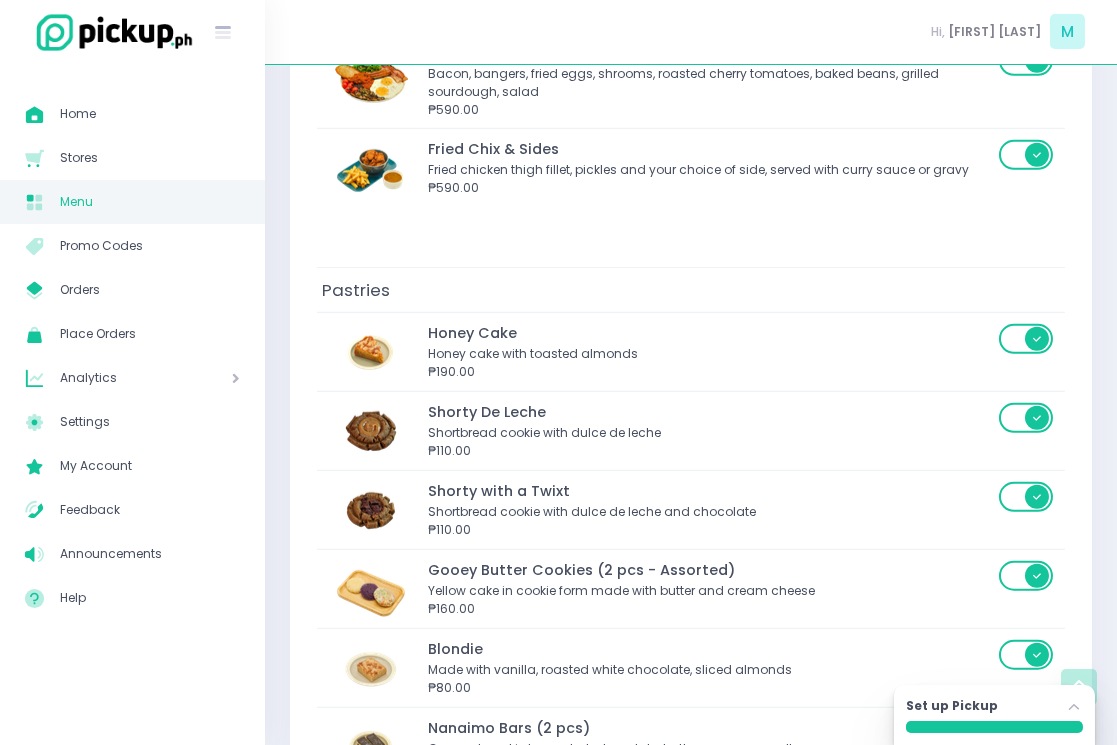 scroll, scrollTop: 4640, scrollLeft: 0, axis: vertical 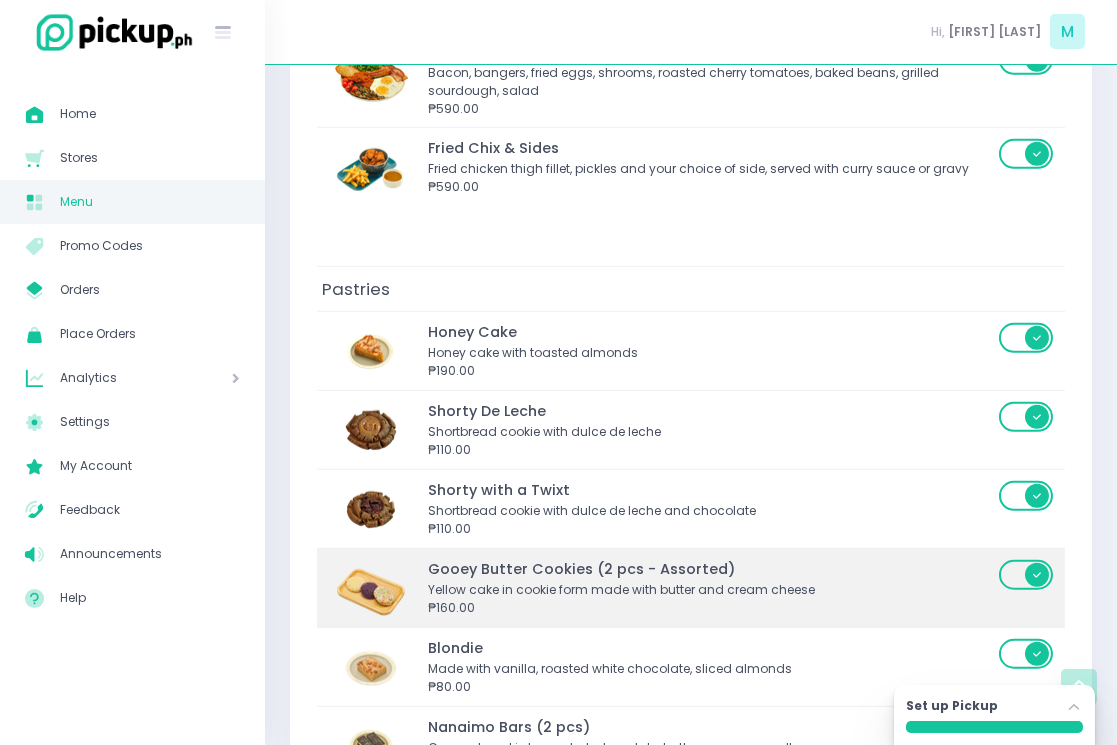click on "Yellow cake in cookie form made with butter and cream cheese" at bounding box center (710, 590) 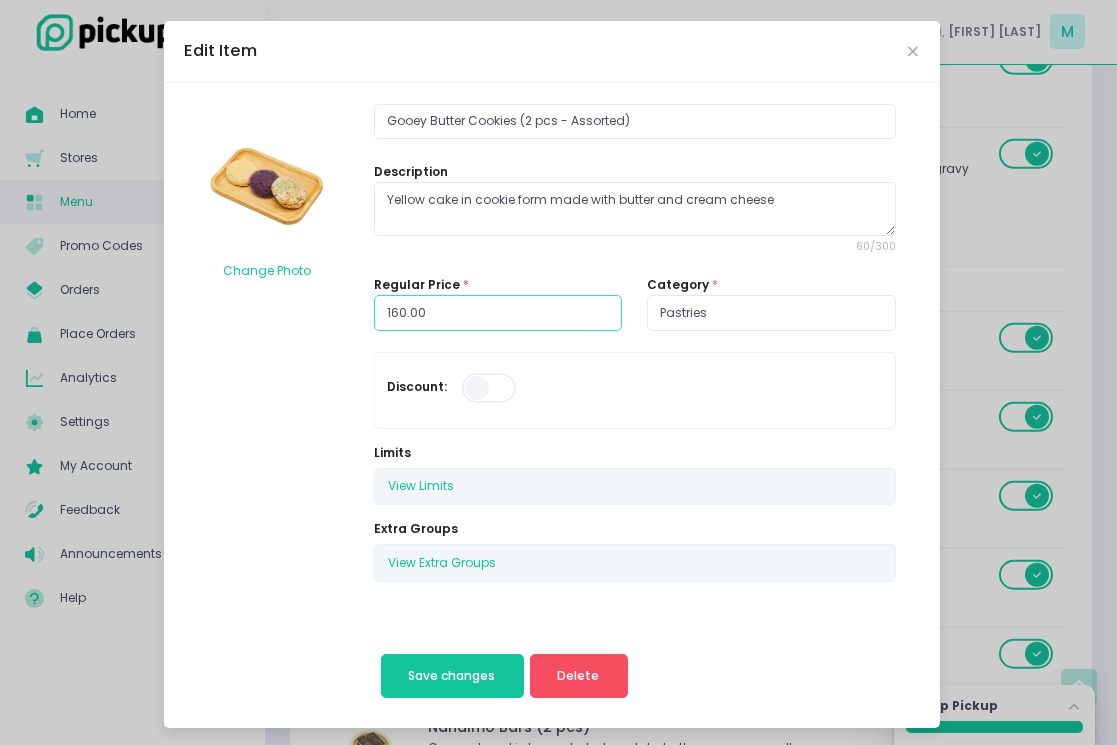click on "160.00" at bounding box center (498, 313) 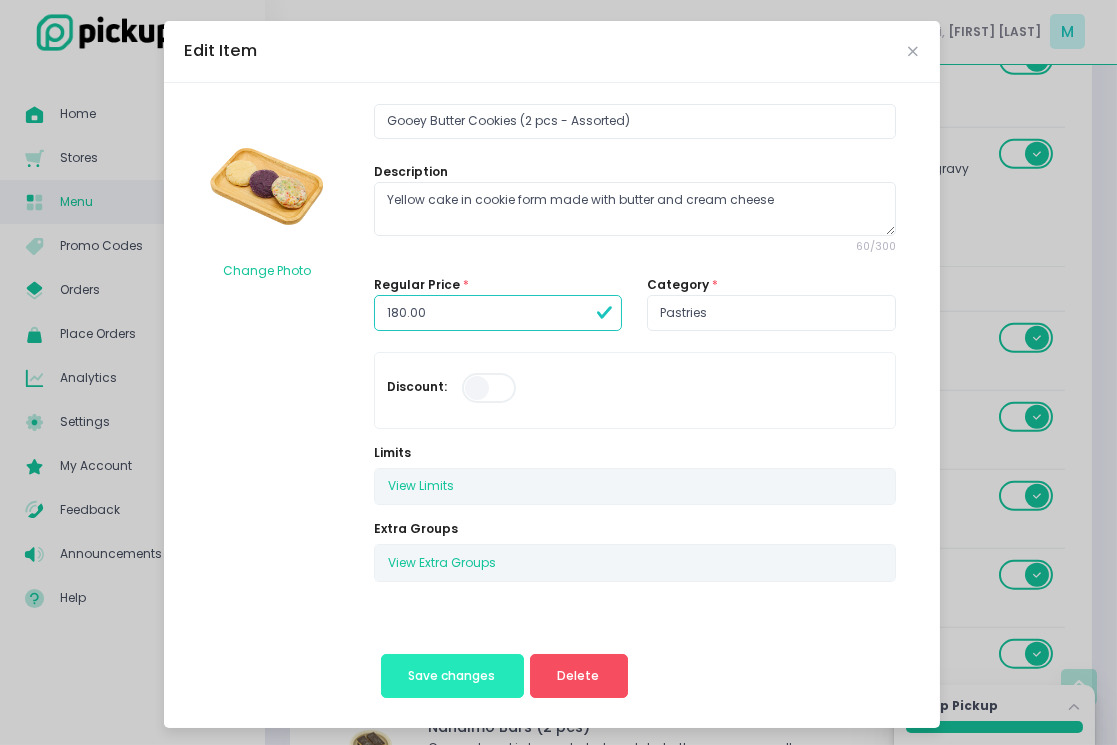 type on "180.00" 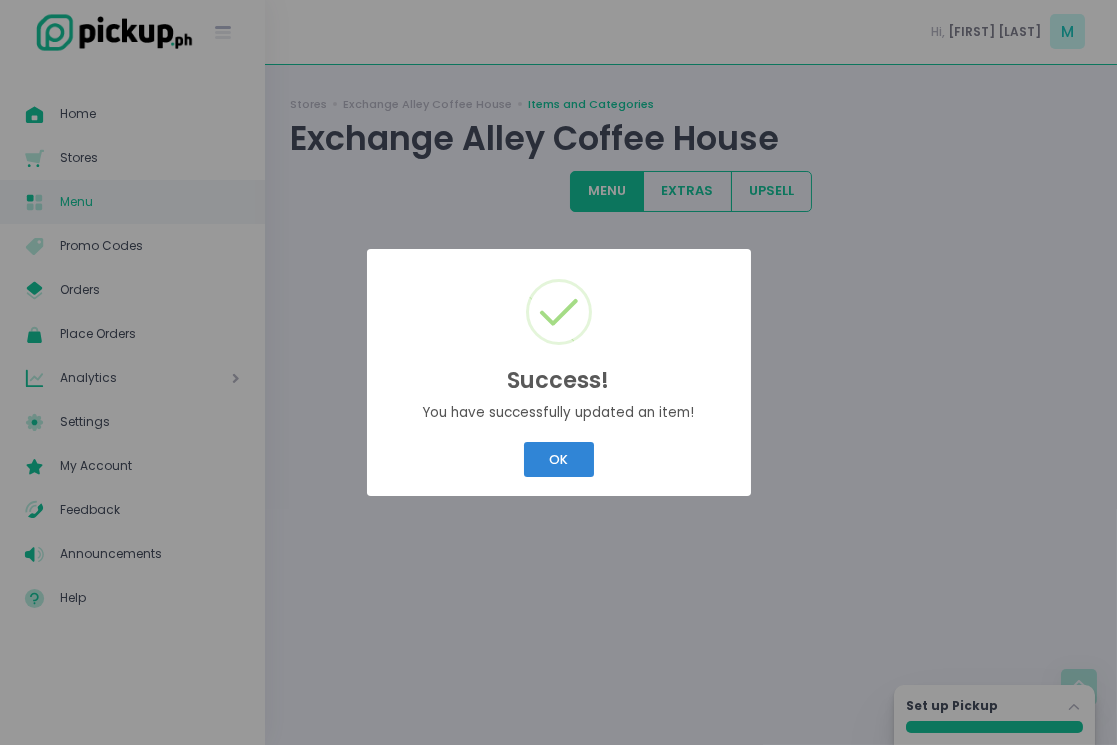 scroll, scrollTop: 0, scrollLeft: 0, axis: both 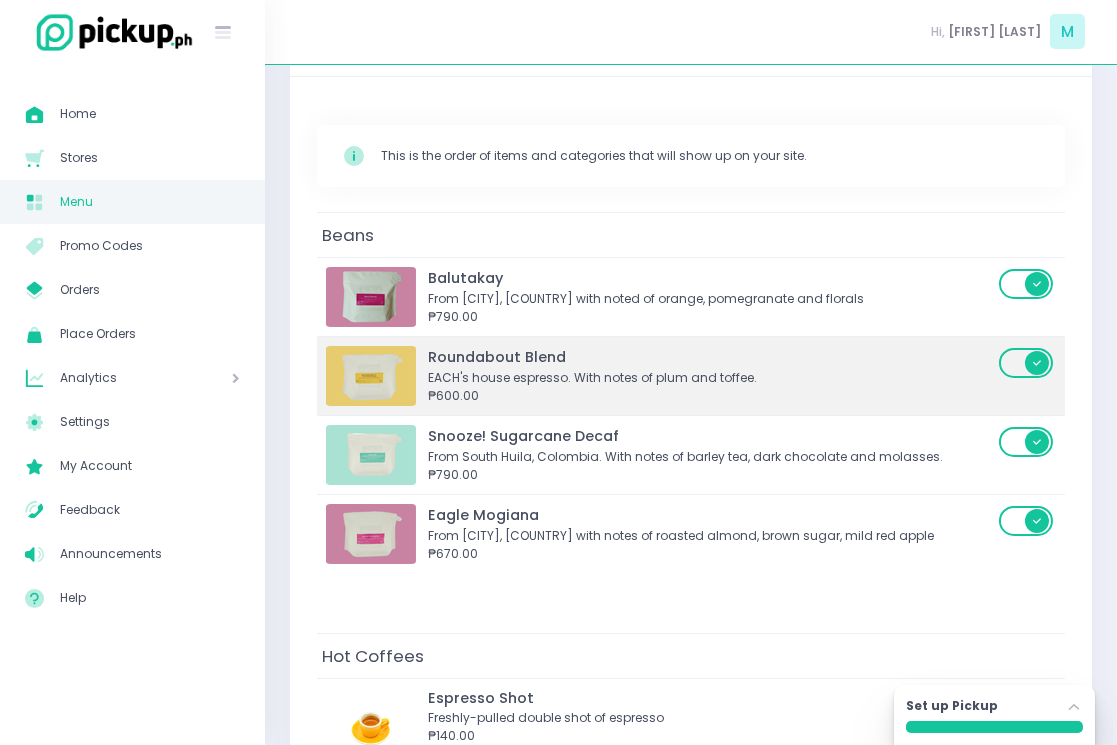 click on "EACH's house espresso. With notes of plum and toffee." at bounding box center (710, 378) 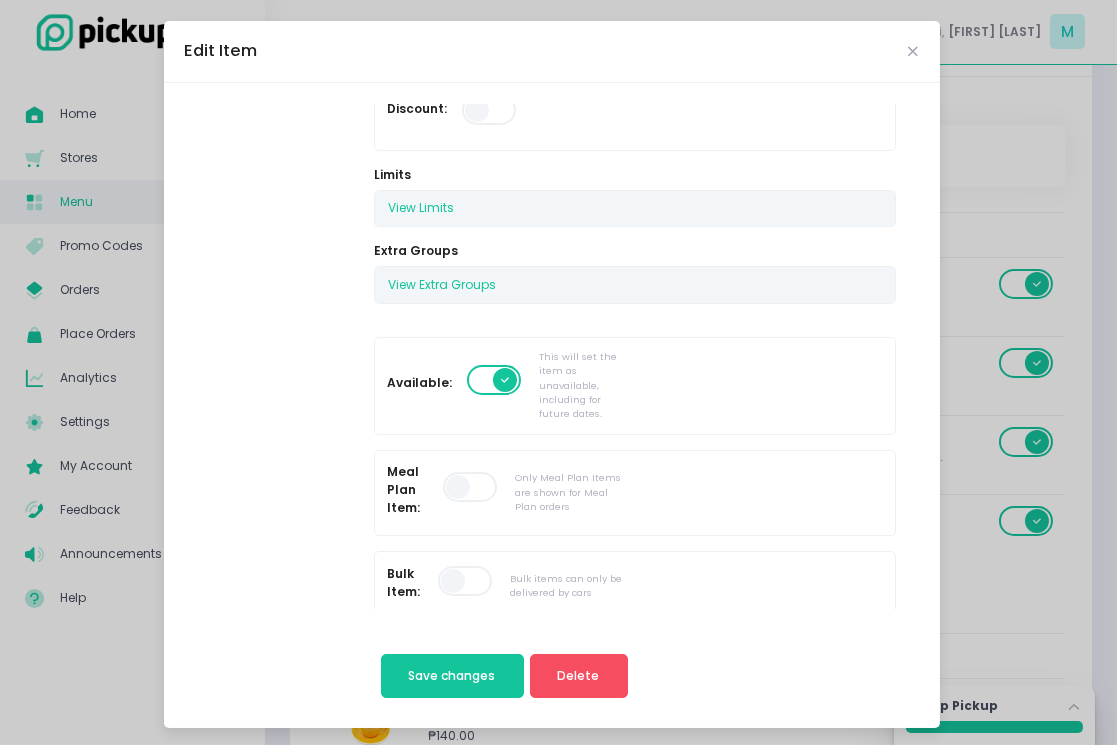 scroll, scrollTop: 277, scrollLeft: 0, axis: vertical 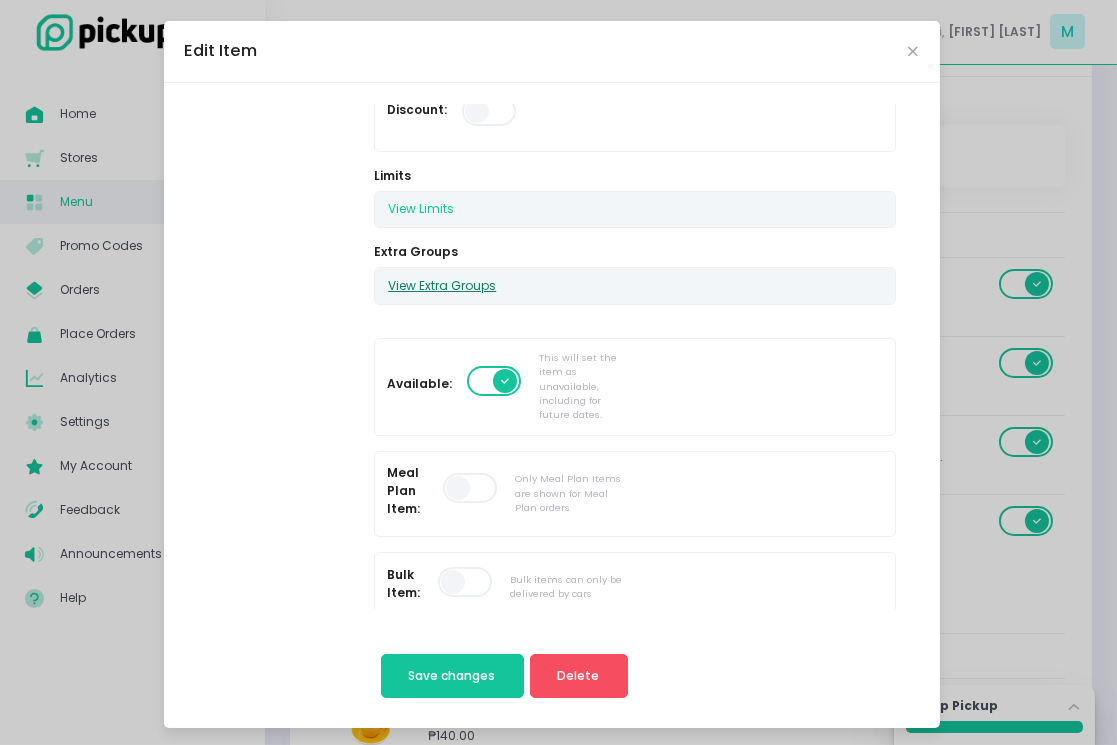 click on "View Extra Groups" at bounding box center [442, 286] 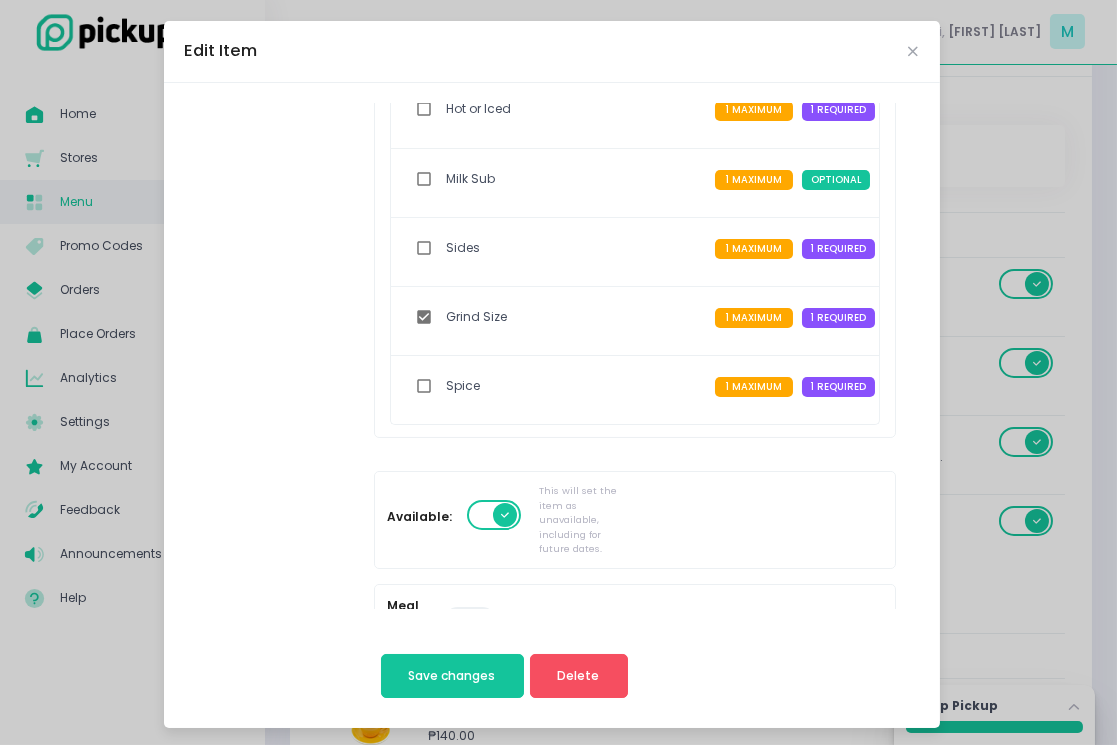 scroll, scrollTop: 765, scrollLeft: 0, axis: vertical 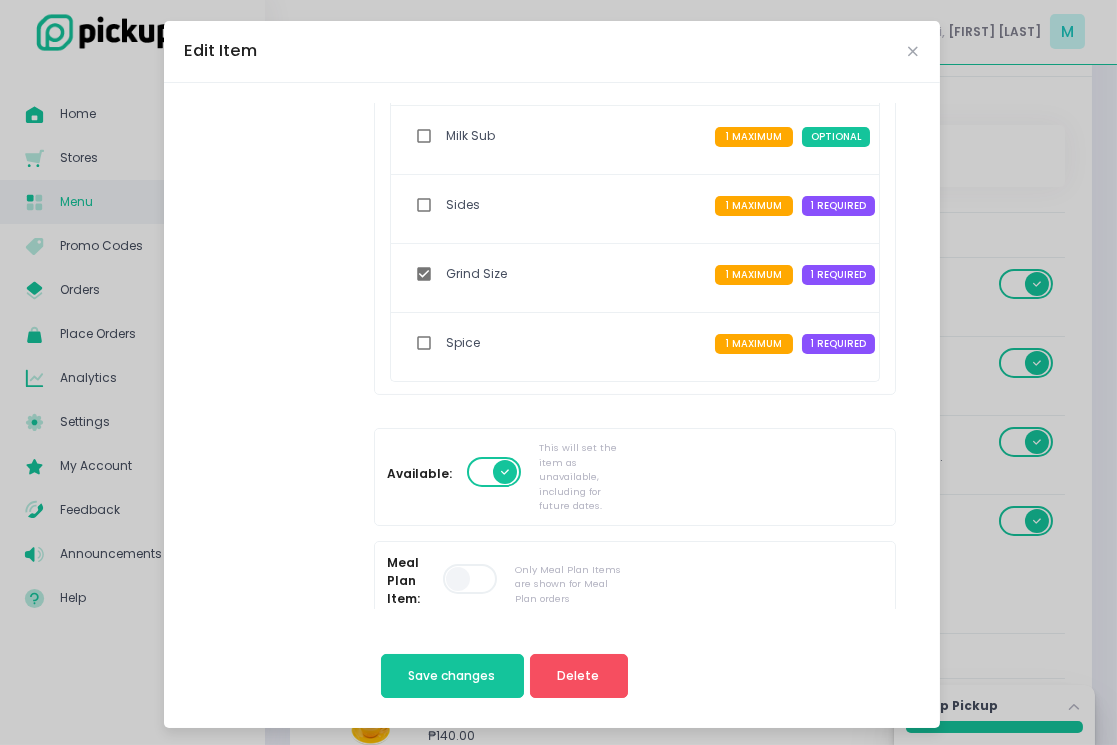 click on "Edit  Item" at bounding box center (552, 52) 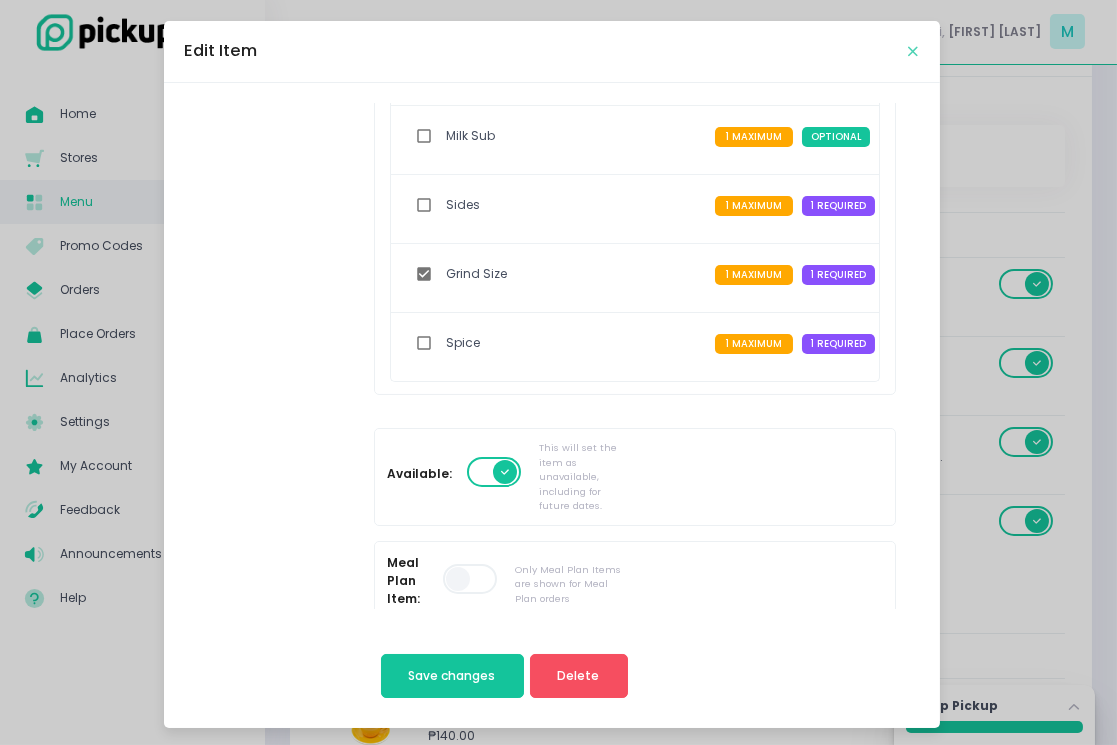 click at bounding box center [914, 51] 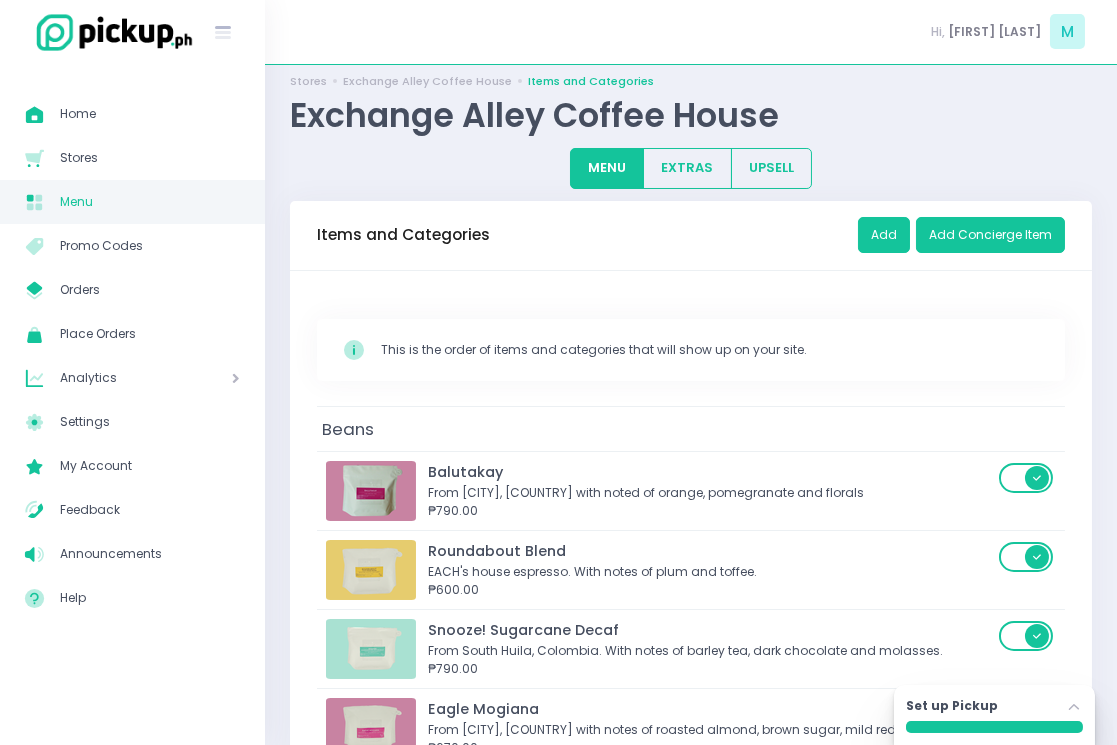 scroll, scrollTop: 27, scrollLeft: 0, axis: vertical 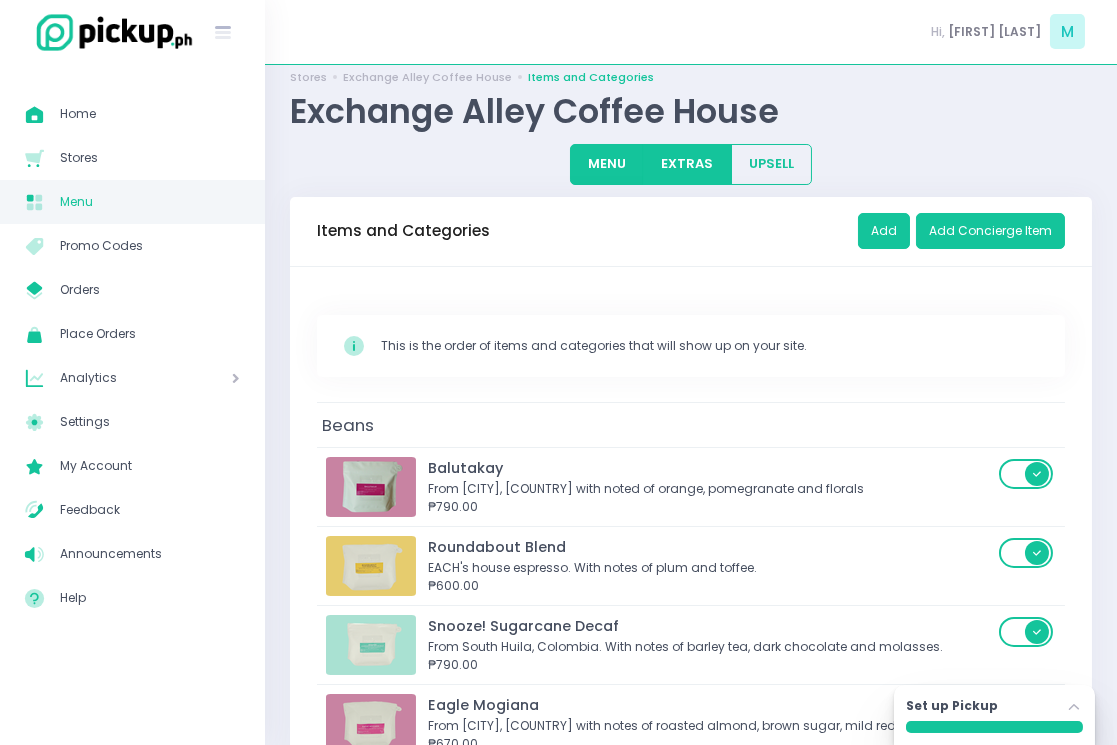 click on "EXTRAS" at bounding box center [687, 164] 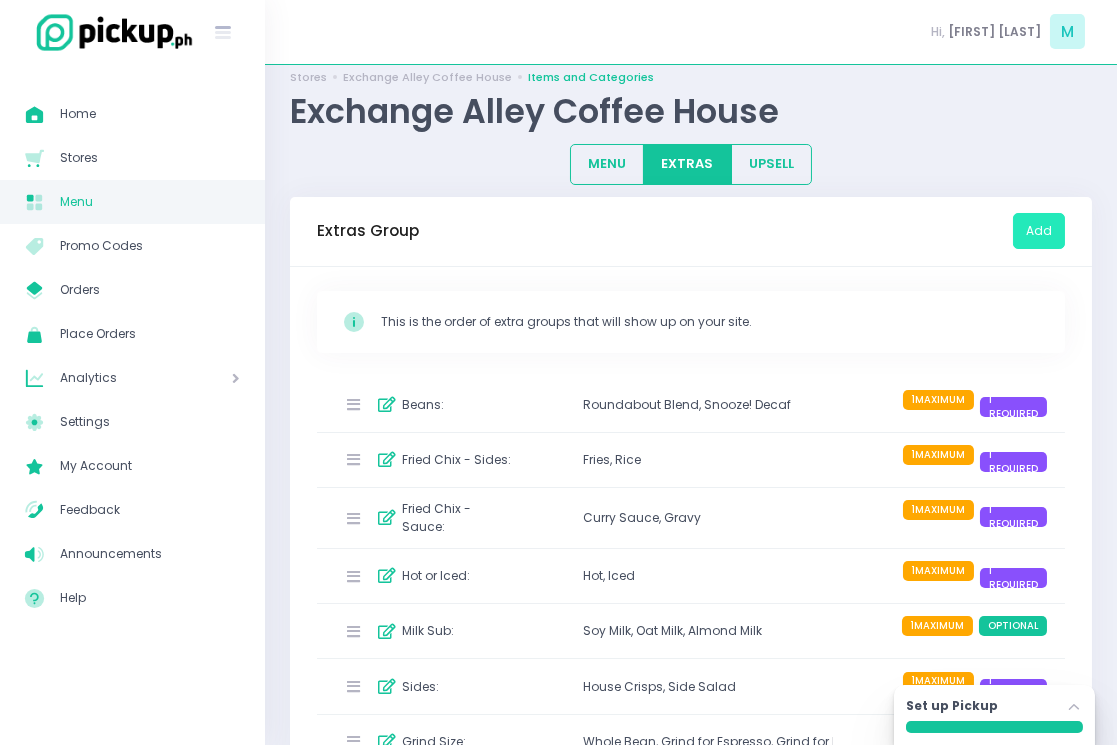 click on "Add" at bounding box center [1039, 231] 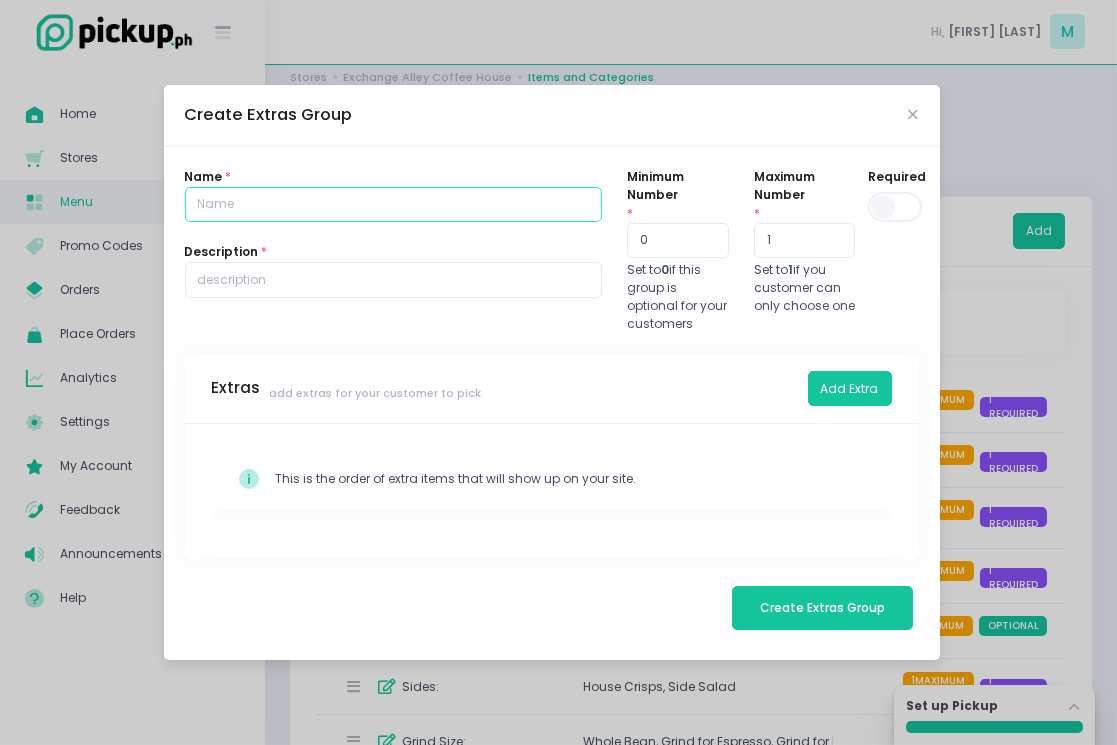 click at bounding box center [394, 205] 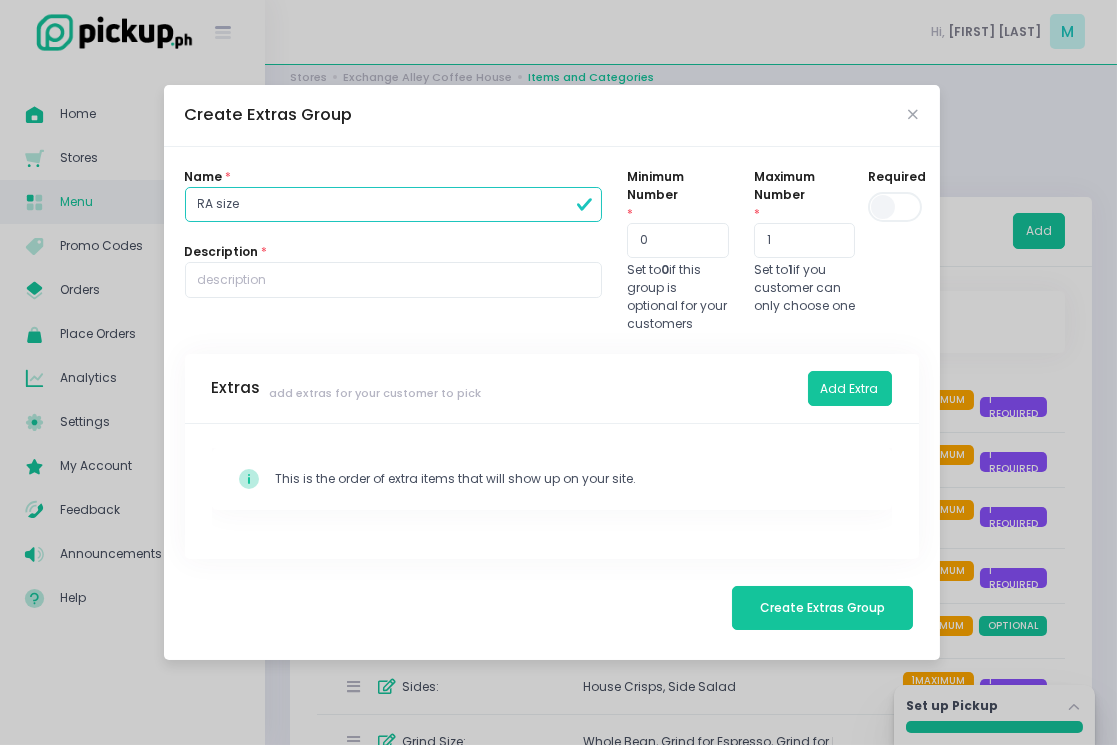 type on "RA size" 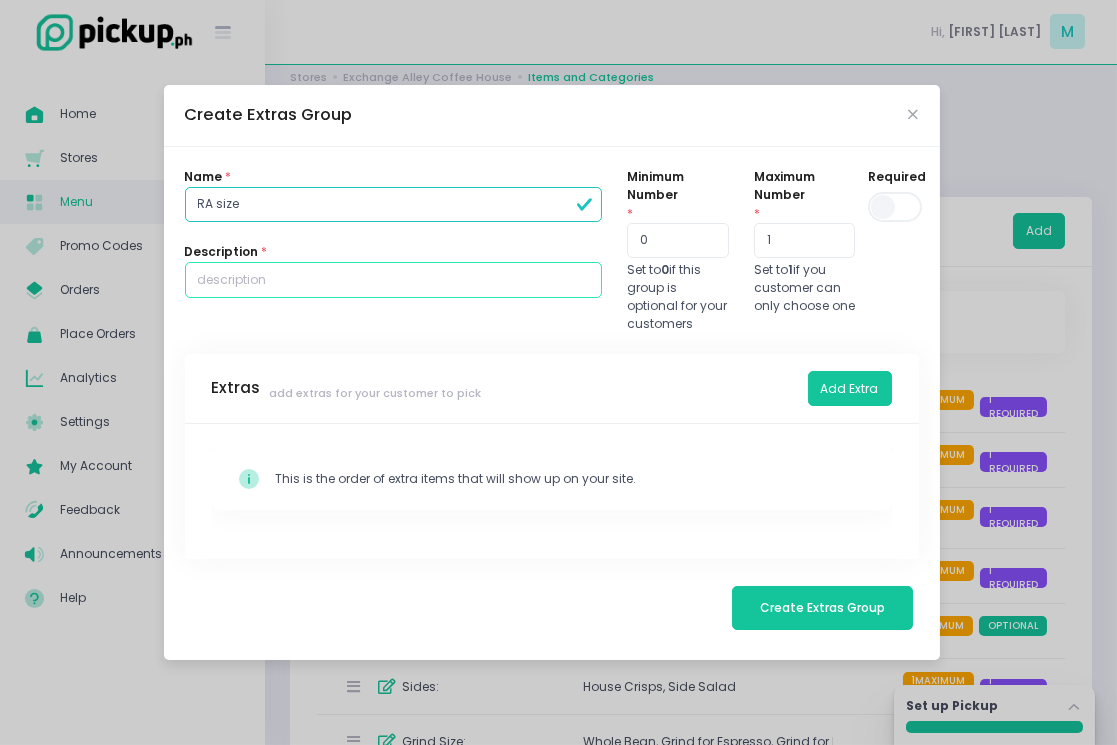 click at bounding box center (394, 280) 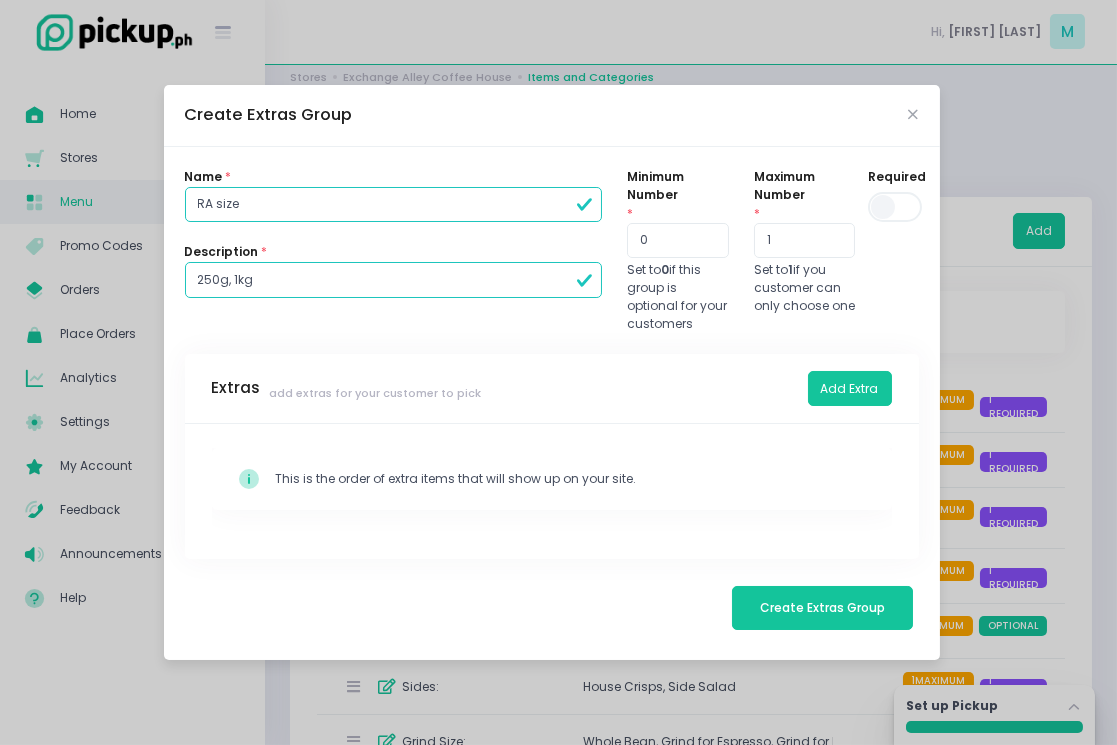 type on "250g, 1kg" 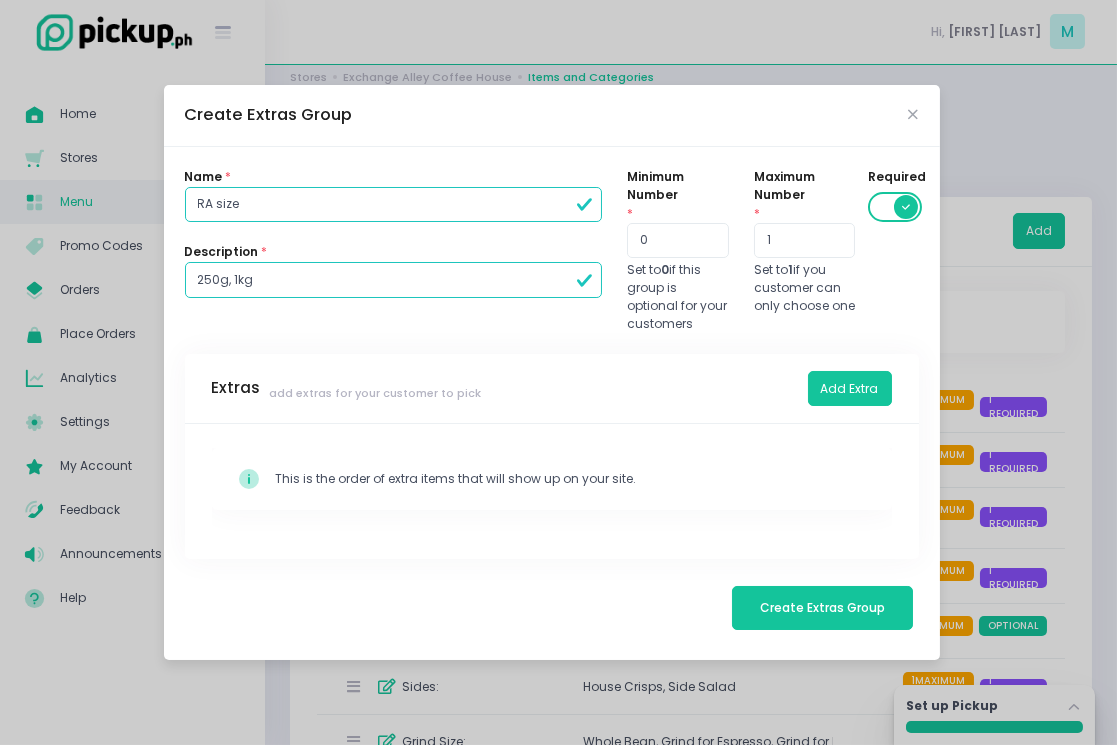type on "1" 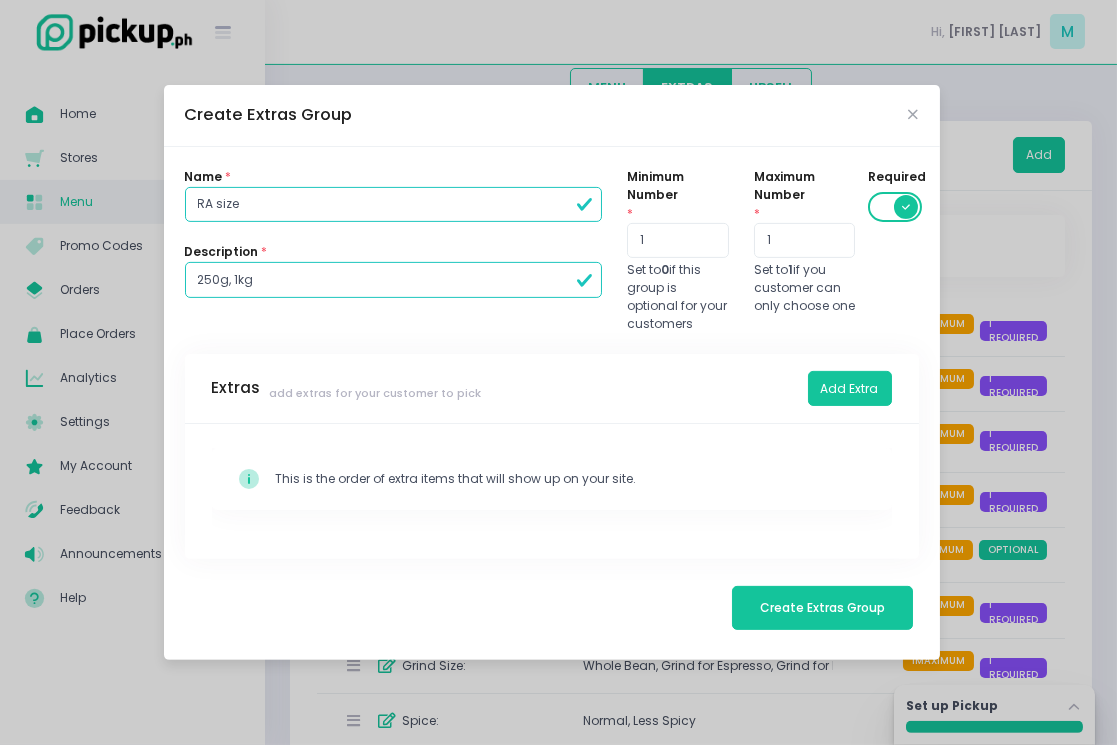 scroll, scrollTop: 84, scrollLeft: 0, axis: vertical 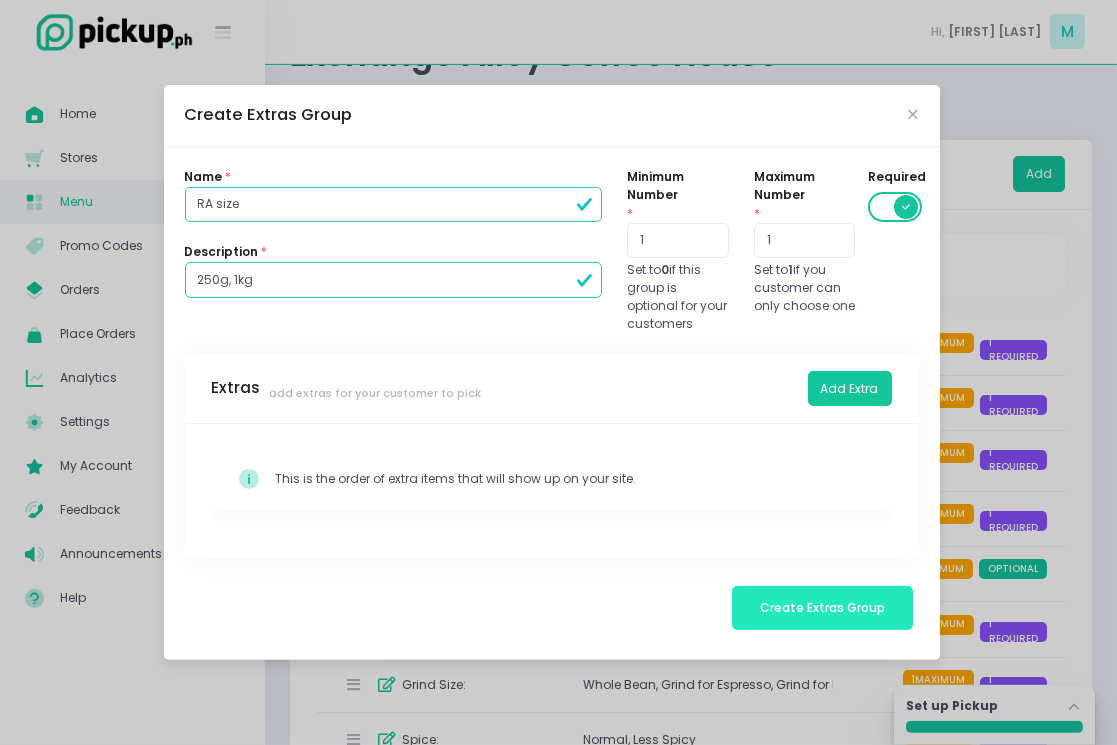 click on "Create Extras Group" at bounding box center [822, 607] 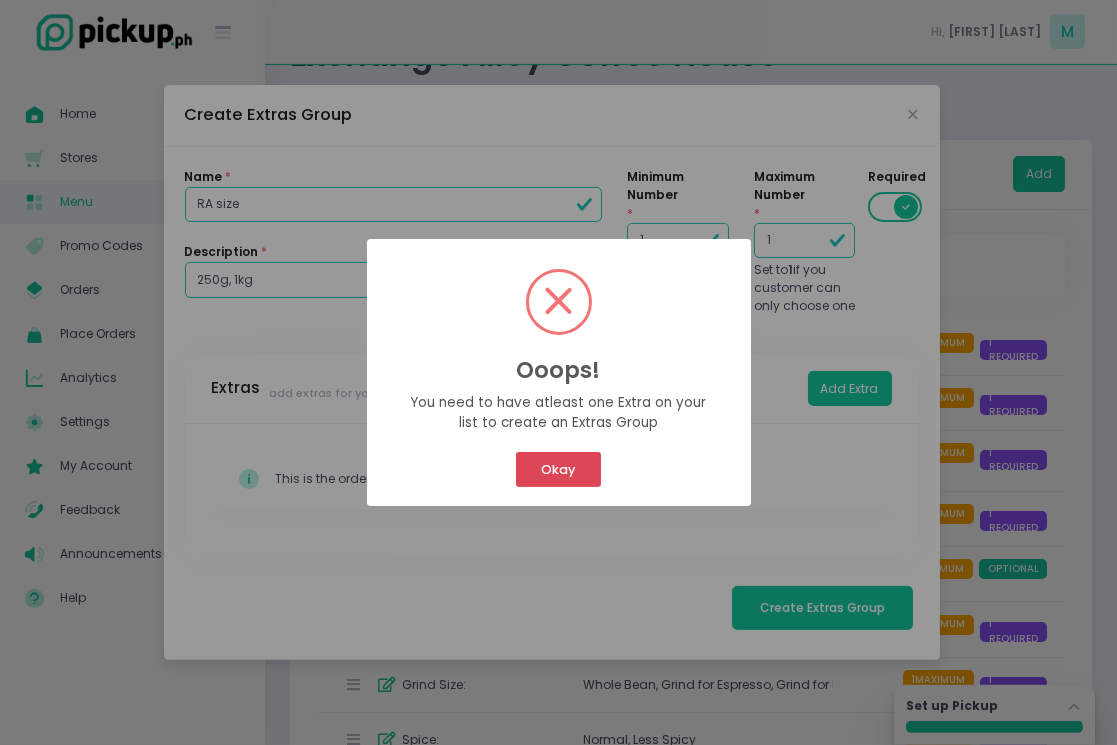 click on "Okay" at bounding box center (558, 469) 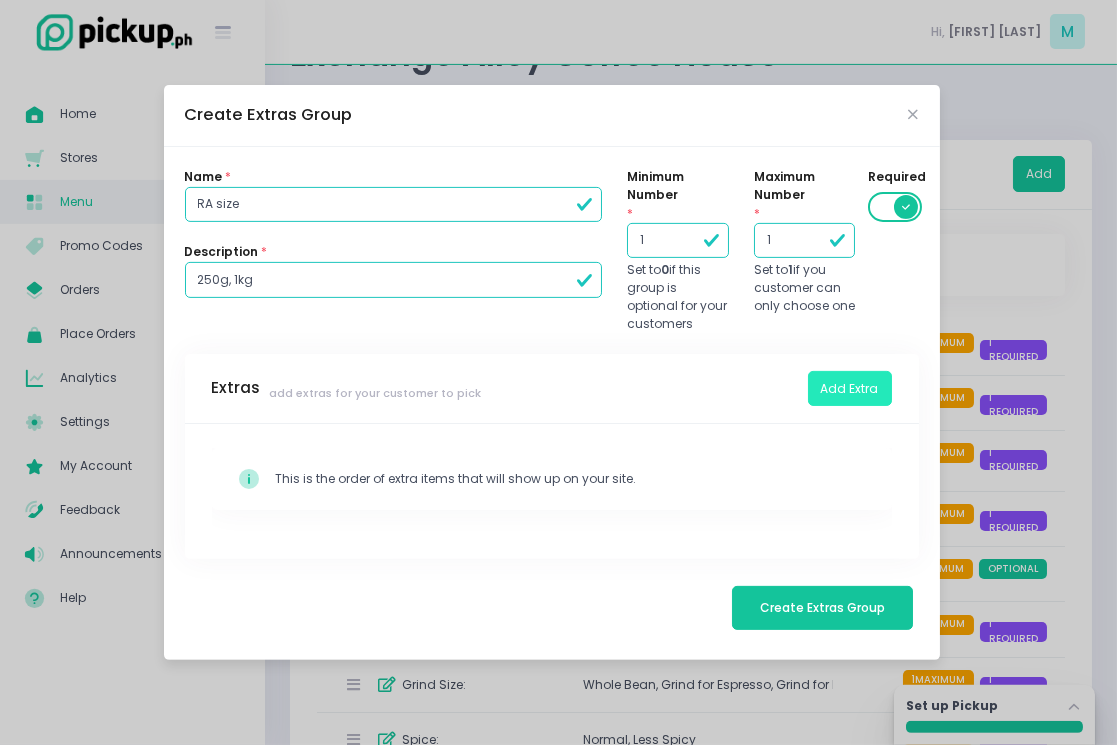 click on "Add Extra" at bounding box center (850, 389) 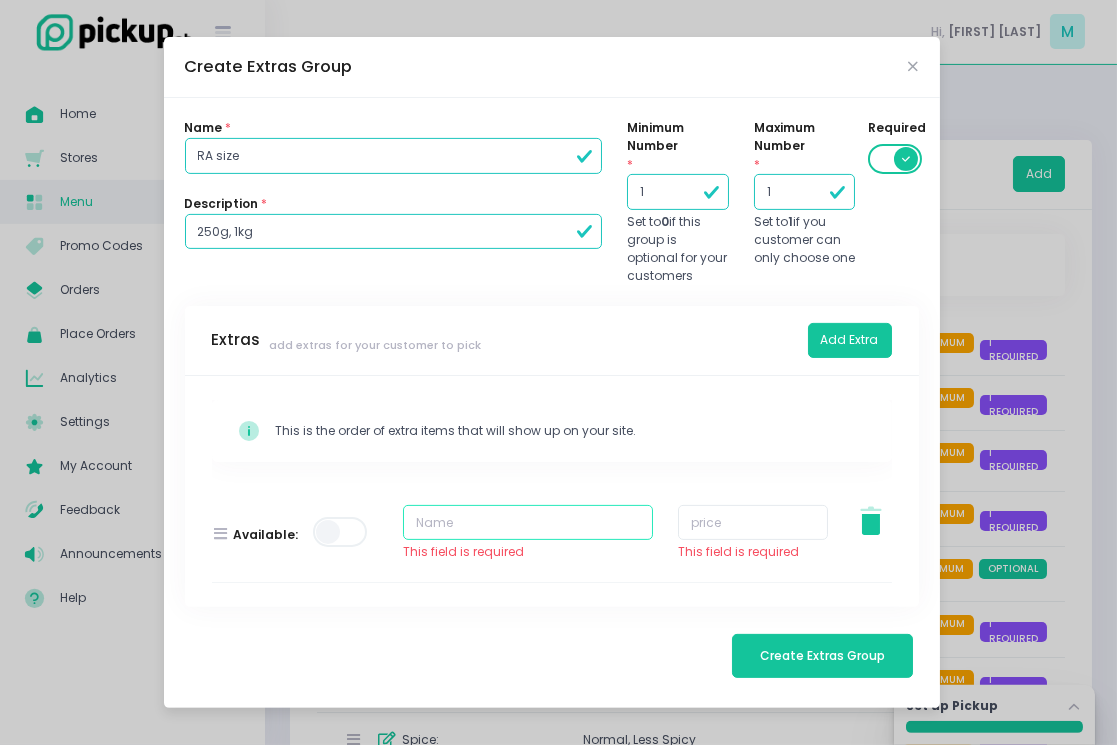 click at bounding box center (528, 523) 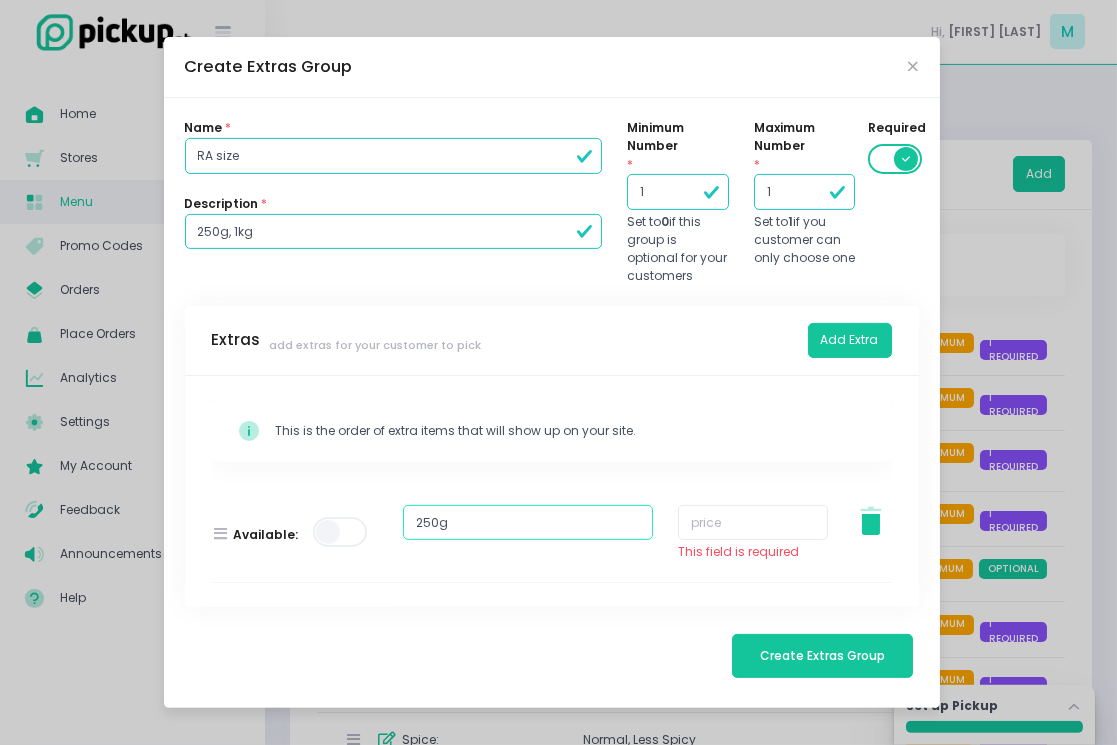 type on "250g" 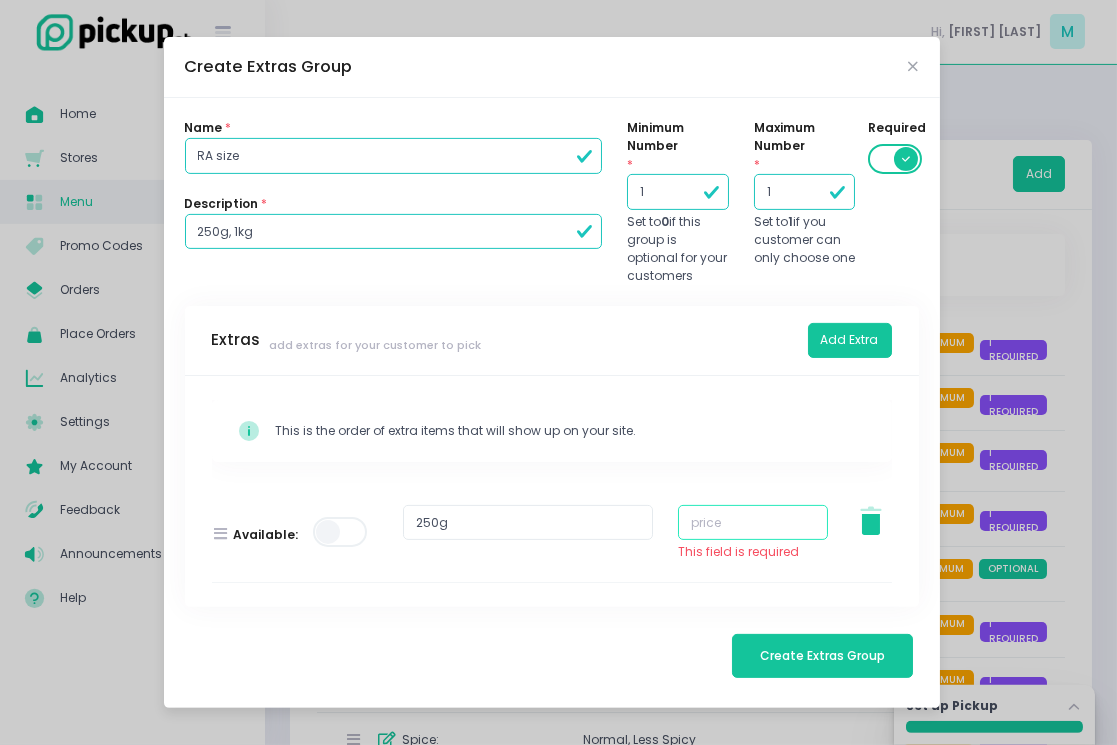 click at bounding box center [753, 523] 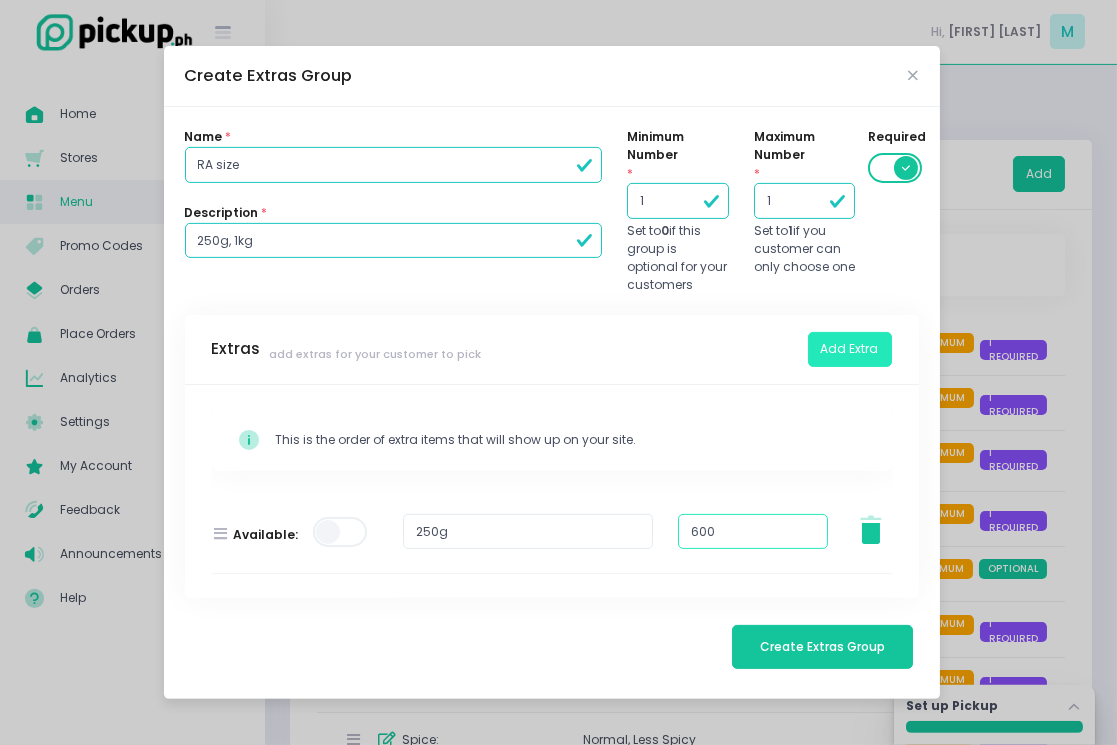 type on "600" 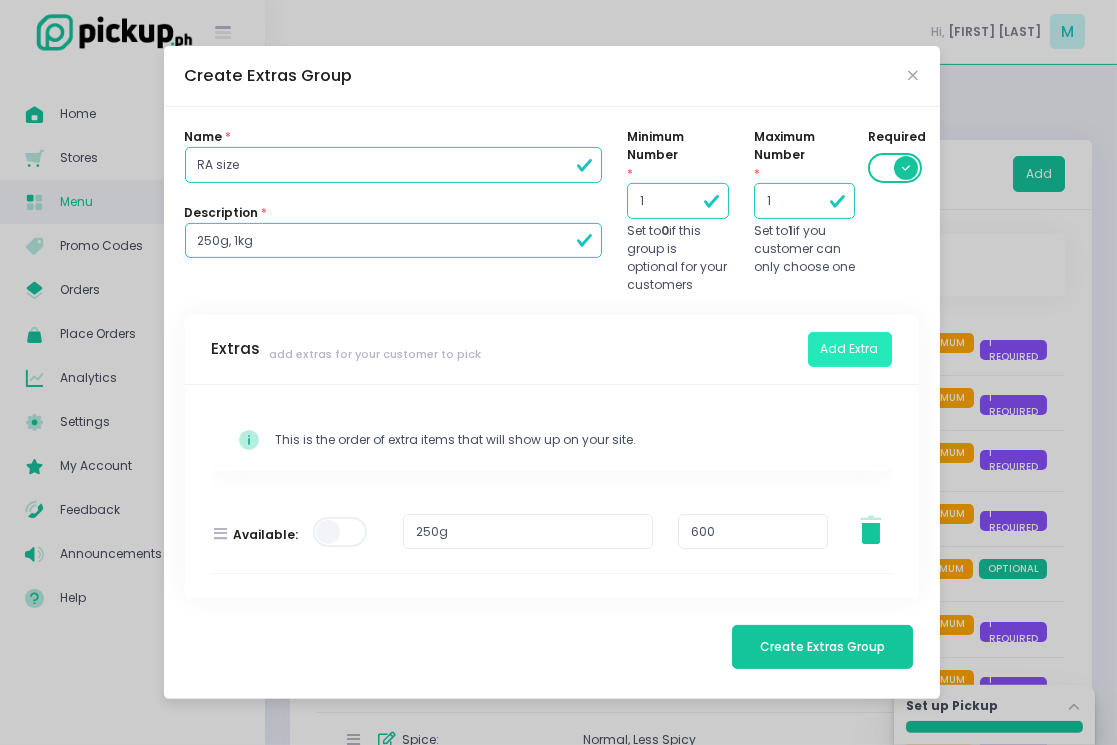 click on "Add Extra" at bounding box center (850, 350) 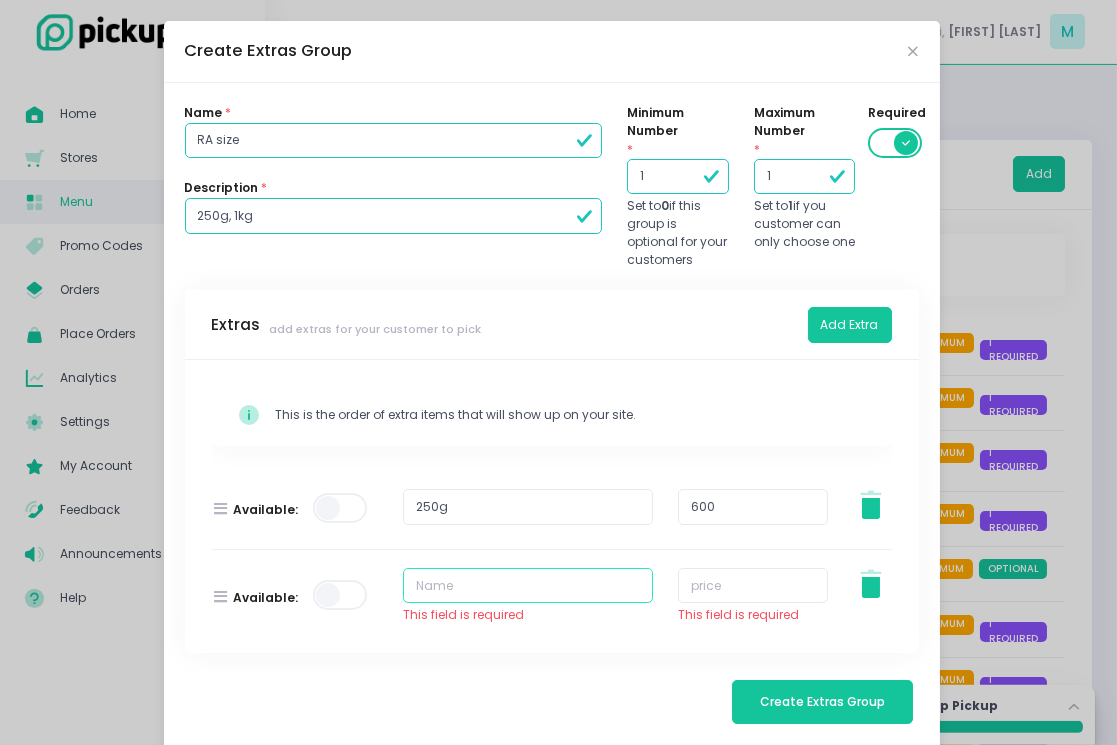 click at bounding box center [528, 586] 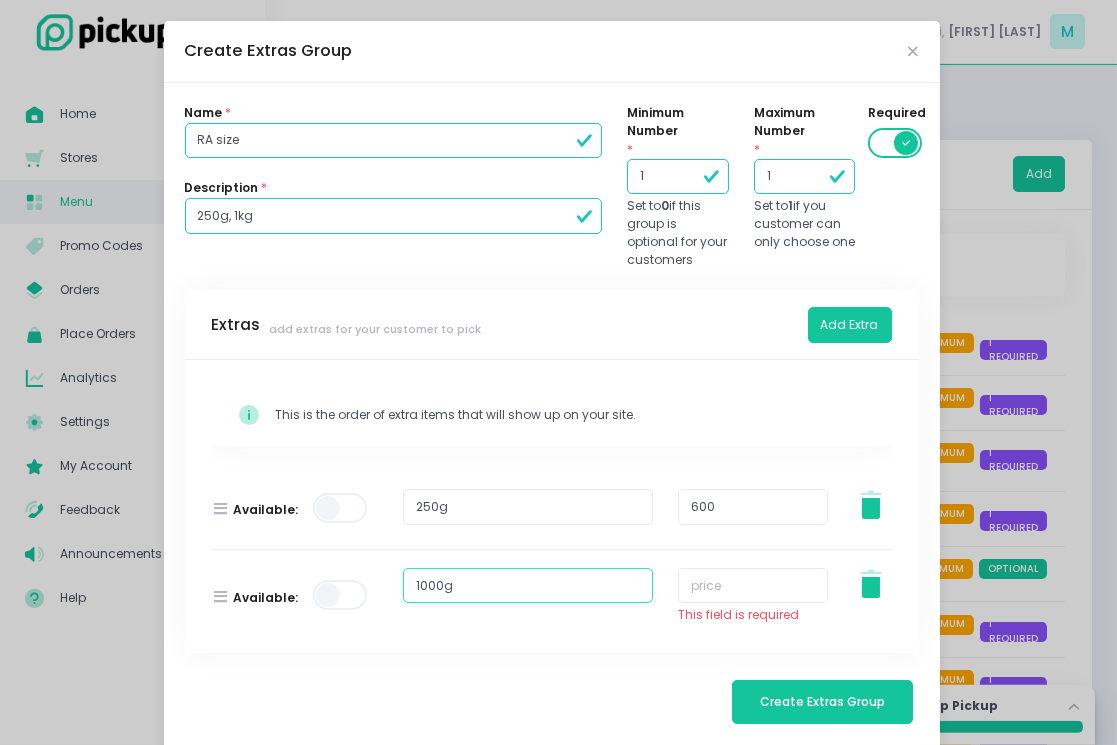 type on "1000g" 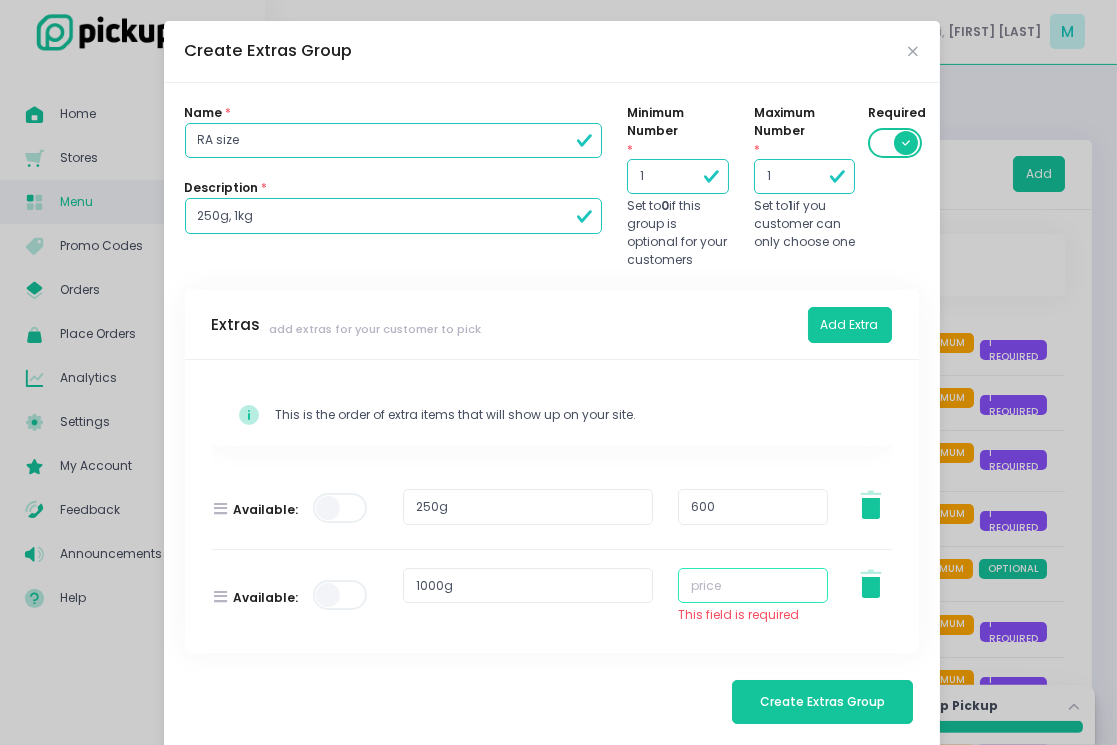 click at bounding box center [753, 586] 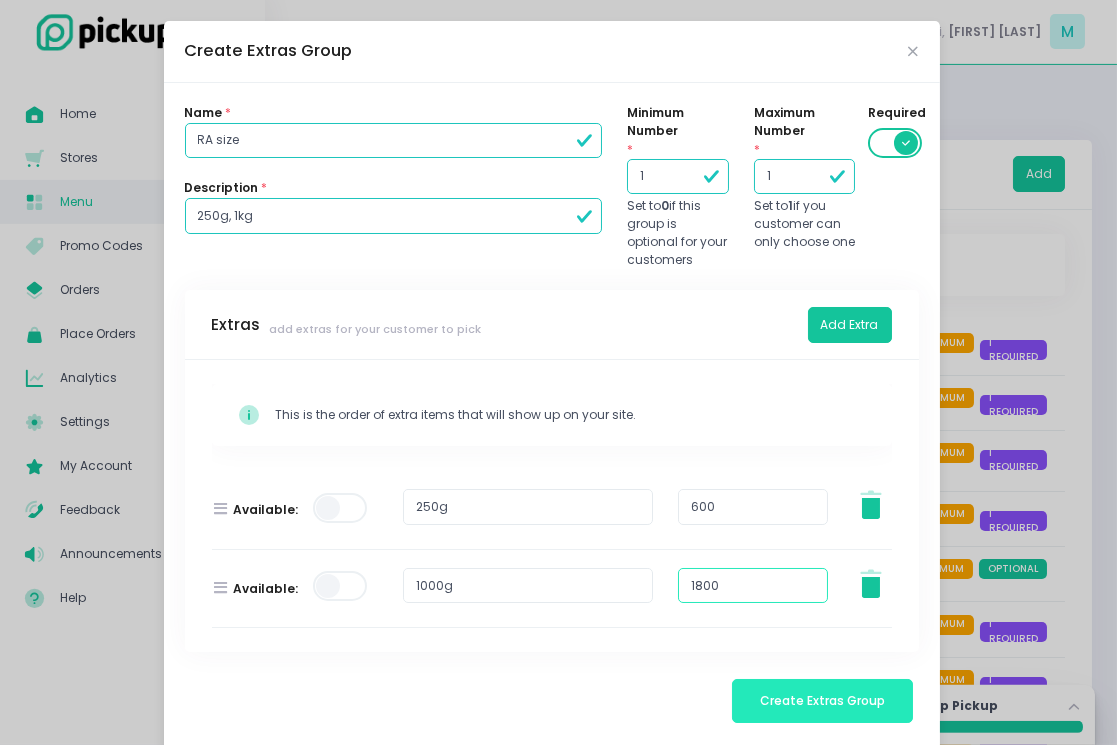 type on "1800" 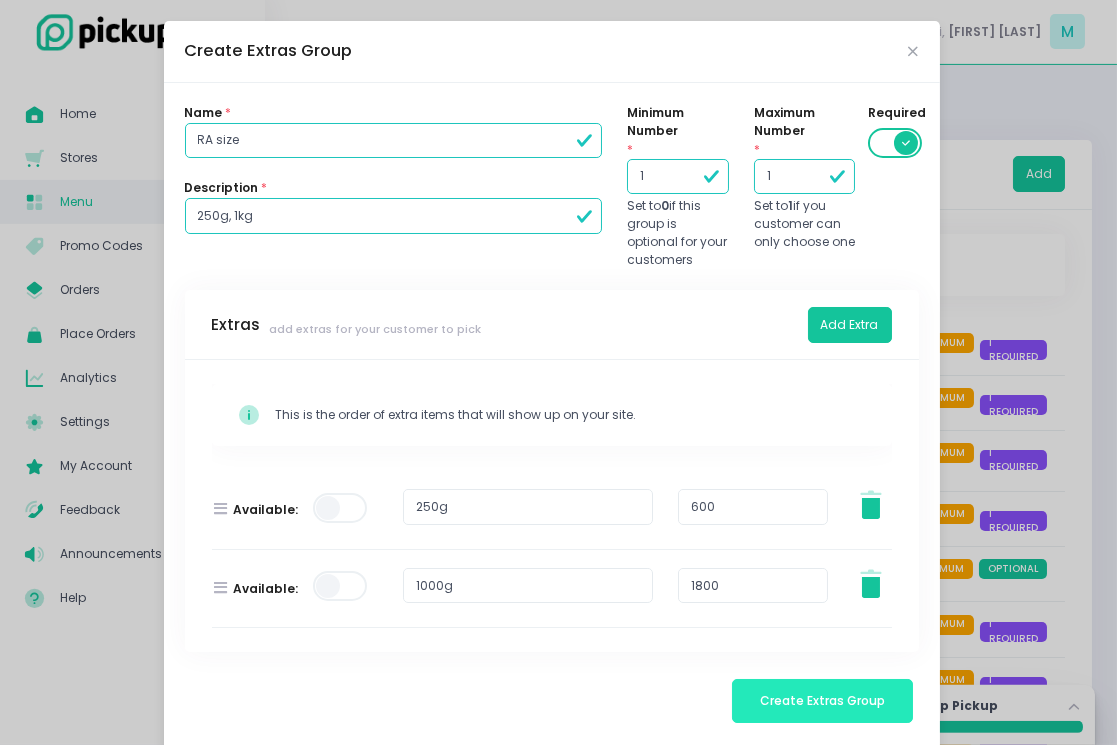 click on "Create Extras Group" at bounding box center (822, 700) 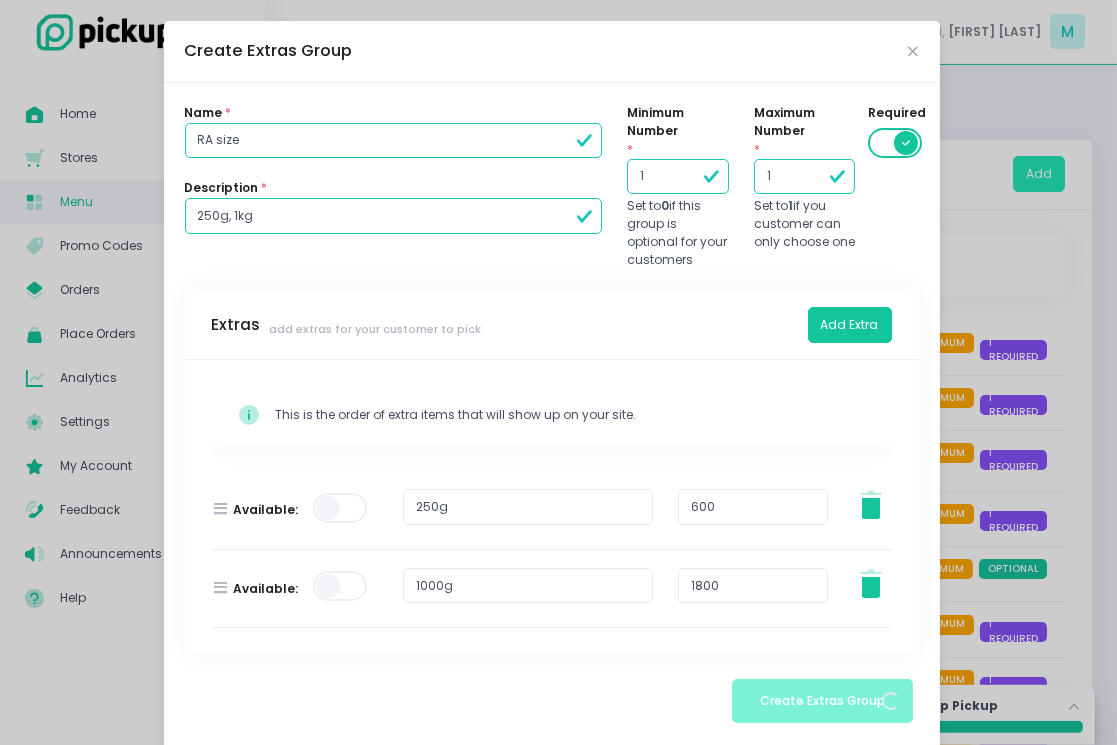 scroll, scrollTop: 0, scrollLeft: 0, axis: both 